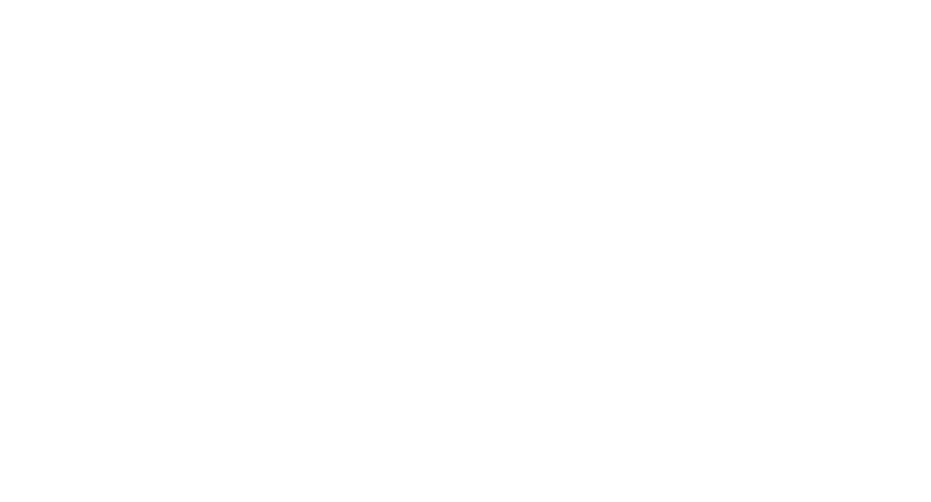 scroll, scrollTop: 0, scrollLeft: 0, axis: both 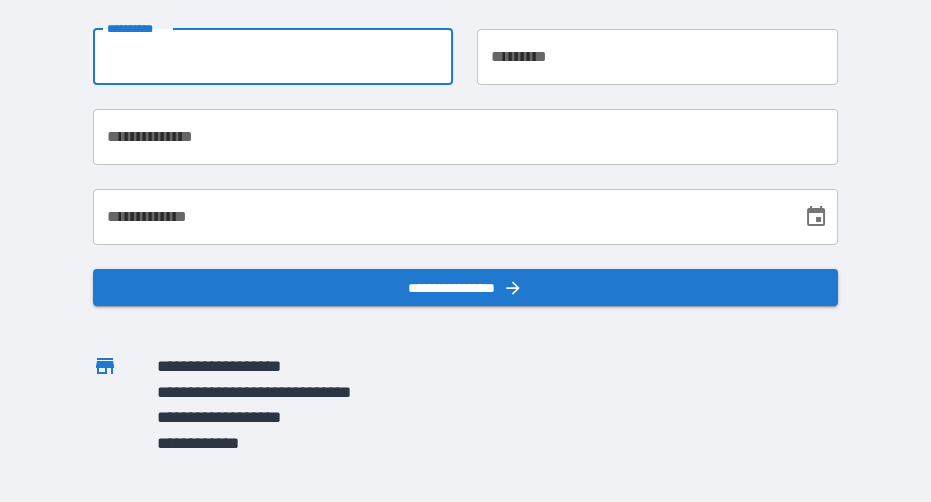 click on "**********" at bounding box center (273, 57) 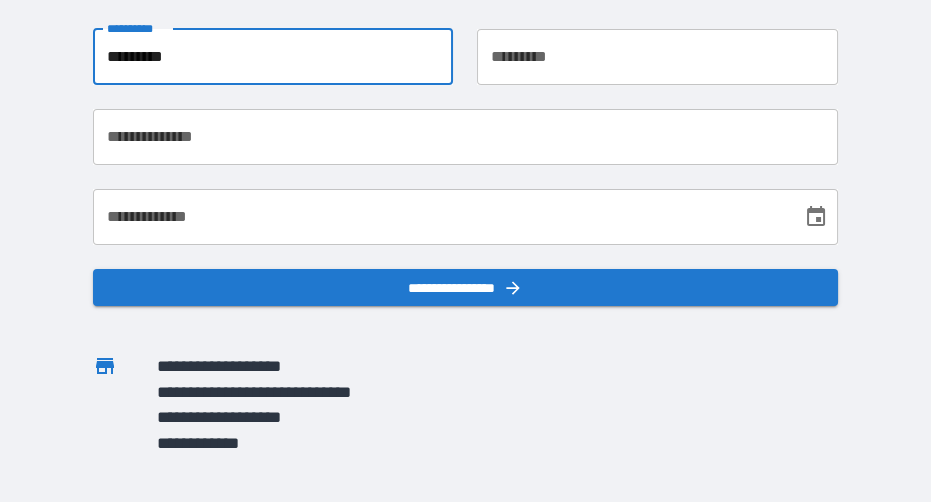 type on "*********" 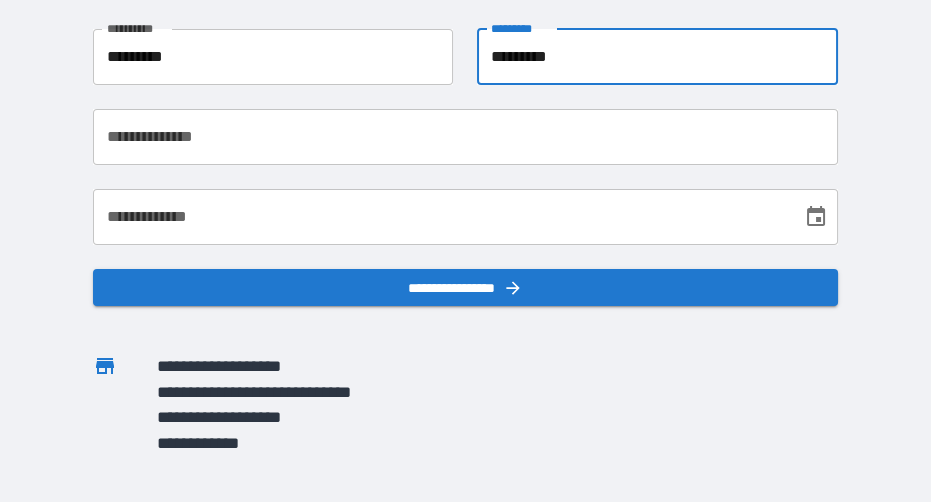 type on "*********" 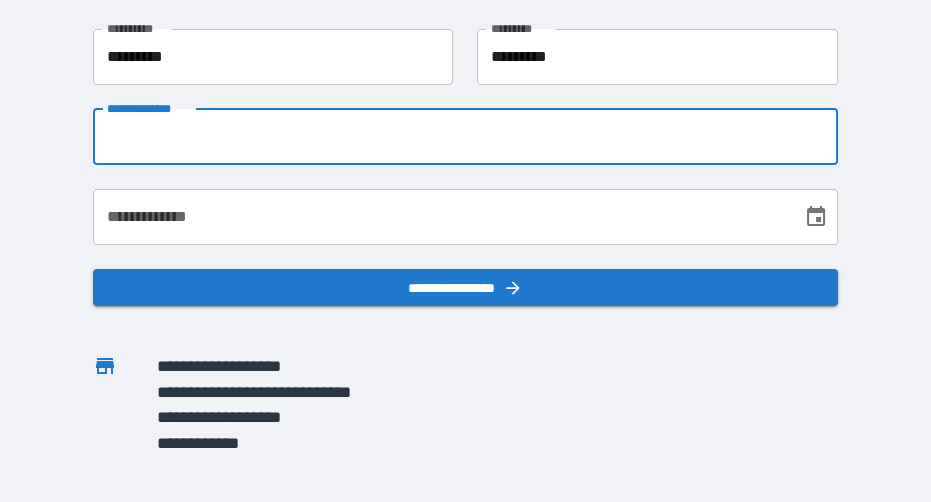 click on "**********" at bounding box center [465, 137] 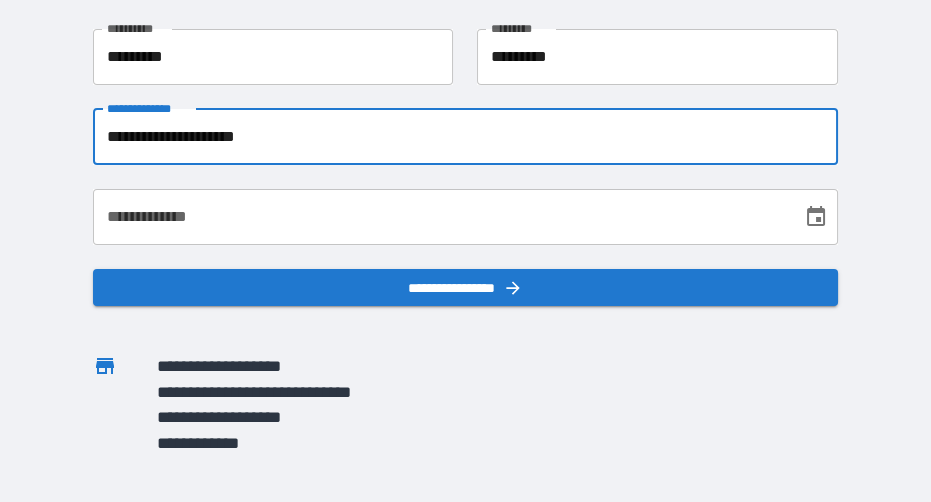 click on "**********" at bounding box center (465, 137) 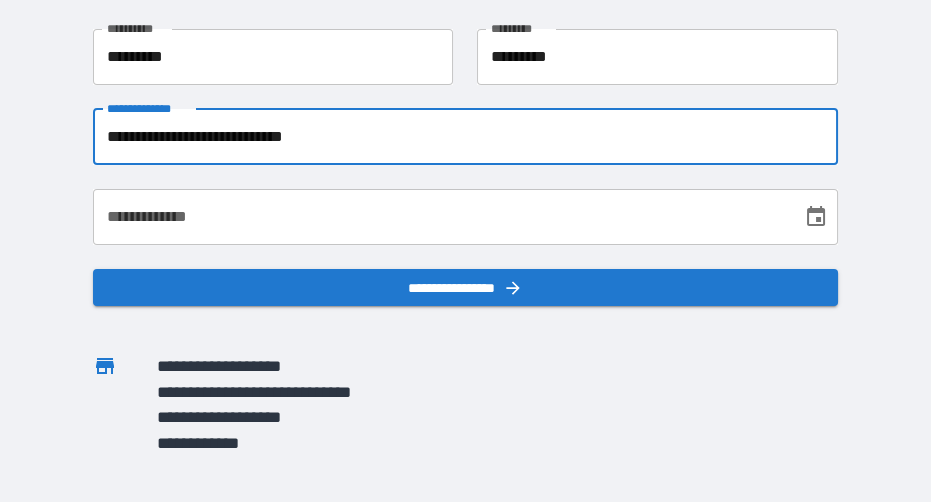 type on "**********" 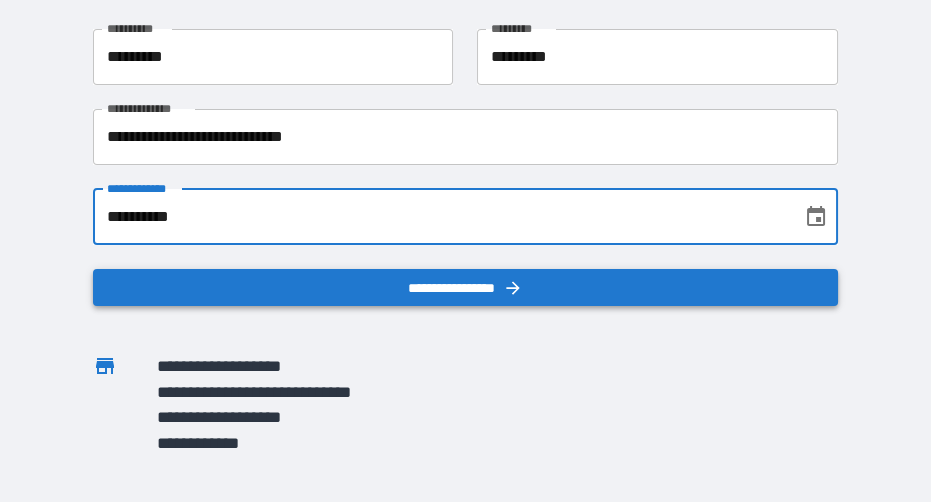 type on "**********" 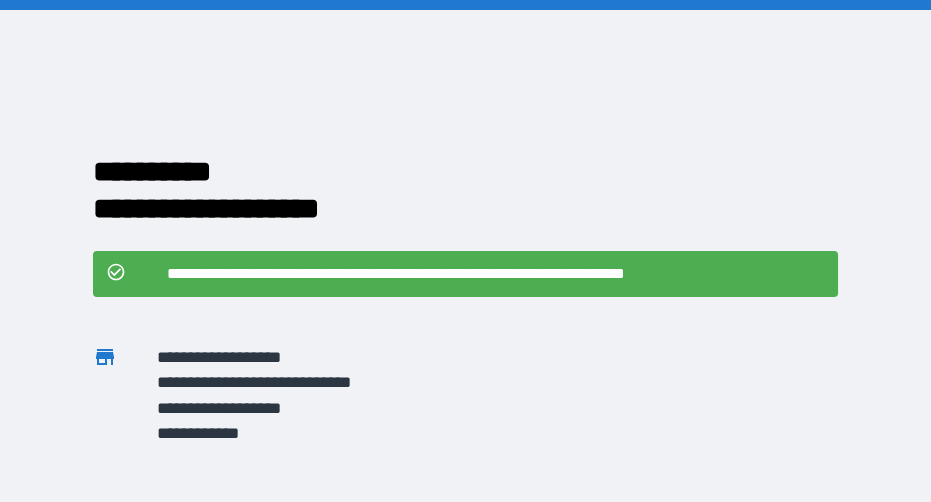 scroll, scrollTop: 0, scrollLeft: 0, axis: both 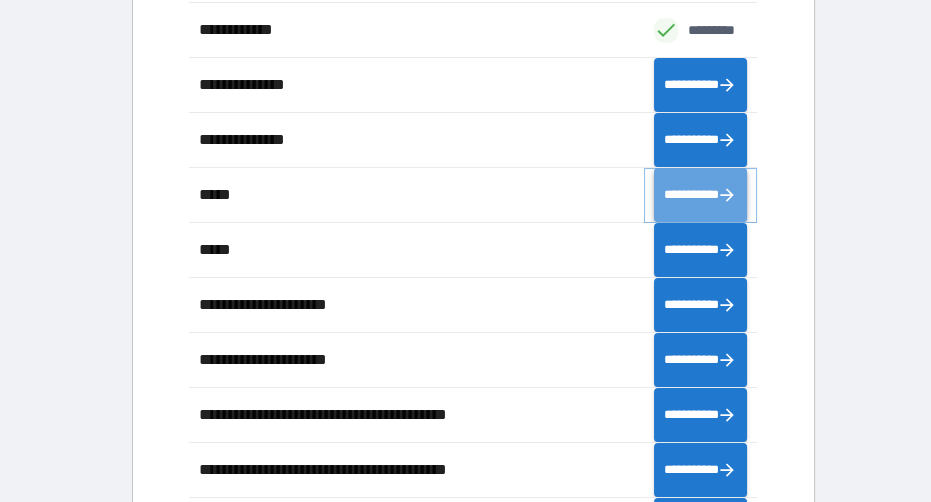 click on "**********" at bounding box center [701, 194] 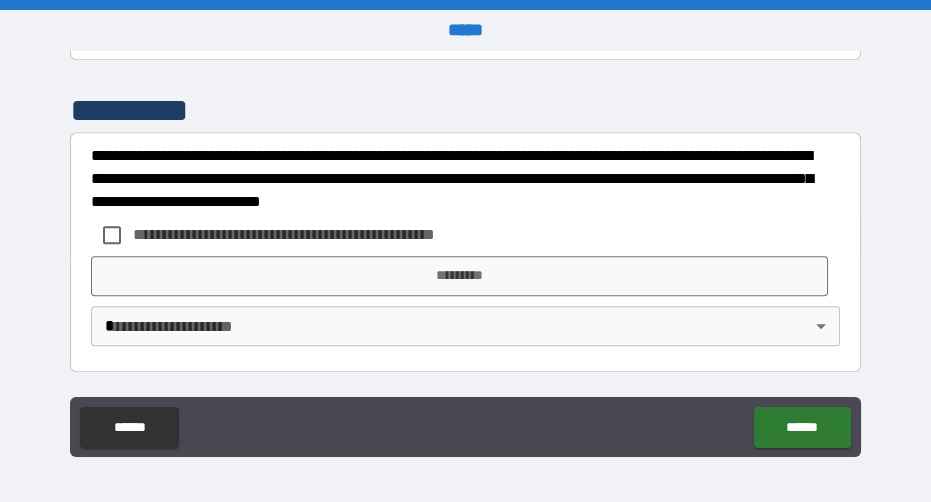scroll, scrollTop: 3463, scrollLeft: 0, axis: vertical 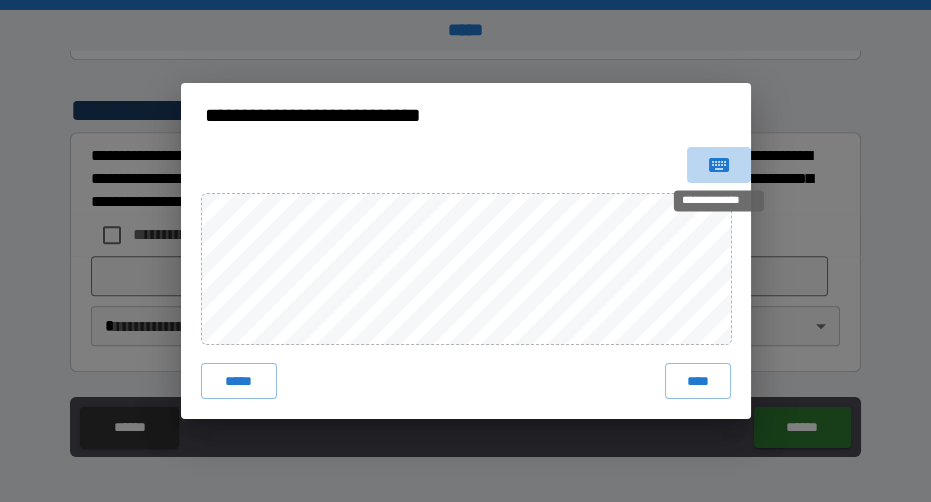 click 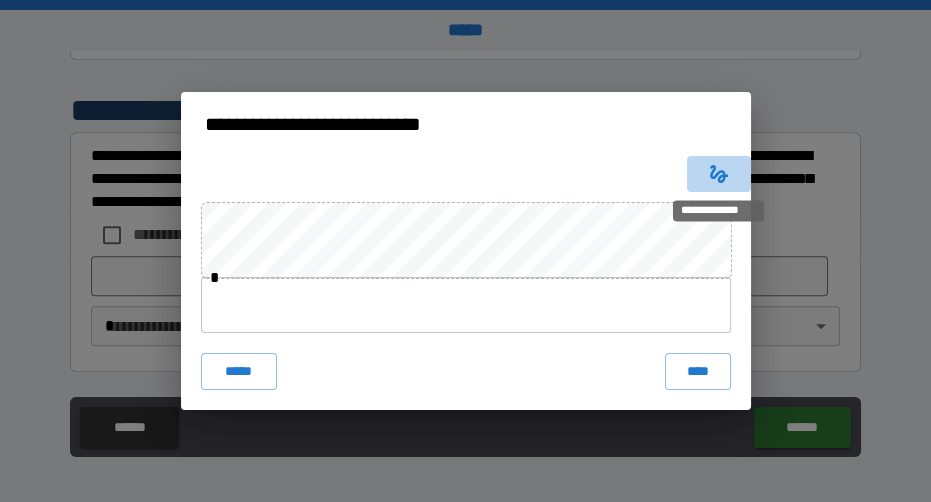 click 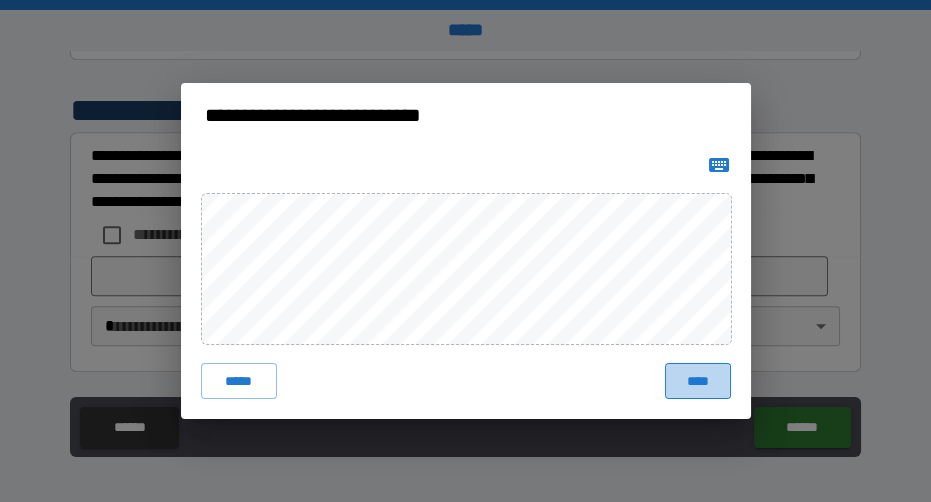 click on "****" at bounding box center (697, 381) 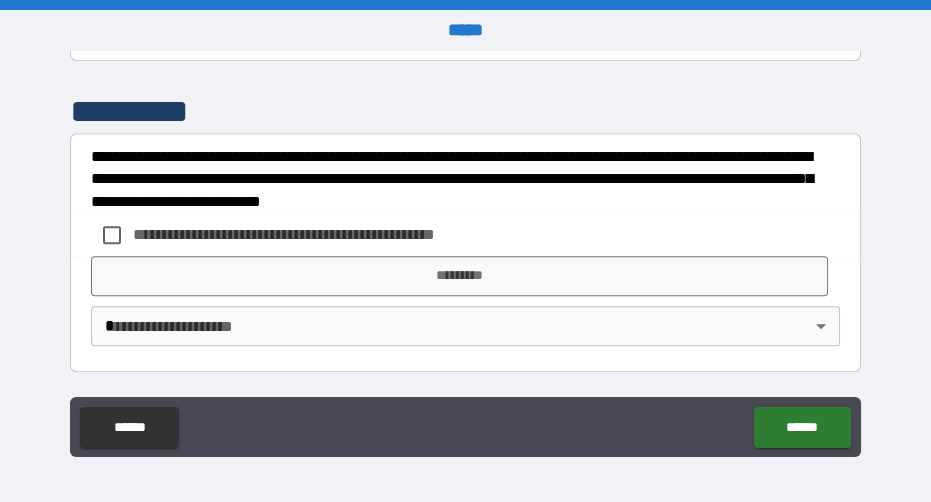 scroll, scrollTop: 3602, scrollLeft: 0, axis: vertical 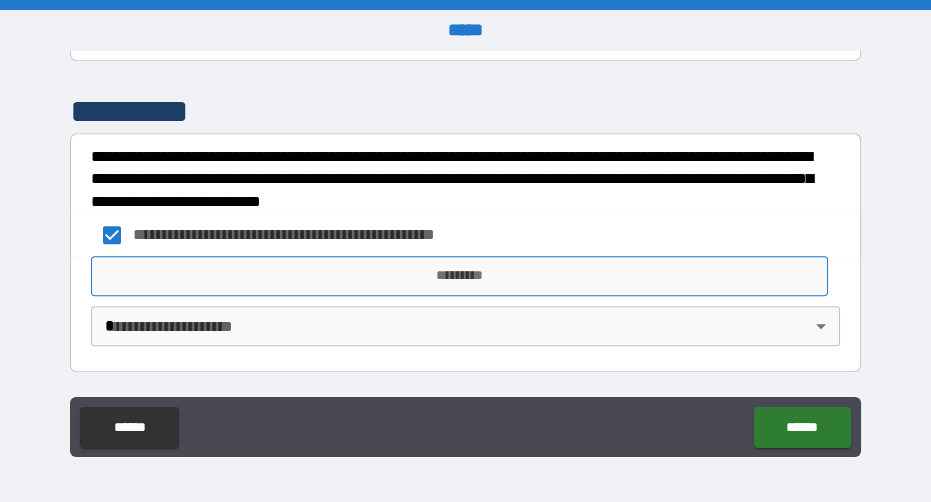 click on "*********" at bounding box center [460, 276] 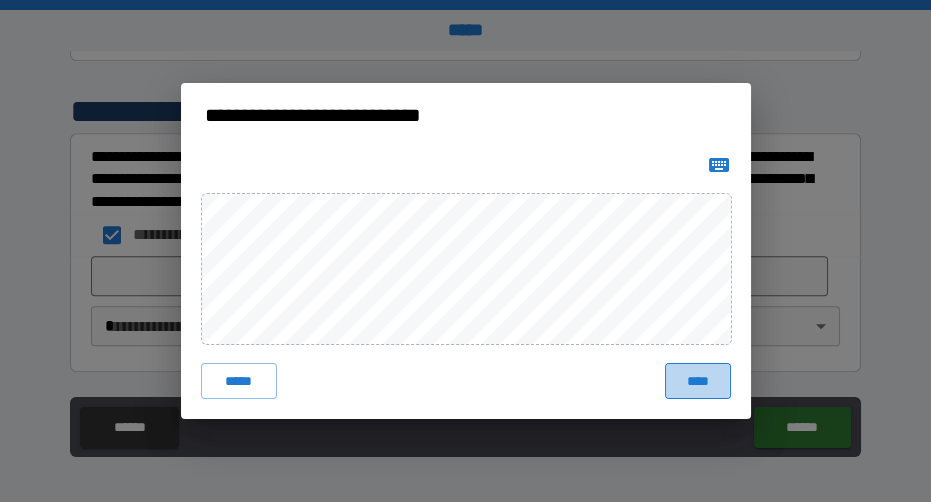 click on "****" at bounding box center [697, 381] 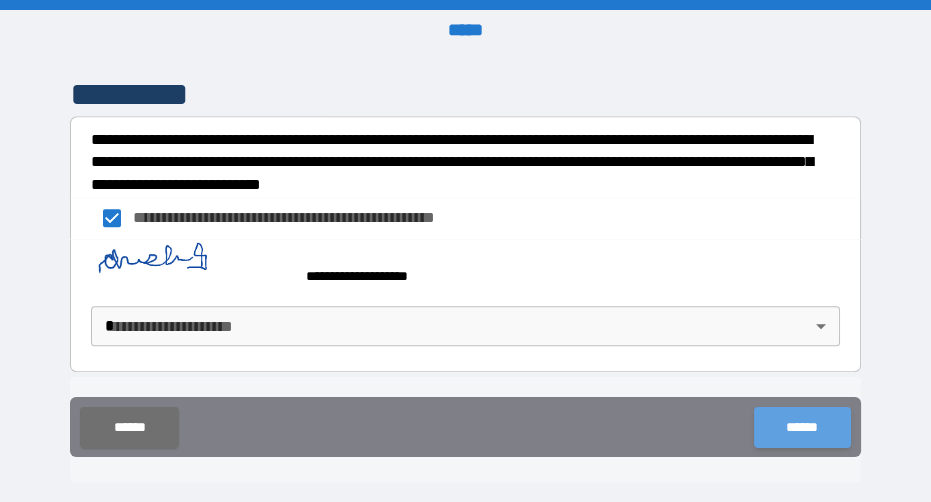 click on "******" at bounding box center (802, 427) 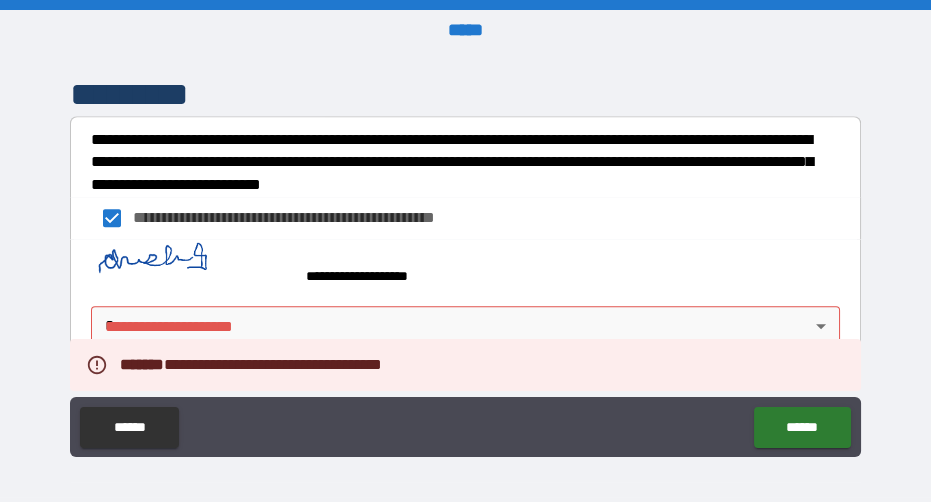 scroll, scrollTop: 3620, scrollLeft: 0, axis: vertical 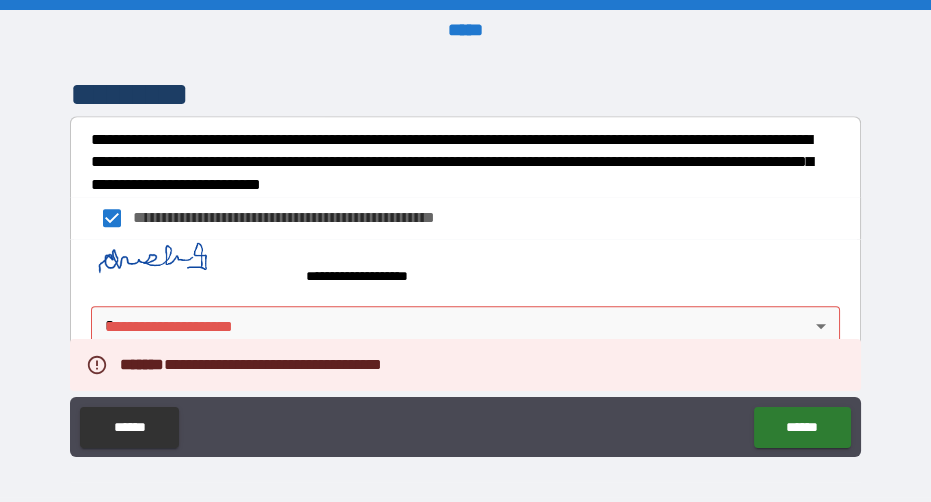 click on "**********" at bounding box center [465, 251] 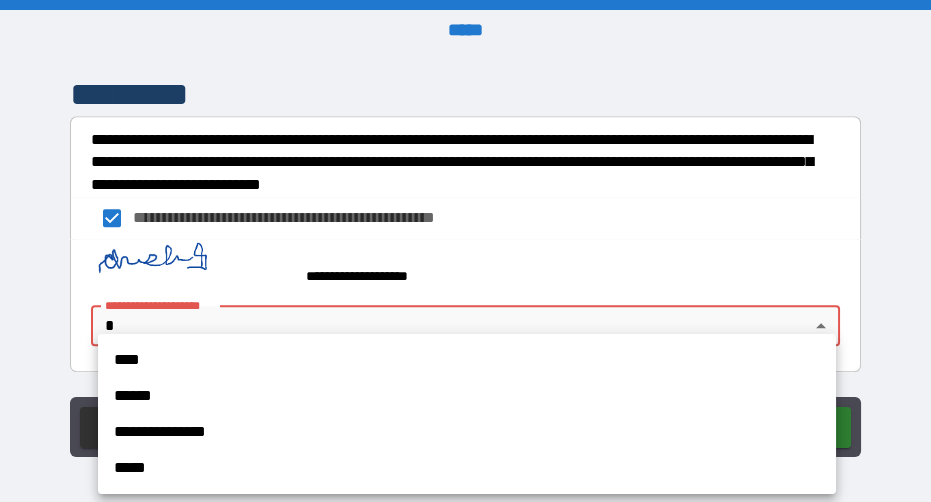click on "****" at bounding box center (467, 360) 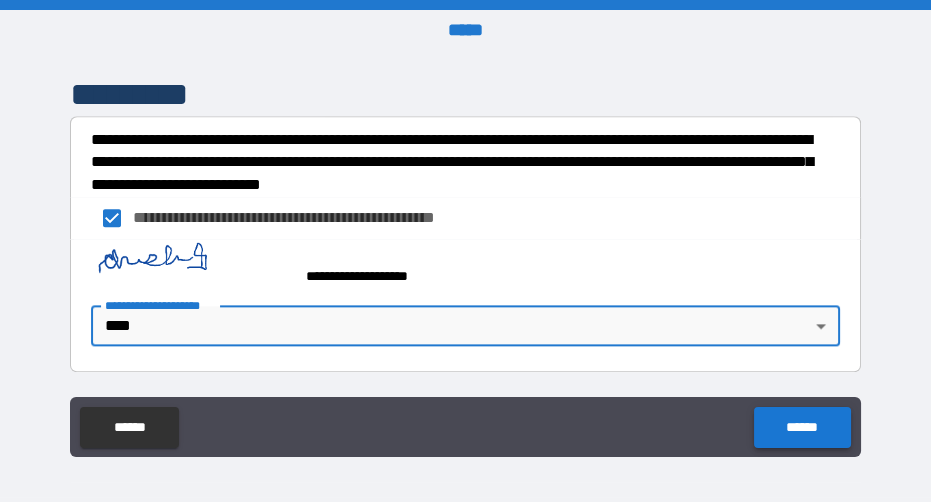 click on "******" at bounding box center [802, 427] 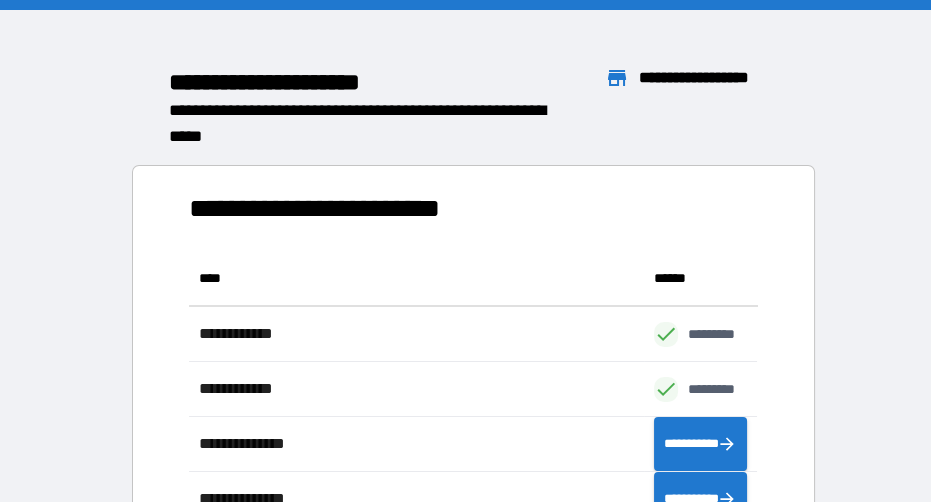 scroll, scrollTop: 0, scrollLeft: 0, axis: both 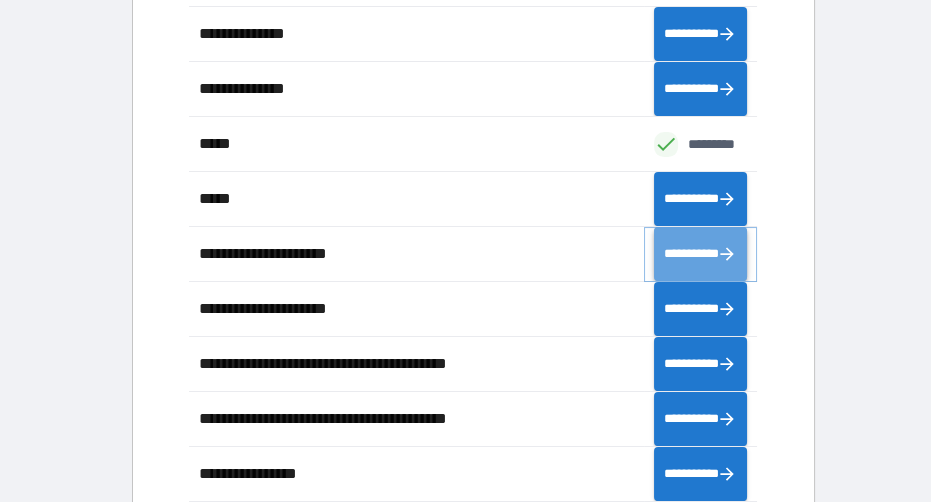 click on "**********" at bounding box center (701, 253) 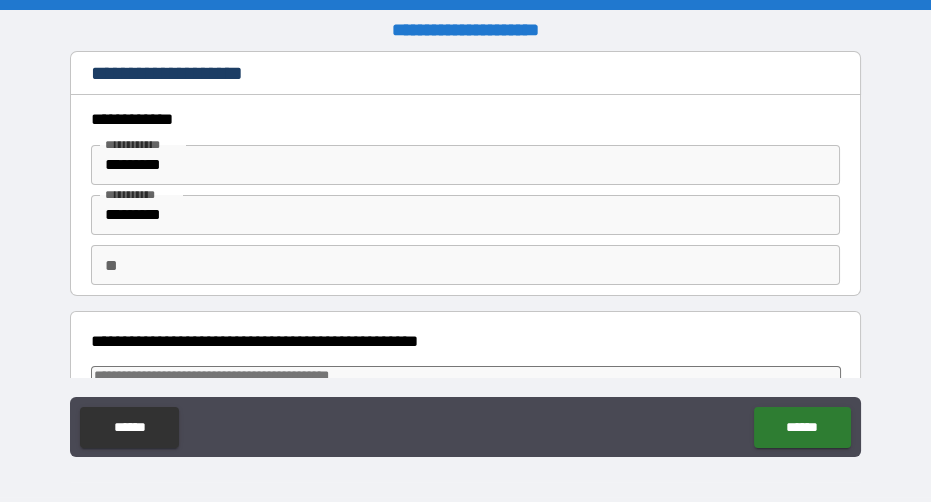 type on "*" 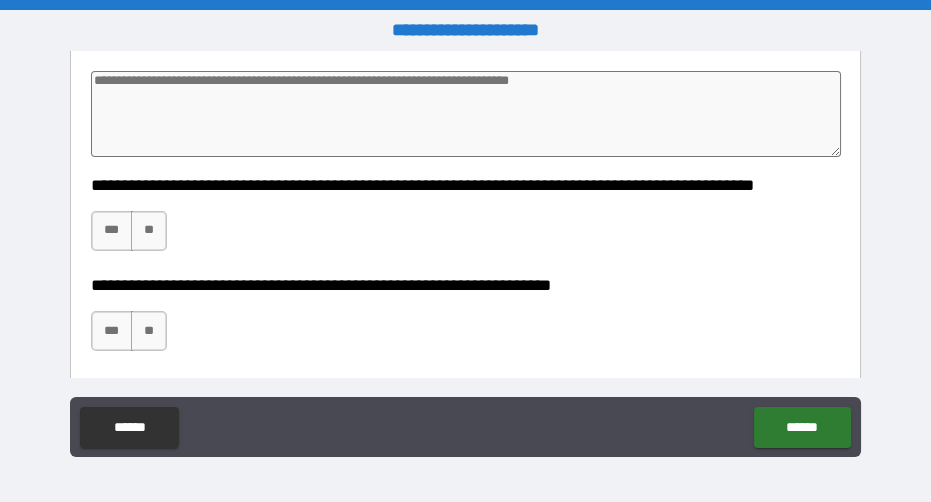 scroll, scrollTop: 577, scrollLeft: 0, axis: vertical 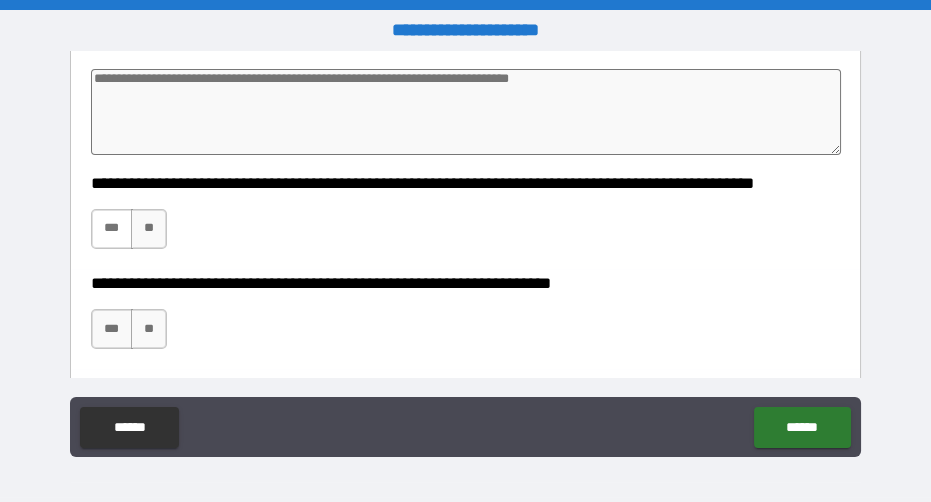 click on "***" at bounding box center (112, 229) 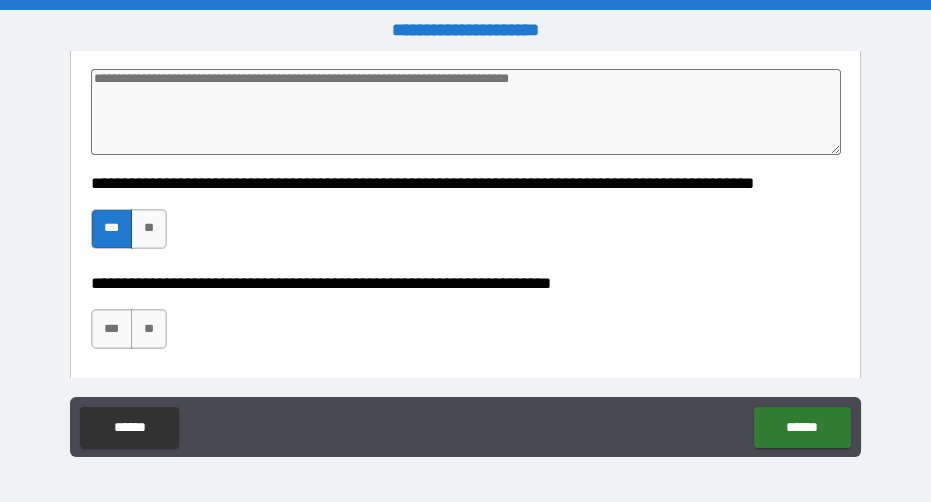 type on "*" 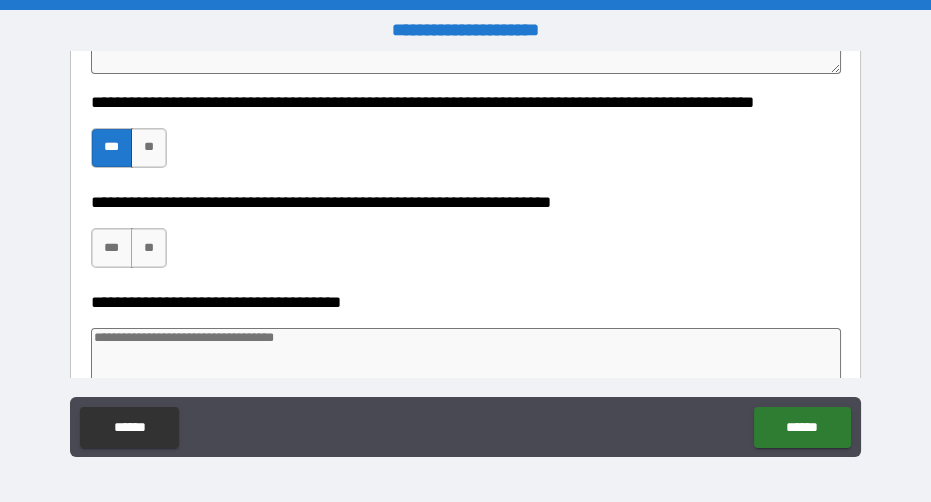 scroll, scrollTop: 668, scrollLeft: 0, axis: vertical 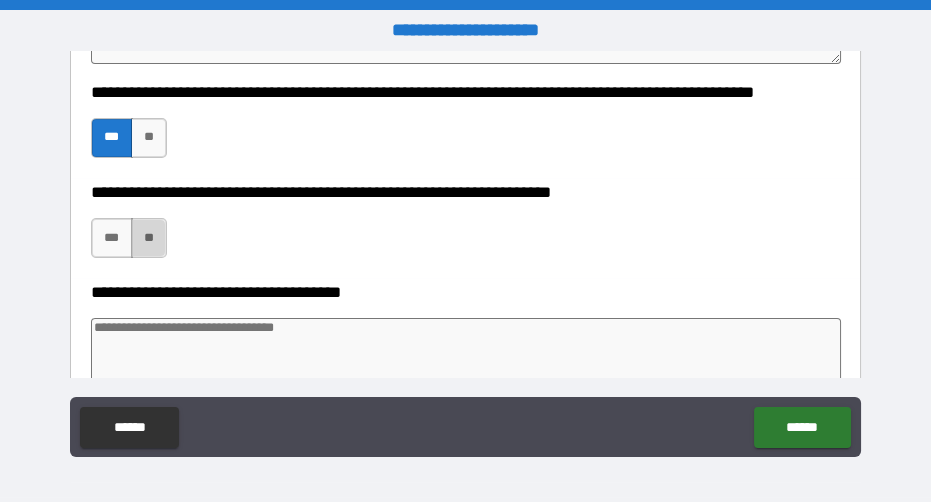 click on "**" at bounding box center [149, 238] 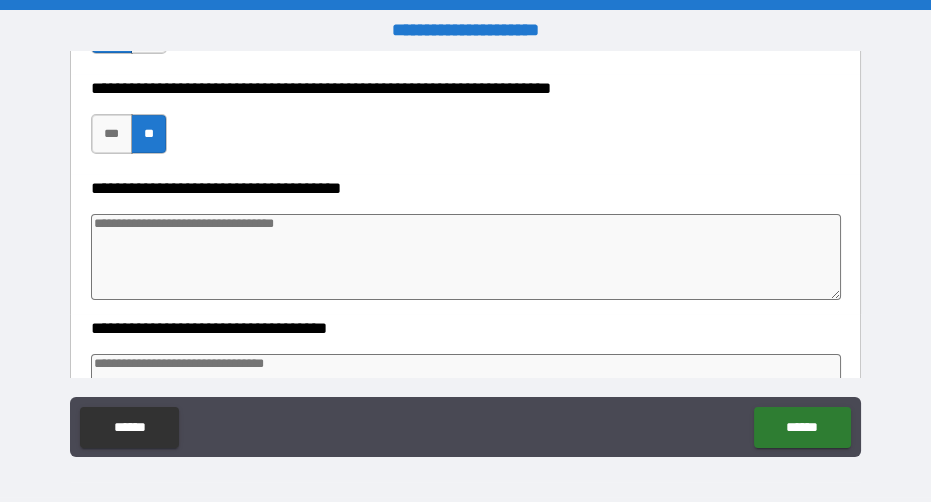 scroll, scrollTop: 798, scrollLeft: 0, axis: vertical 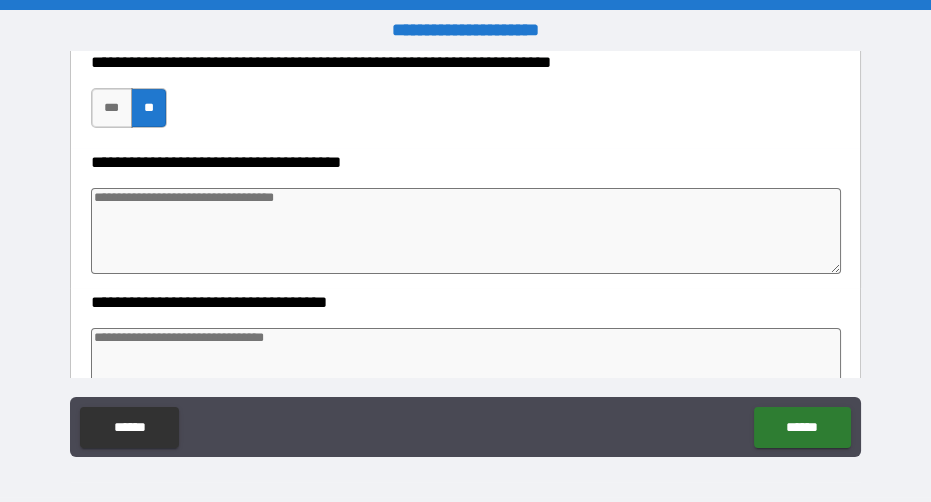 click at bounding box center [466, 231] 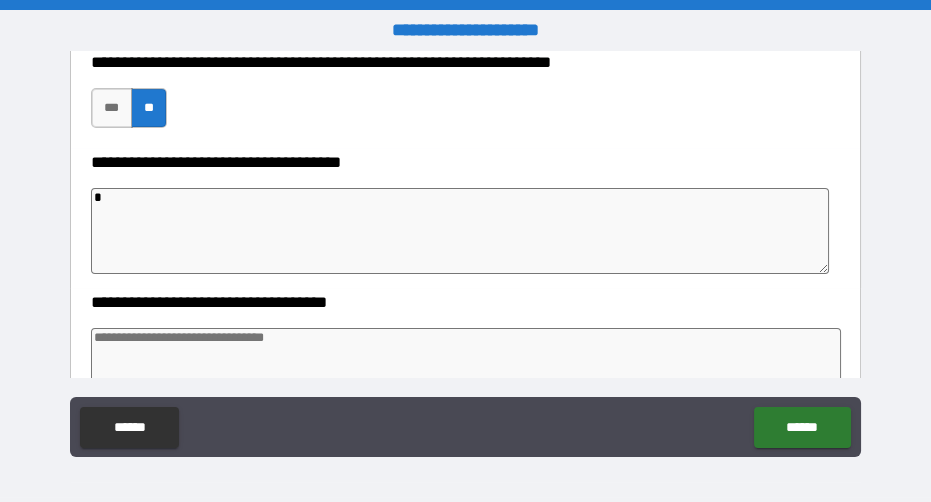 type on "*" 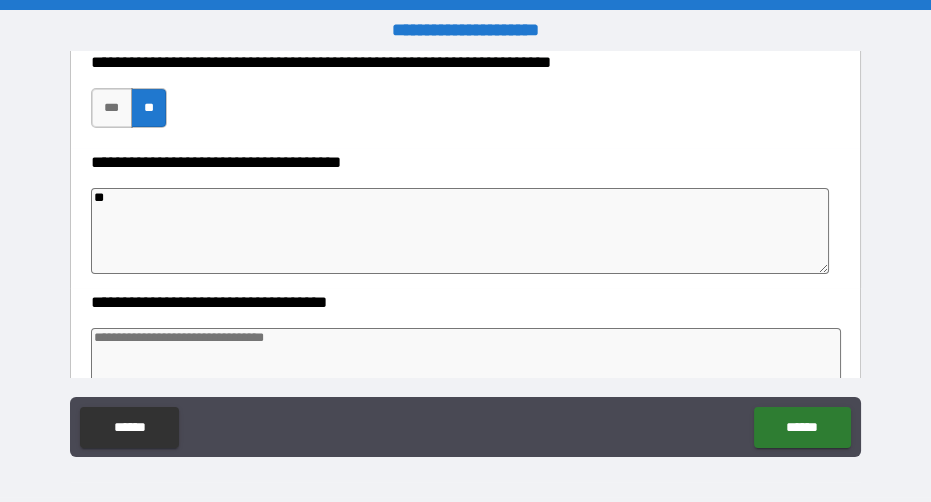 type on "*" 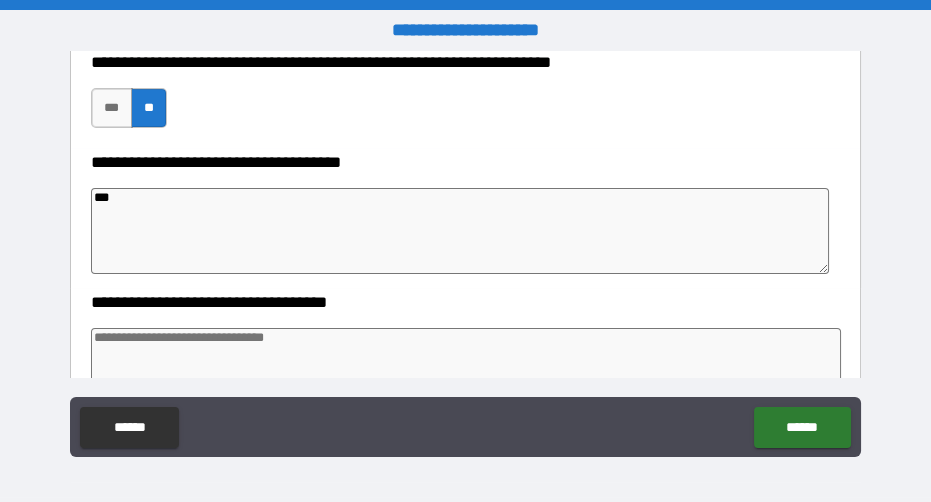 type on "*" 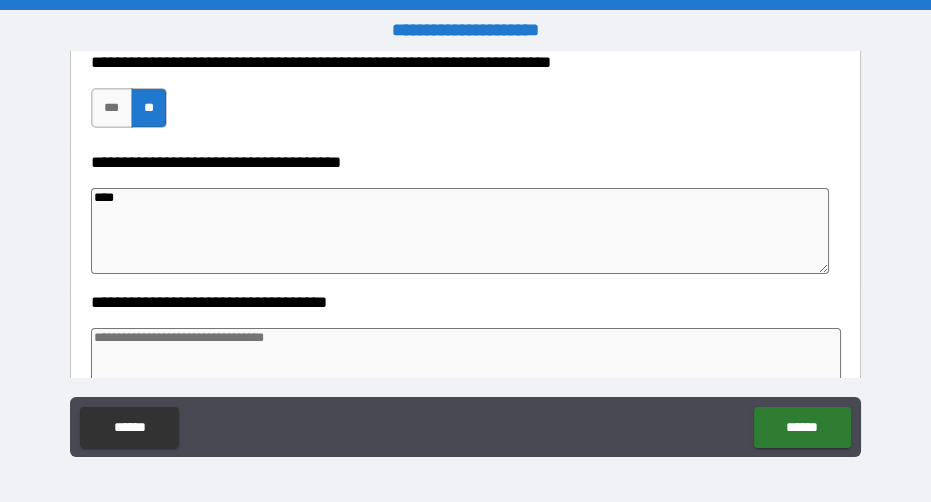 type on "*" 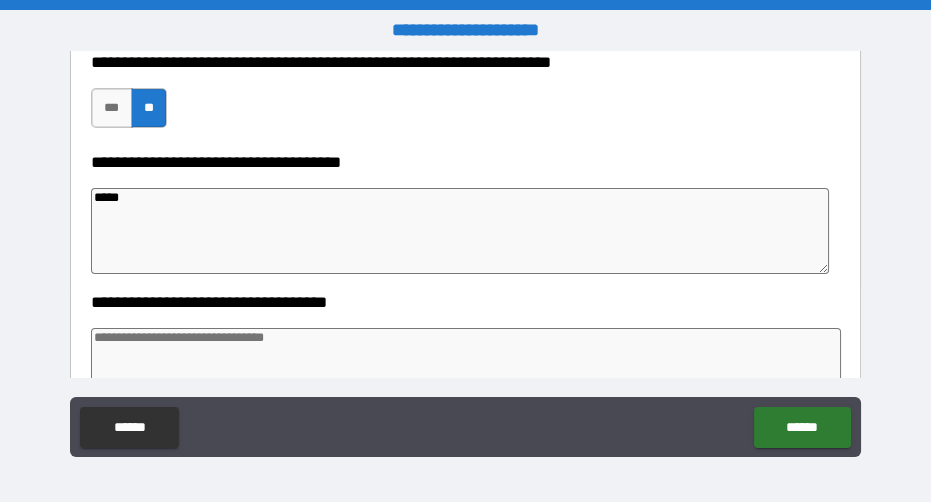 type on "*" 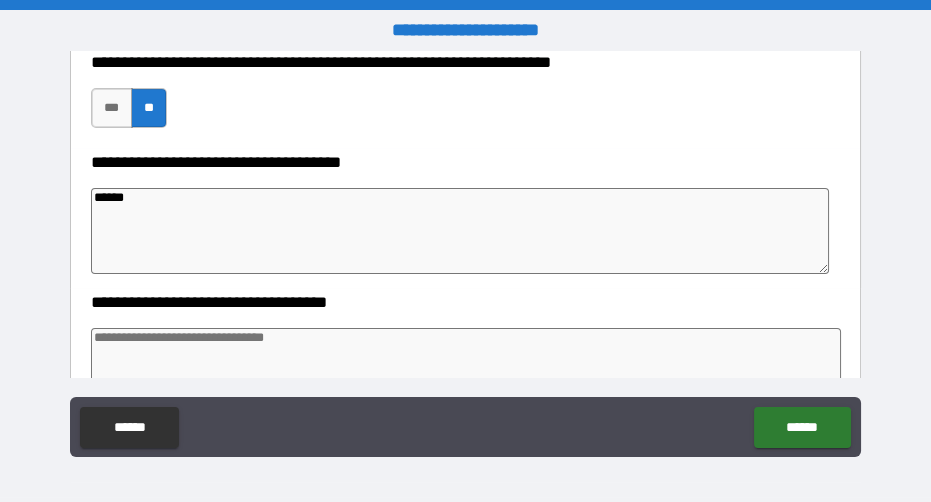 type on "*" 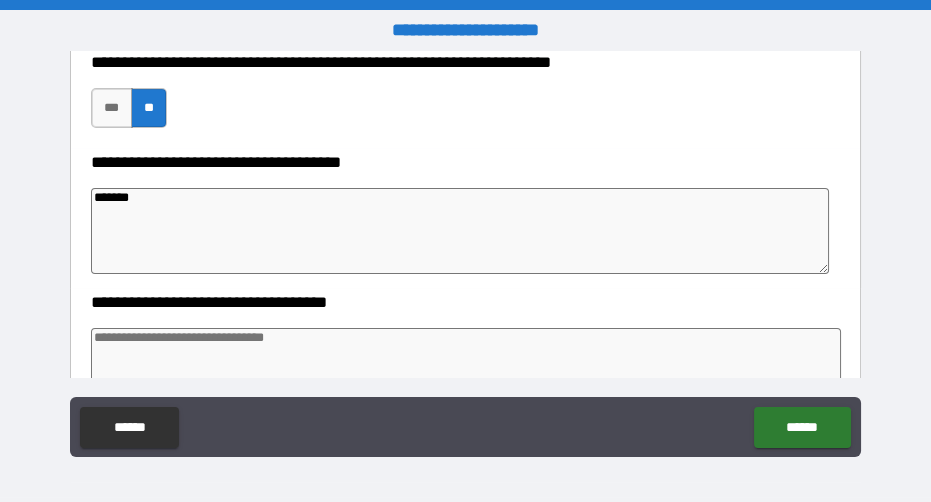 type on "*" 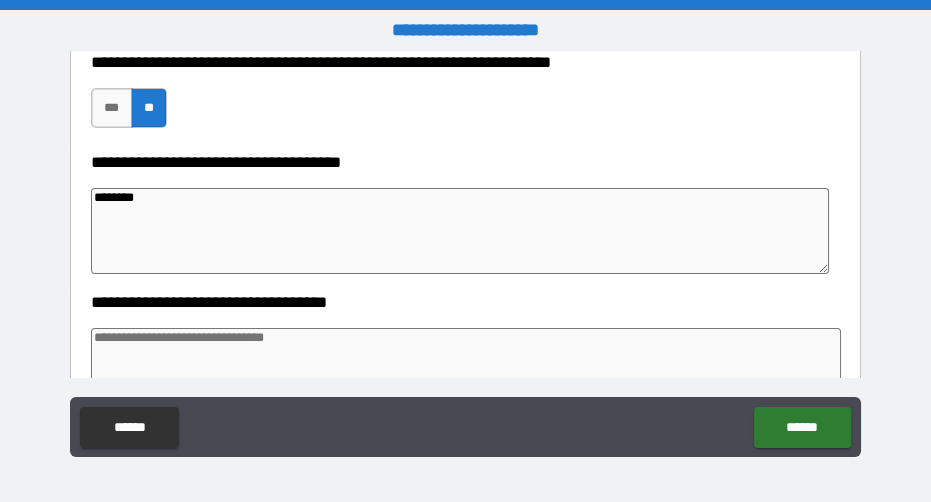 type on "*" 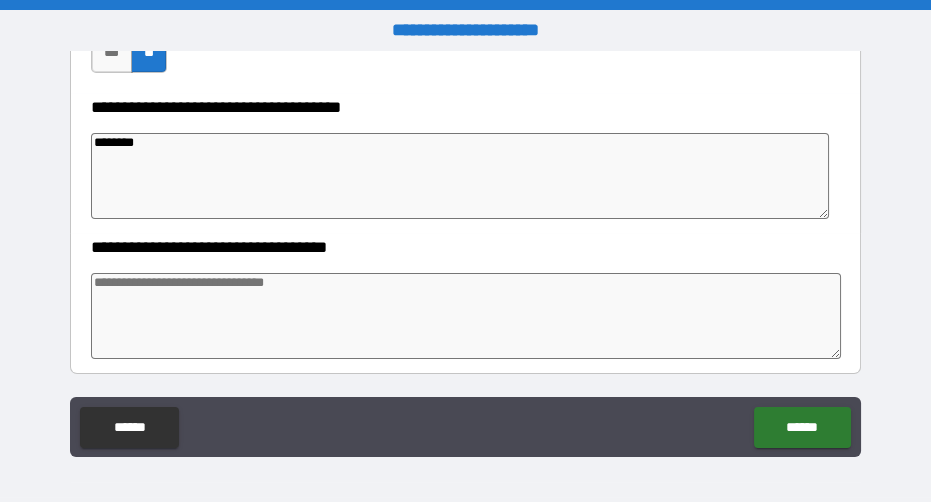 scroll, scrollTop: 855, scrollLeft: 0, axis: vertical 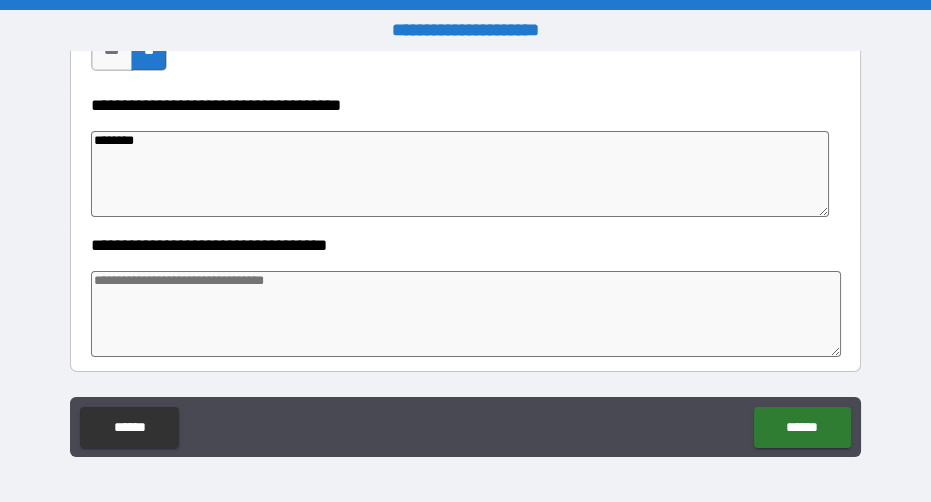 type on "********" 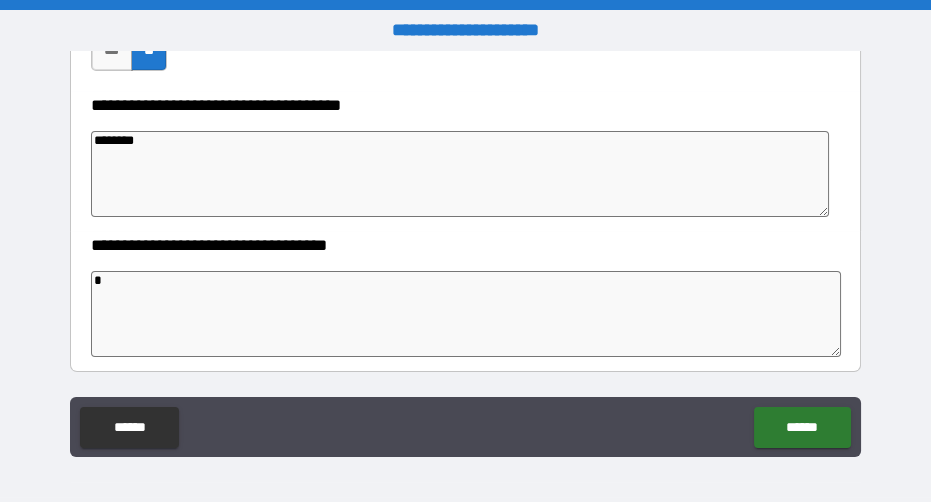 type on "*" 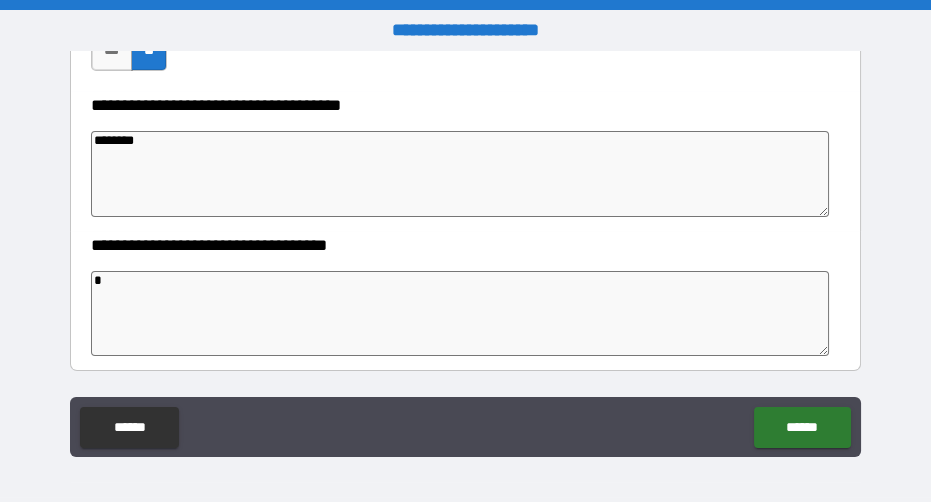 type on "*" 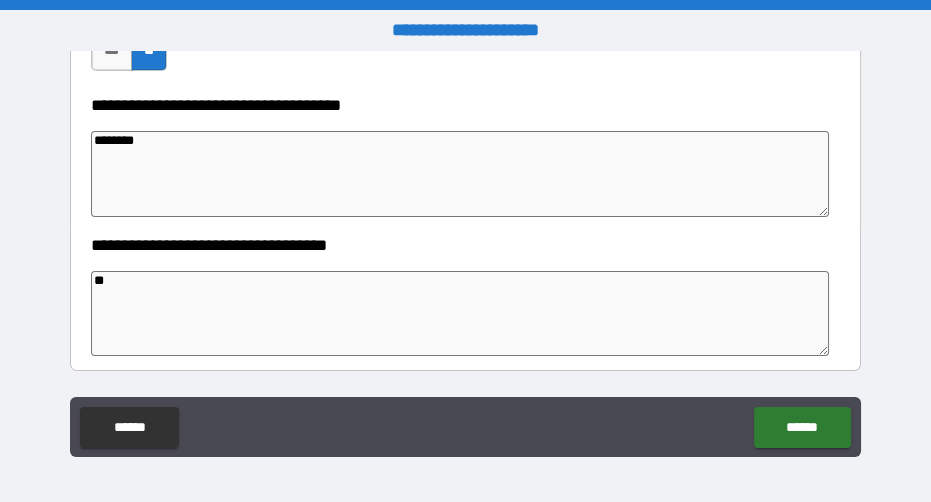type on "*" 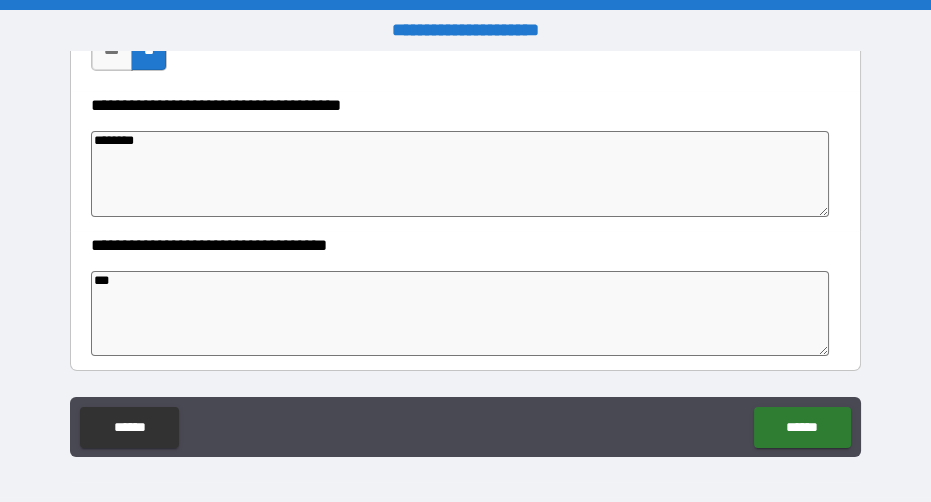 type on "*" 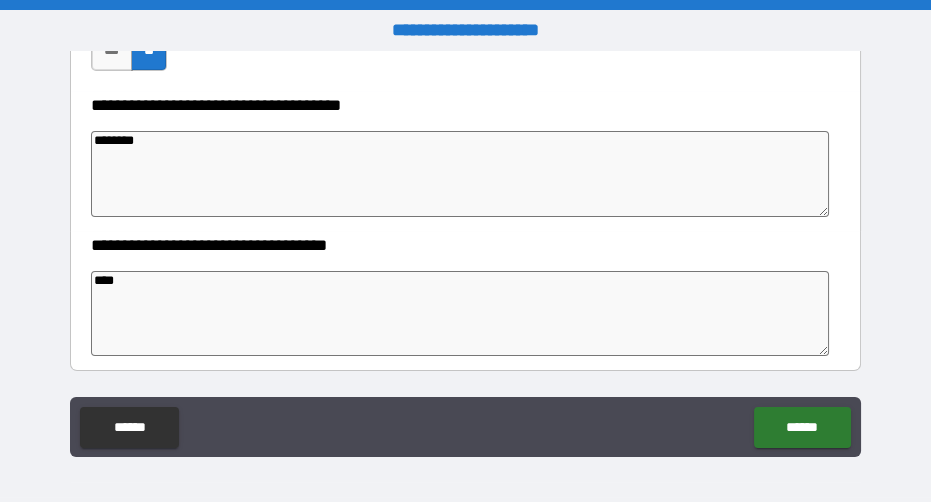 type on "*" 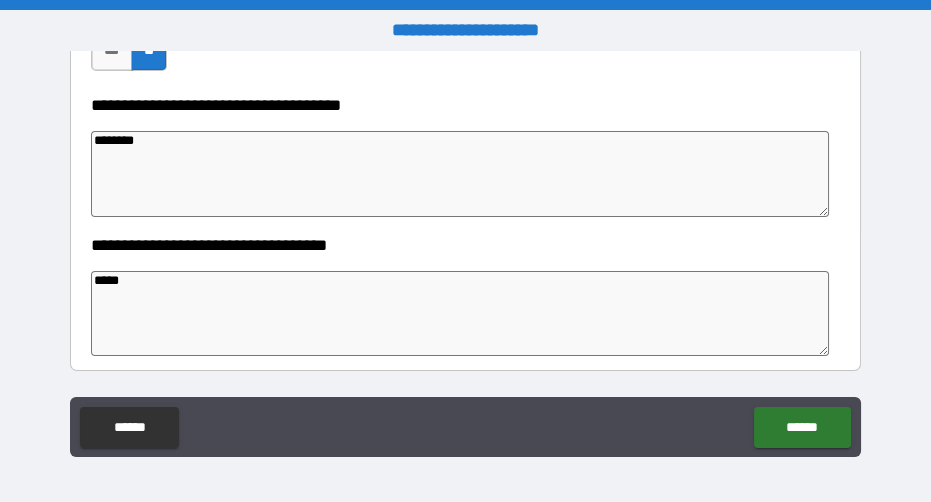type on "*" 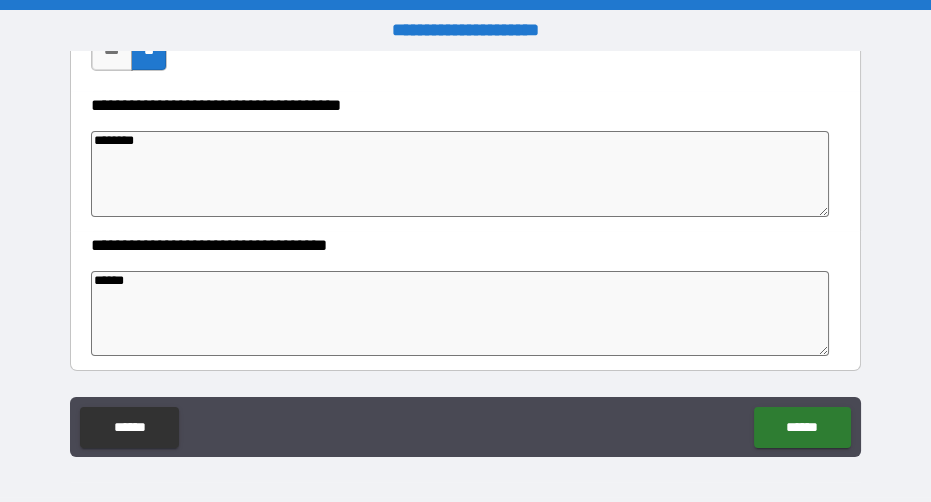 type on "*" 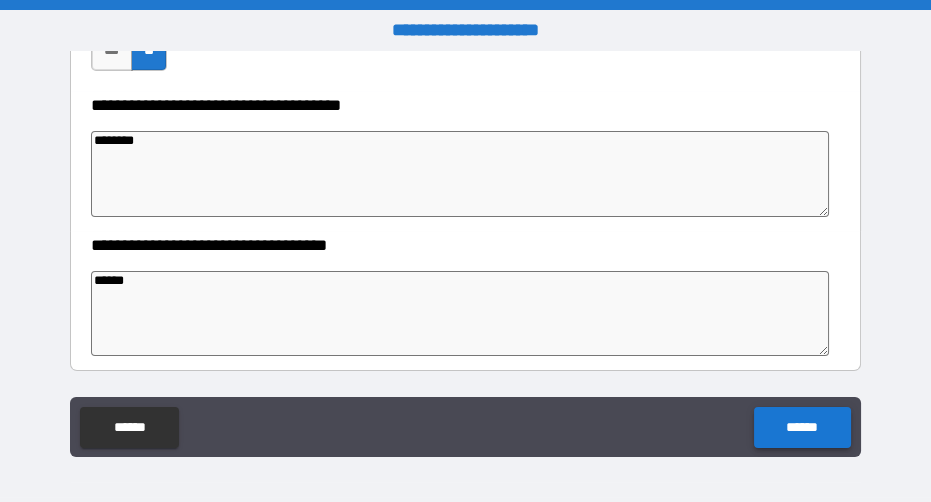 type on "******" 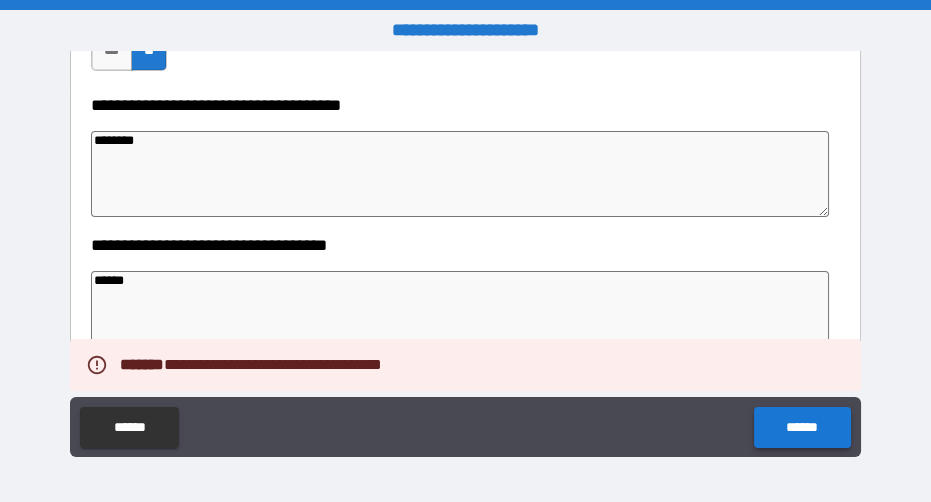 type on "*" 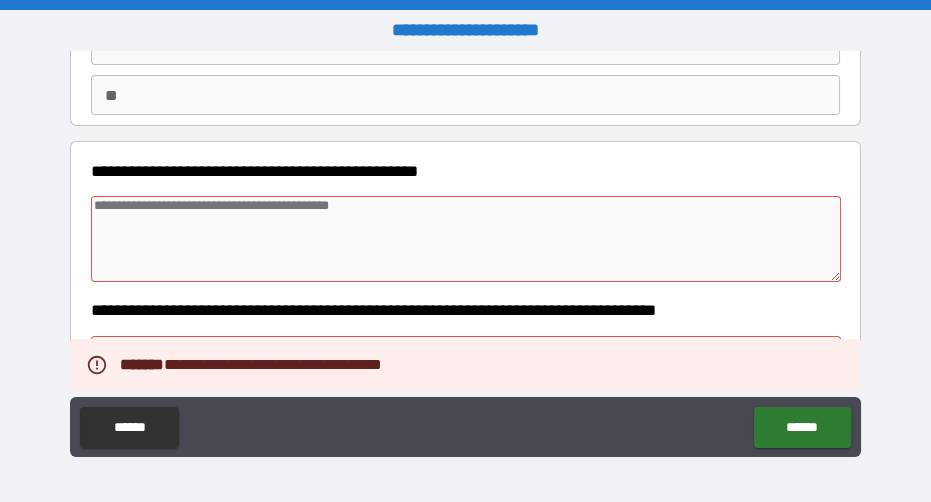 scroll, scrollTop: 172, scrollLeft: 0, axis: vertical 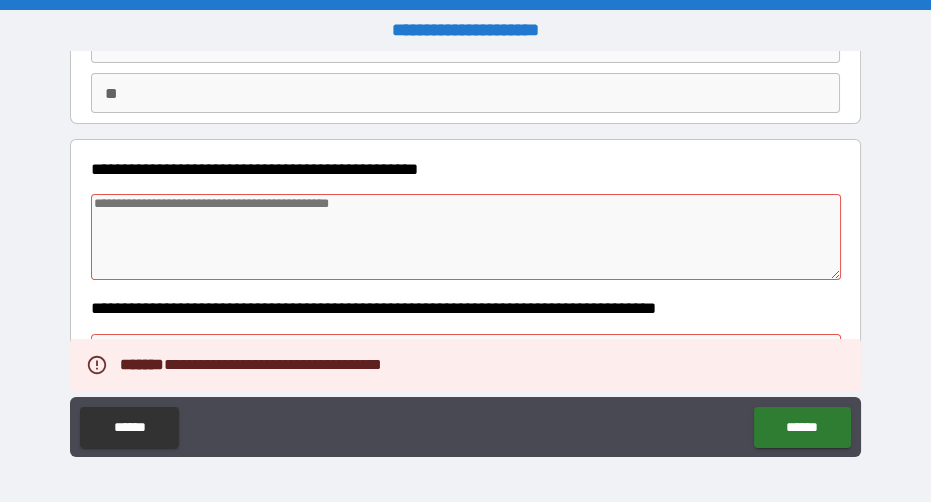 click at bounding box center [466, 237] 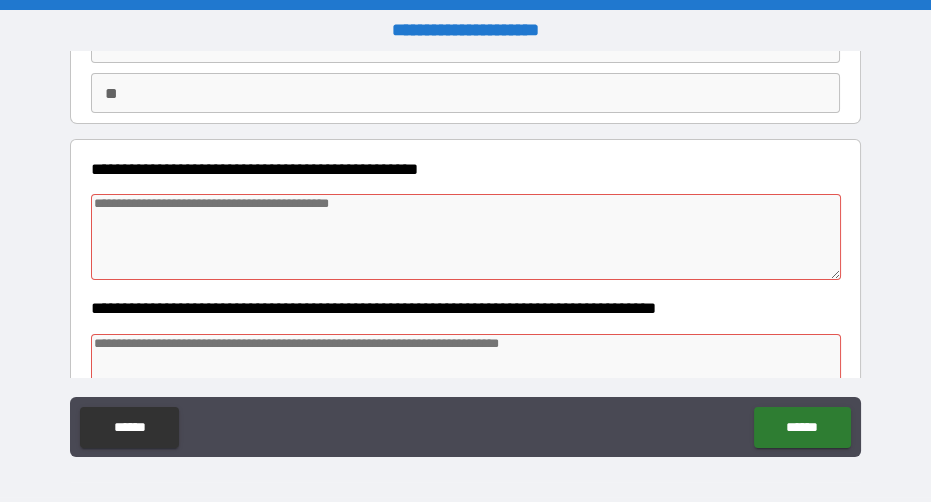 type on "*" 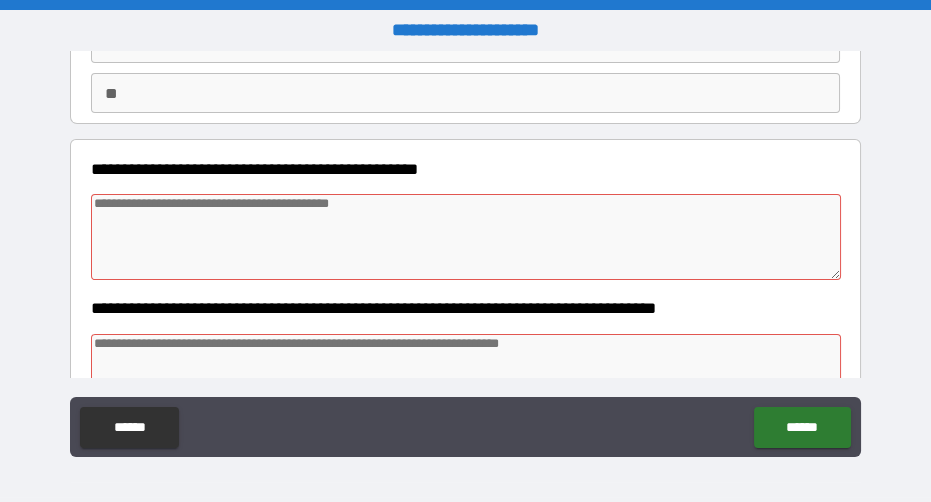 type on "*" 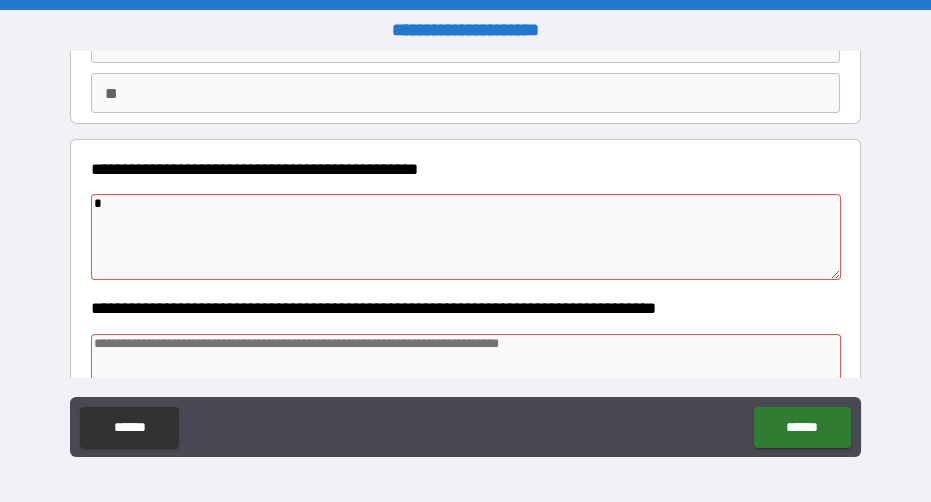 type on "*" 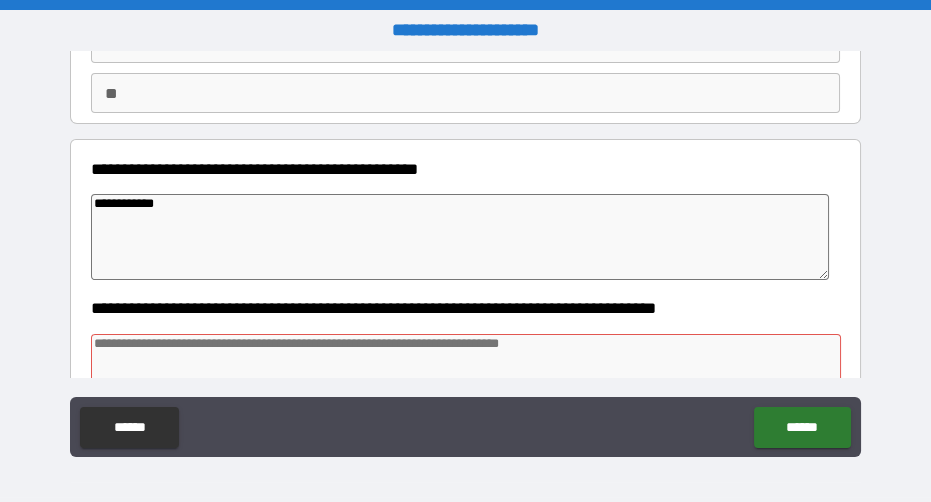 click at bounding box center [466, 377] 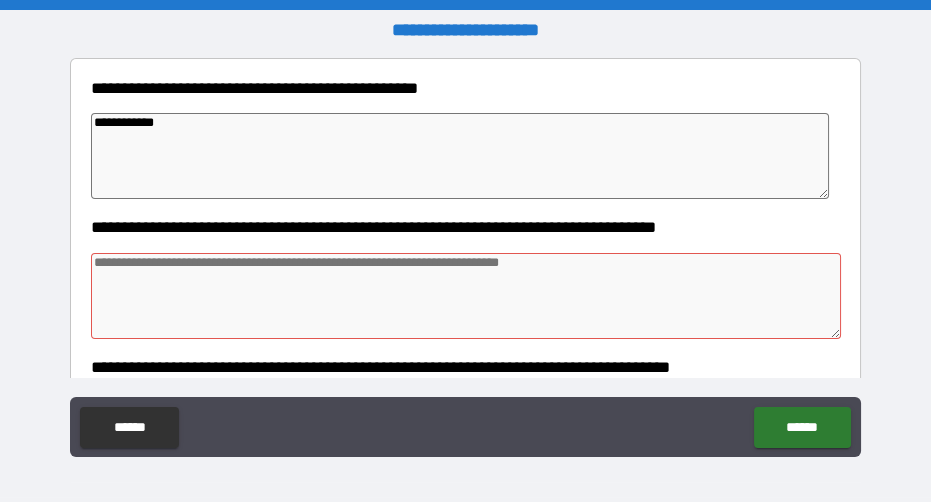 scroll, scrollTop: 266, scrollLeft: 0, axis: vertical 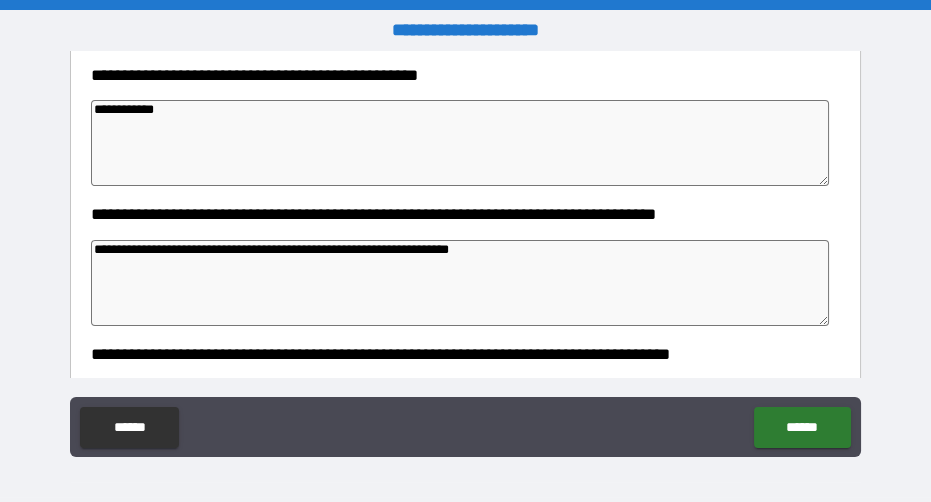 click on "**********" at bounding box center [460, 283] 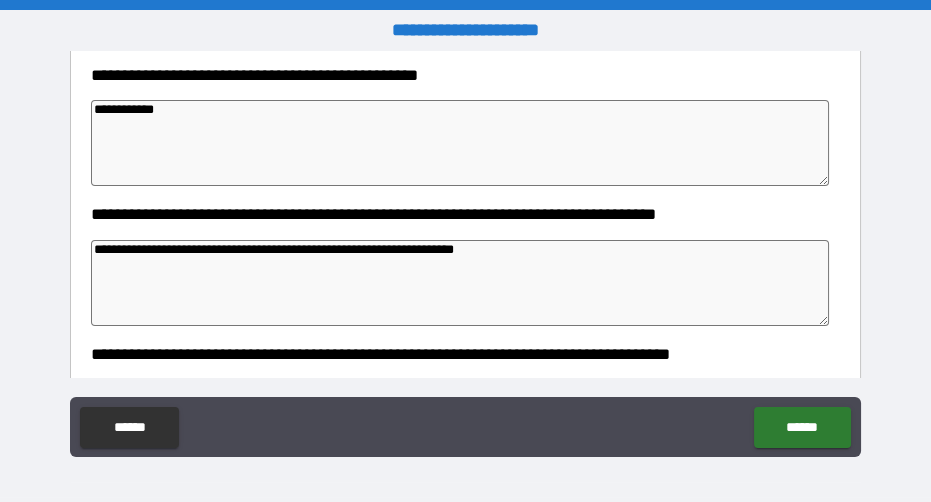 drag, startPoint x: 497, startPoint y: 273, endPoint x: 137, endPoint y: 223, distance: 363.45563 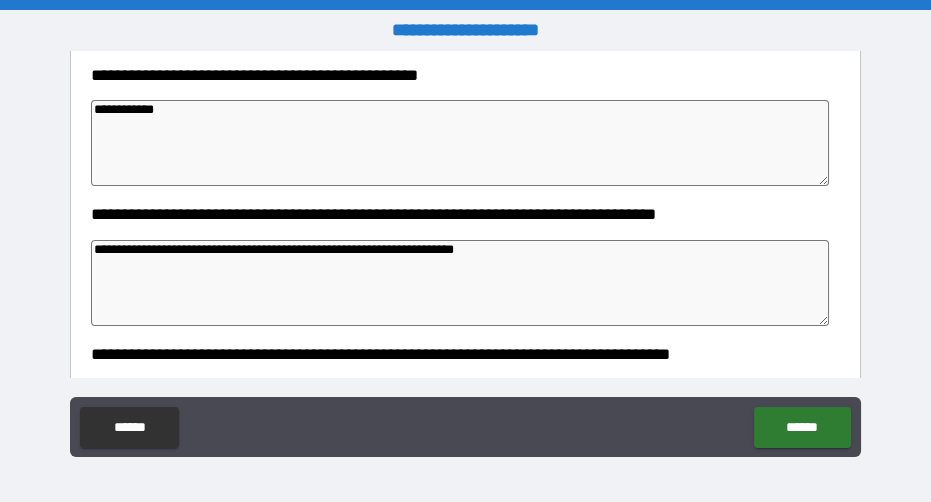 click on "**********" at bounding box center [466, 270] 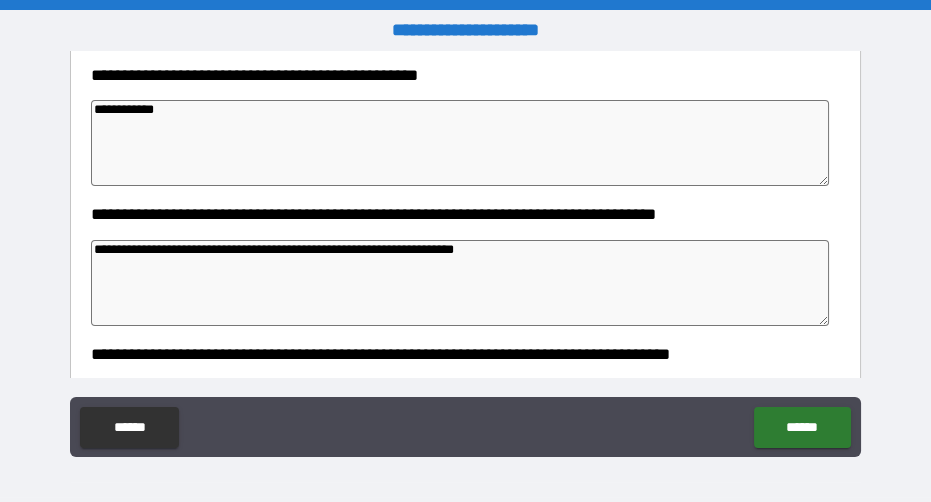 paste on "**********" 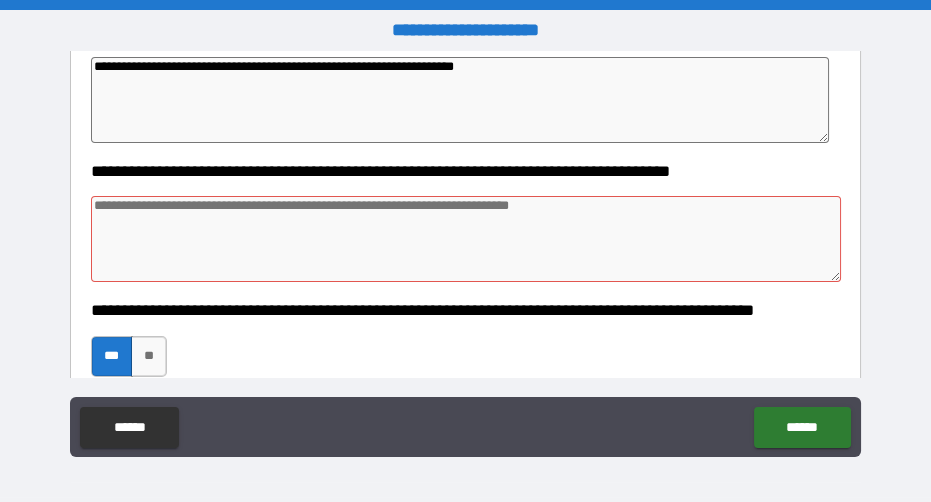 scroll, scrollTop: 448, scrollLeft: 0, axis: vertical 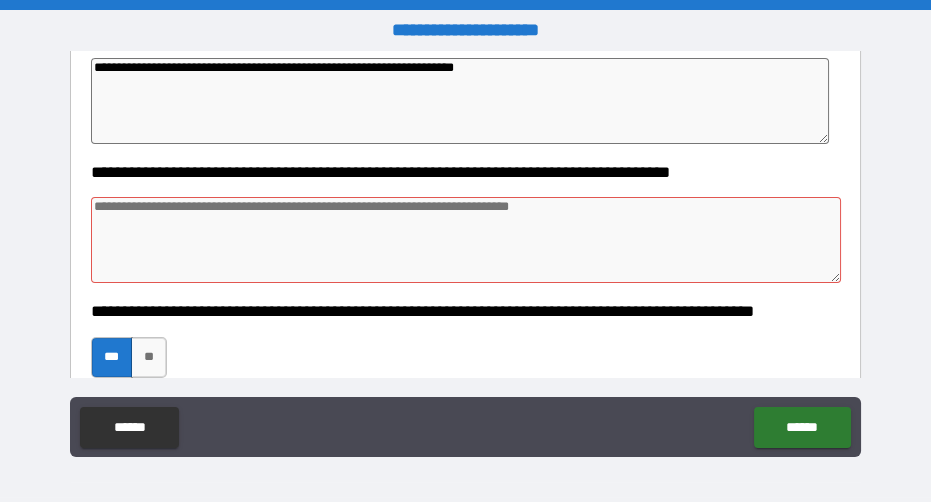 click at bounding box center (466, 240) 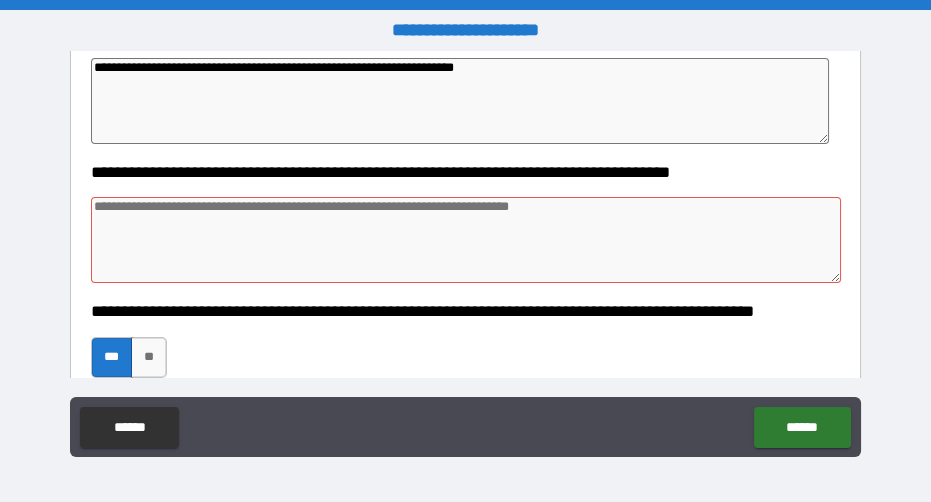 paste on "**********" 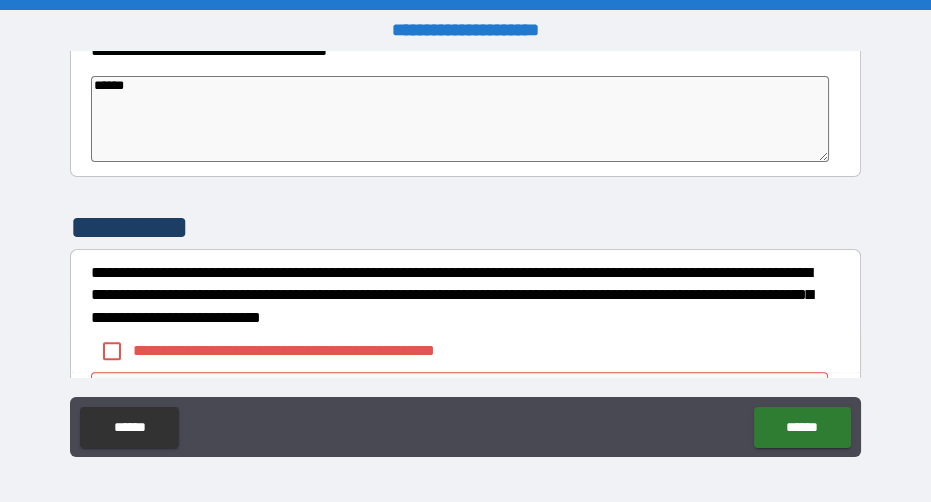 scroll, scrollTop: 1161, scrollLeft: 0, axis: vertical 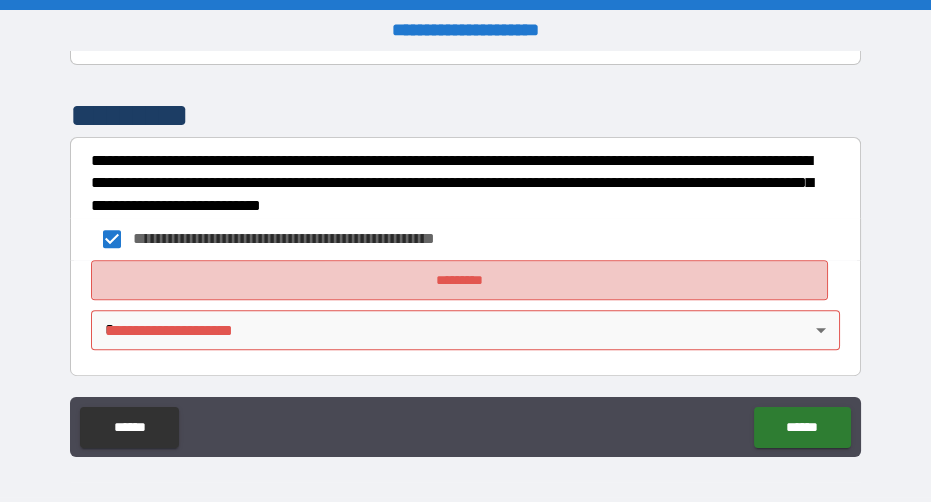 click on "*********" at bounding box center [460, 280] 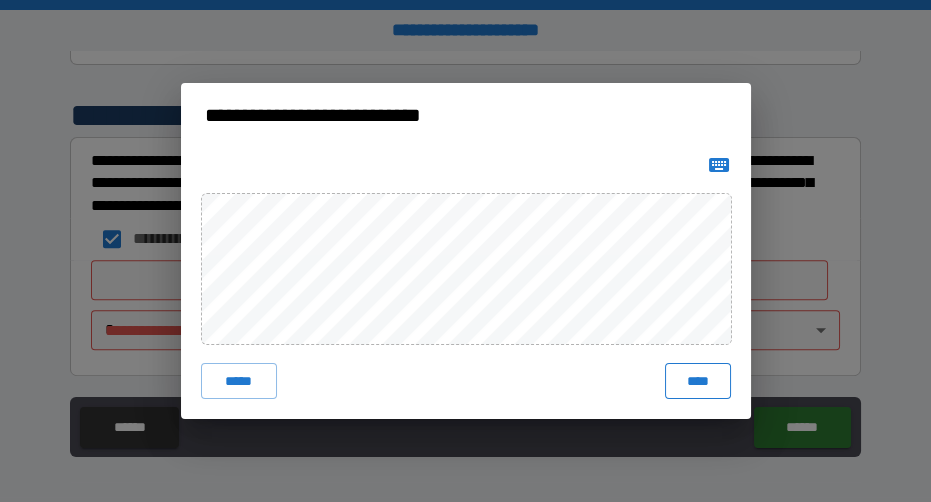 click on "****" at bounding box center [697, 381] 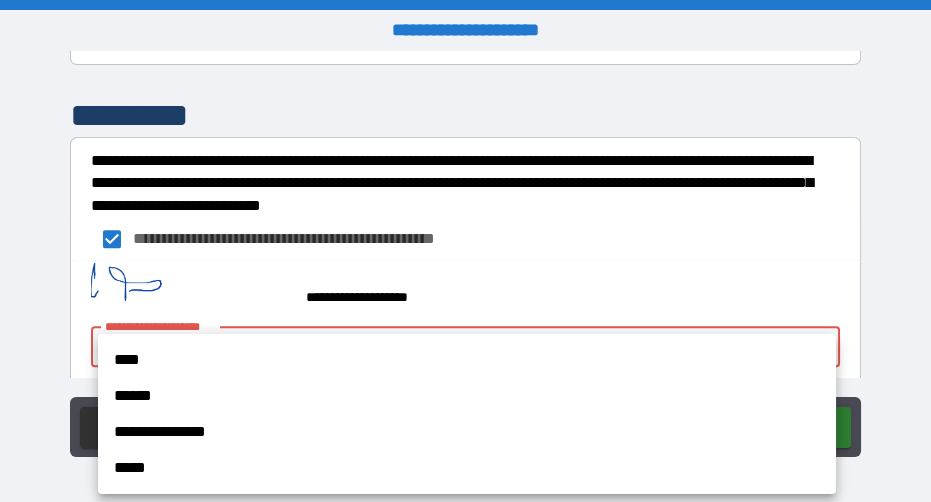 click on "**********" at bounding box center [465, 251] 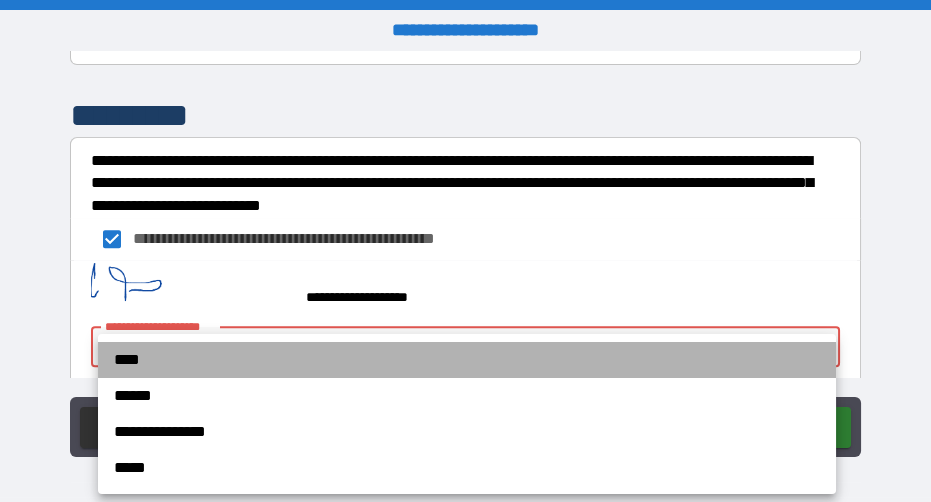 click on "****" at bounding box center [467, 360] 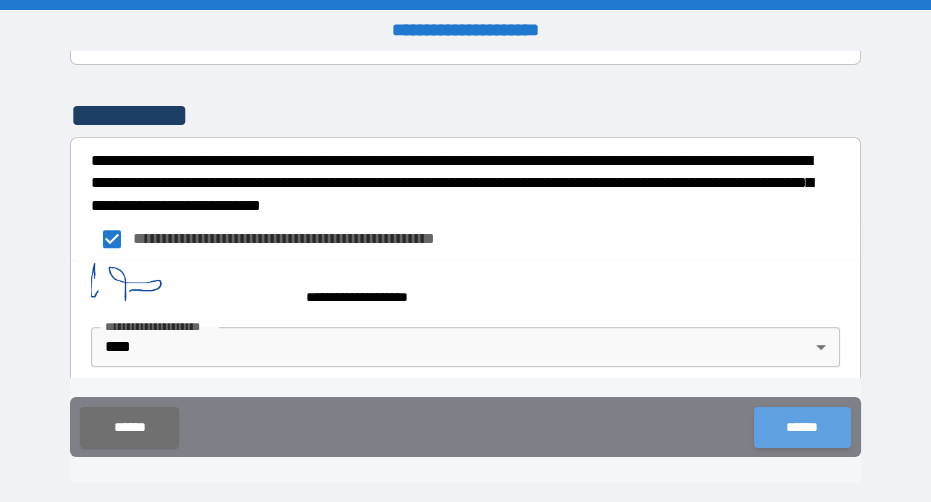 click on "******" at bounding box center (802, 427) 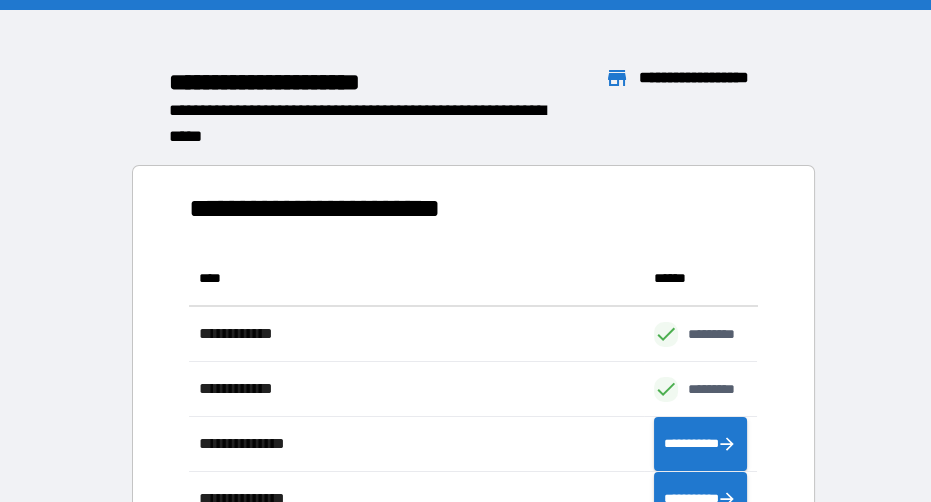 scroll, scrollTop: 0, scrollLeft: 0, axis: both 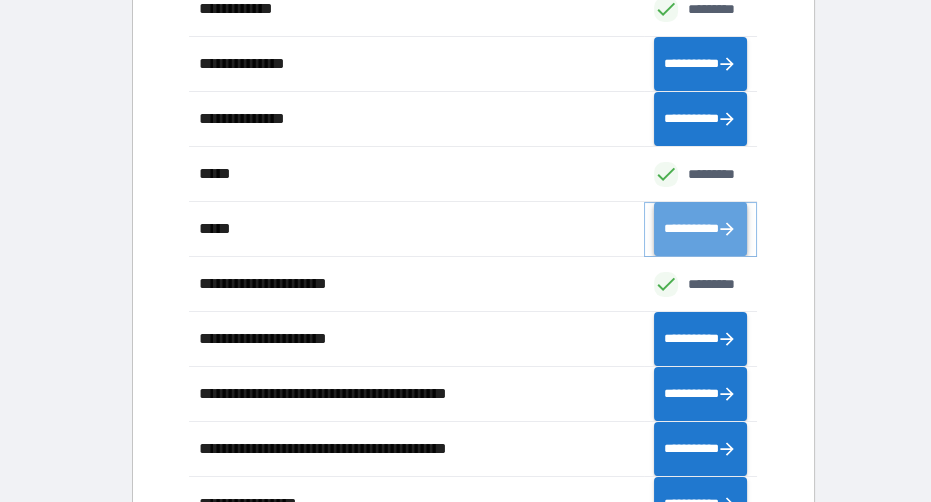 click on "**********" at bounding box center (701, 228) 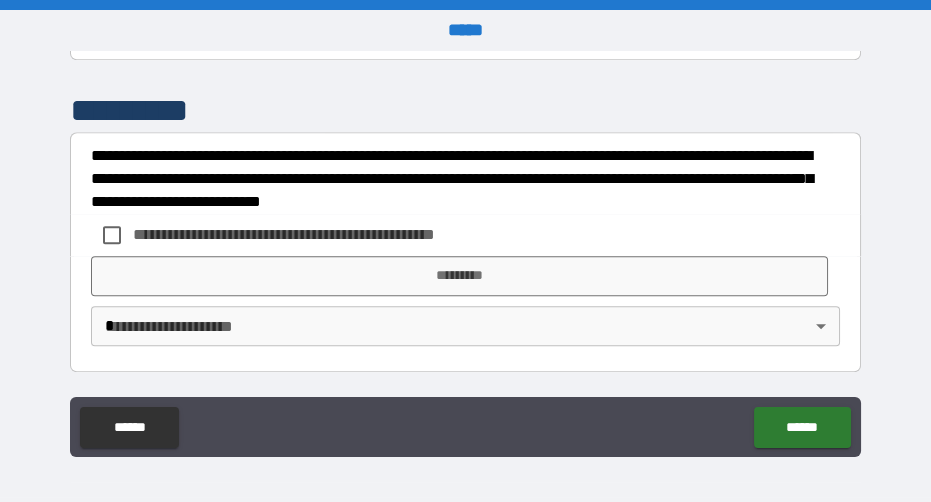 scroll, scrollTop: 3417, scrollLeft: 0, axis: vertical 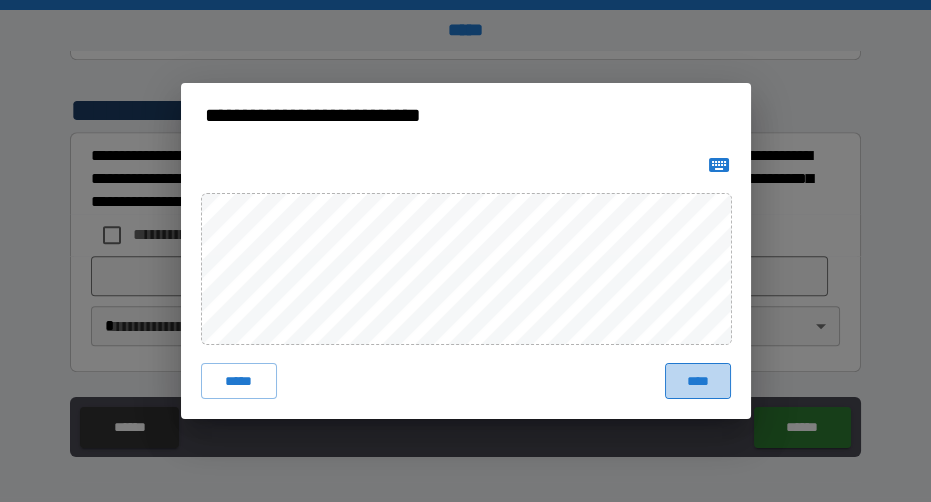 click on "****" at bounding box center [697, 381] 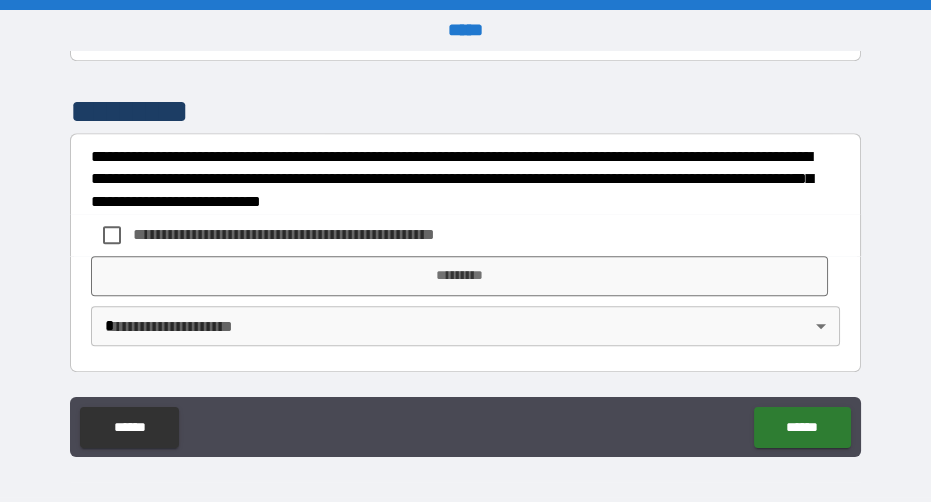 scroll, scrollTop: 3591, scrollLeft: 0, axis: vertical 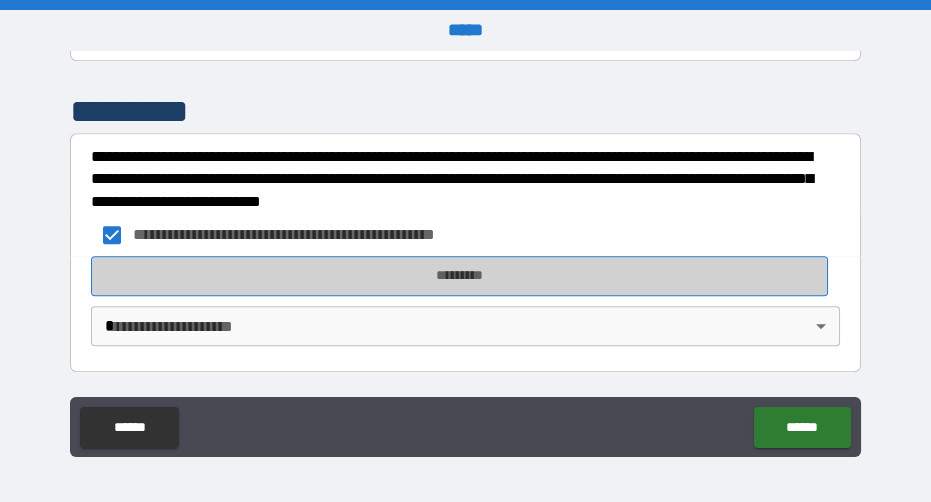 click on "*********" at bounding box center [460, 276] 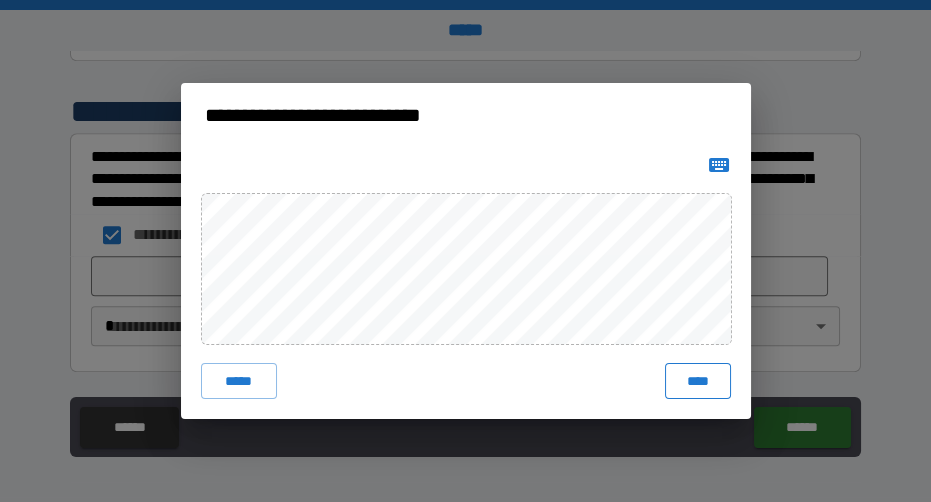 click on "****" at bounding box center [697, 381] 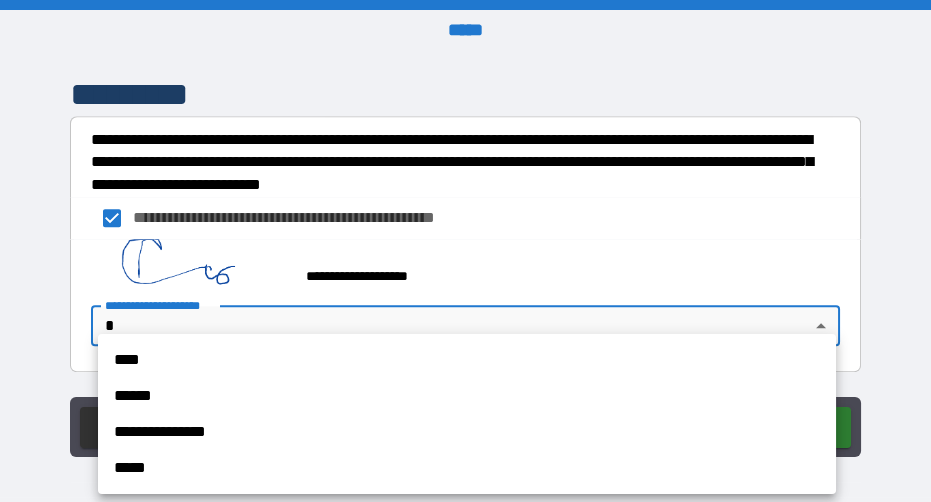 click on "**********" at bounding box center (465, 251) 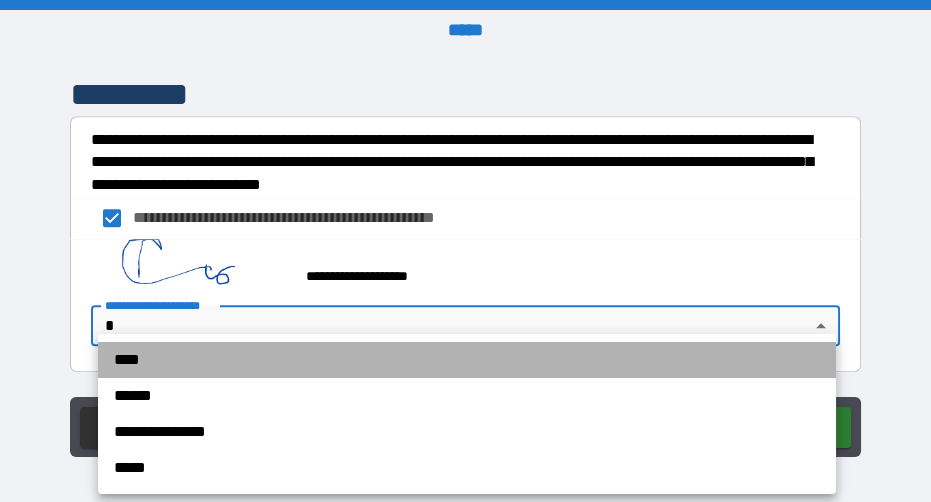 click on "****" at bounding box center (467, 360) 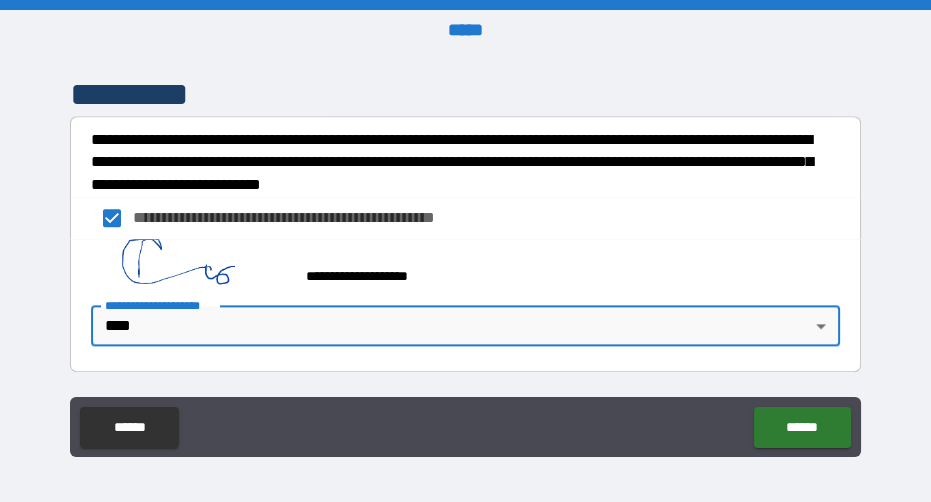 scroll, scrollTop: 3620, scrollLeft: 0, axis: vertical 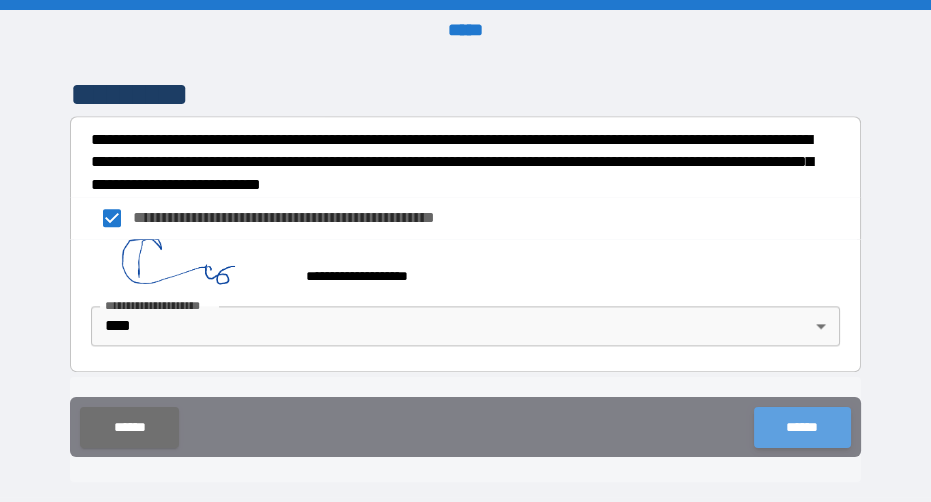 click on "******" at bounding box center [802, 427] 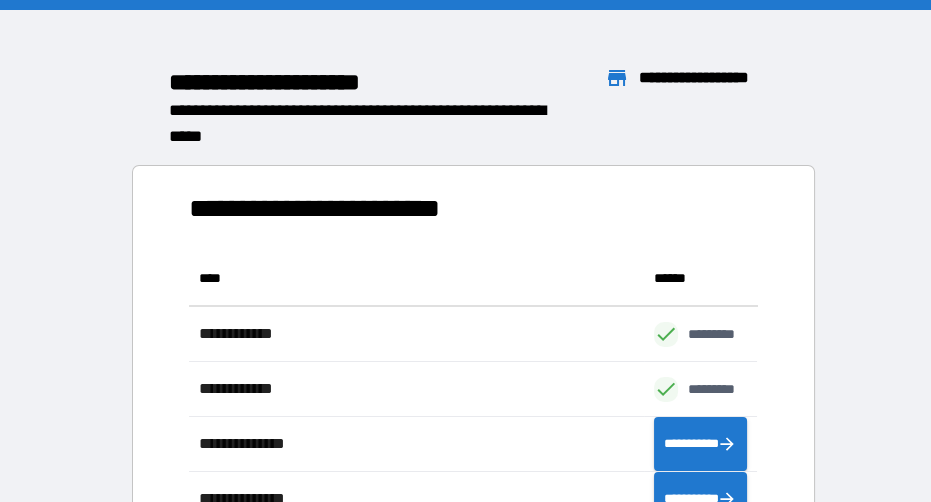 scroll, scrollTop: 0, scrollLeft: 0, axis: both 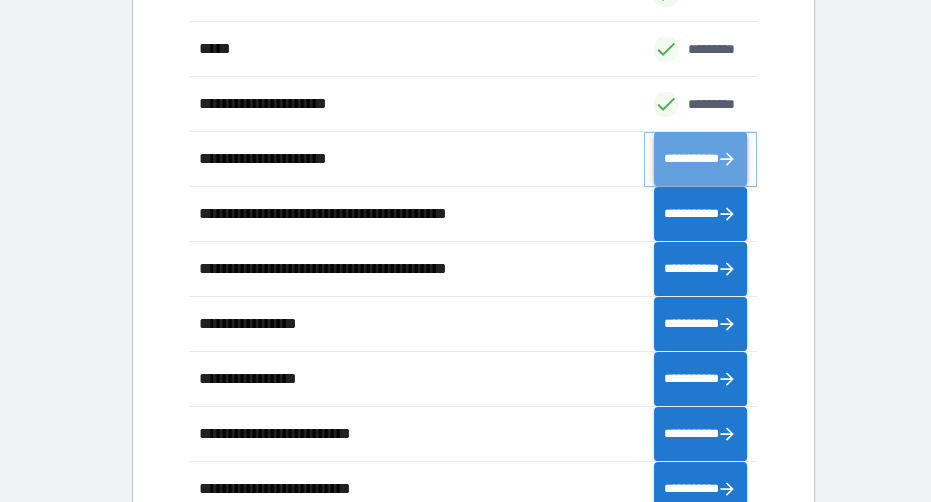 click on "**********" at bounding box center [701, 158] 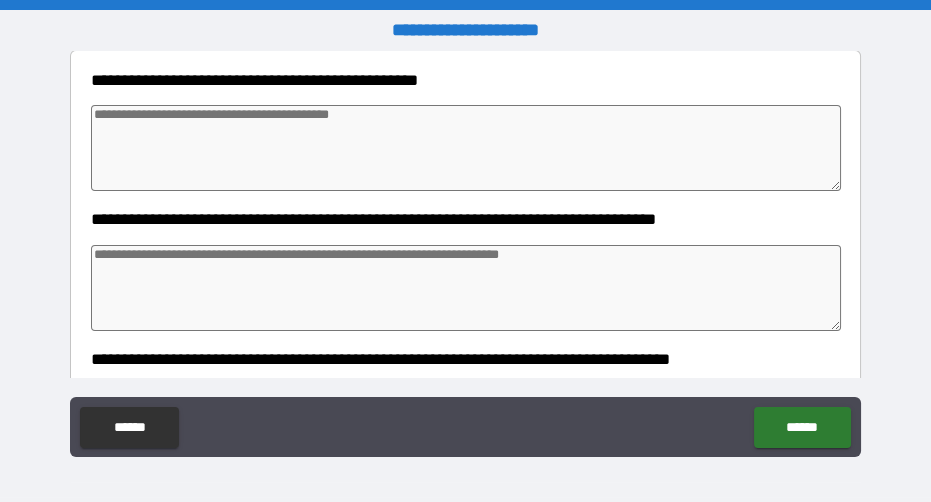 scroll, scrollTop: 262, scrollLeft: 0, axis: vertical 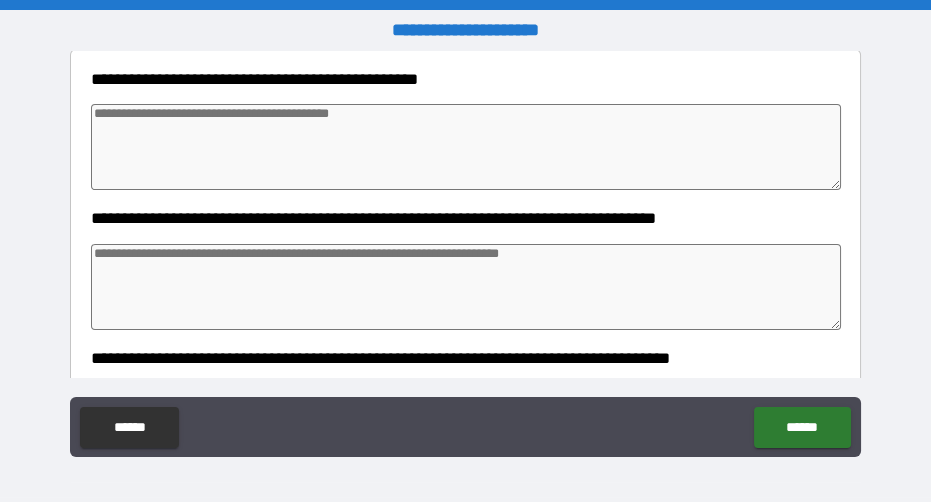 click at bounding box center [466, 147] 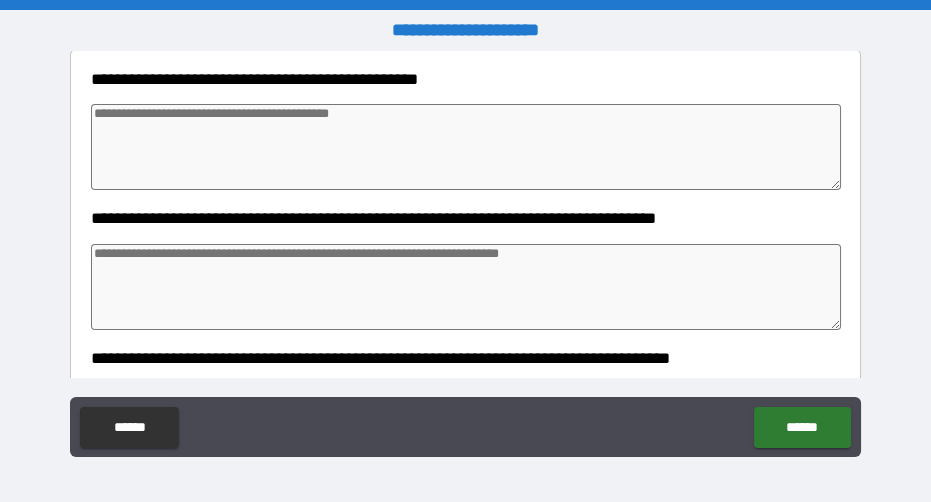 paste on "**********" 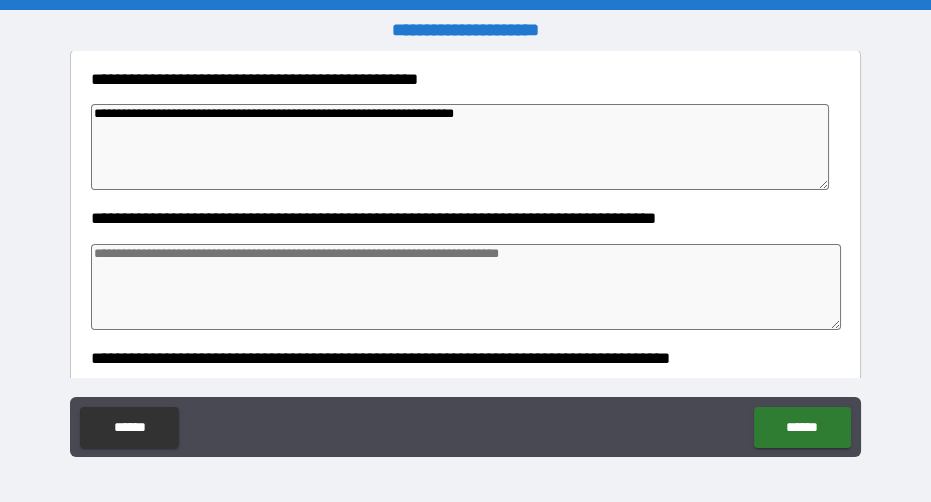click at bounding box center [466, 287] 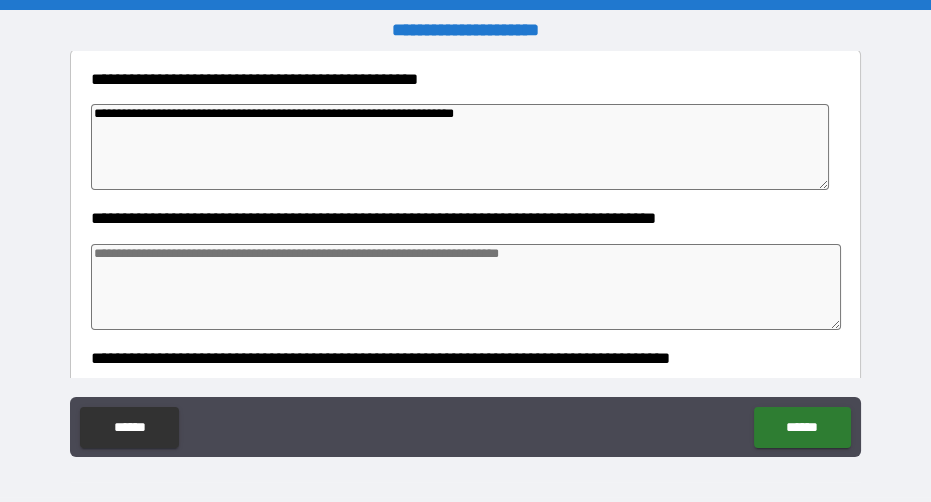 paste on "**********" 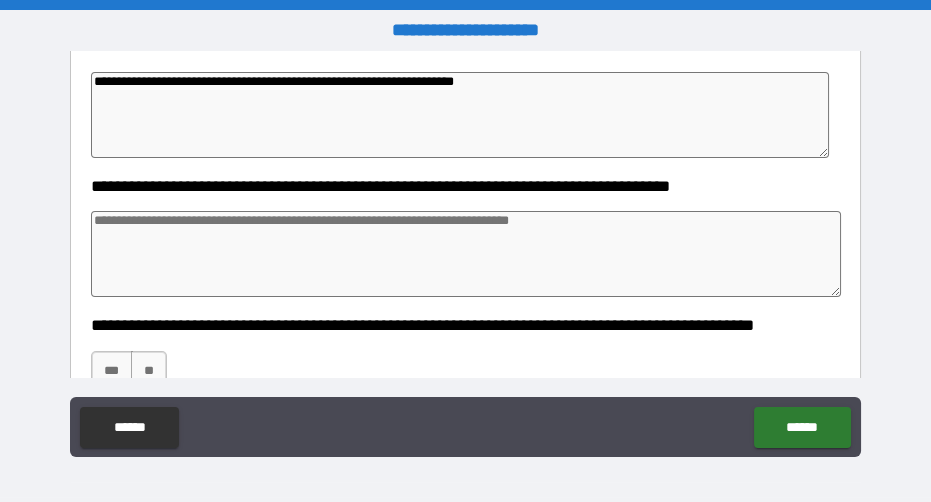 scroll, scrollTop: 450, scrollLeft: 0, axis: vertical 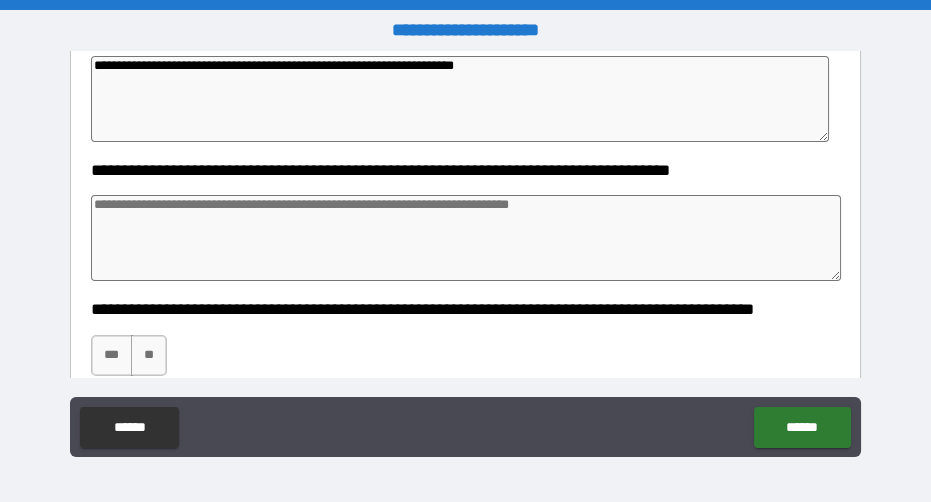 click at bounding box center [466, 238] 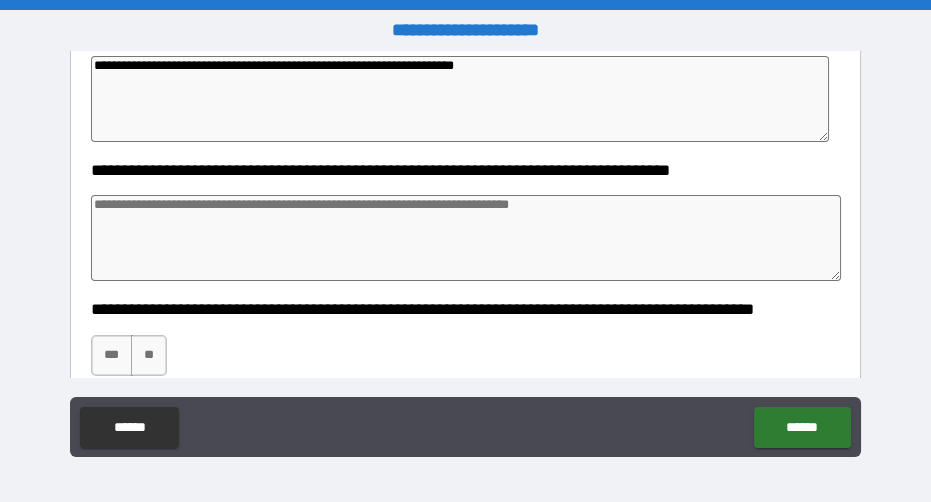 paste on "**********" 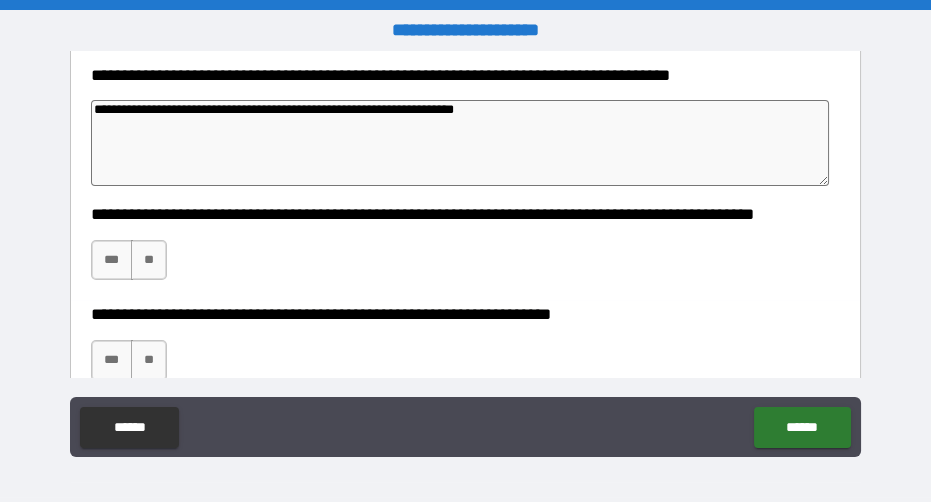 scroll, scrollTop: 558, scrollLeft: 0, axis: vertical 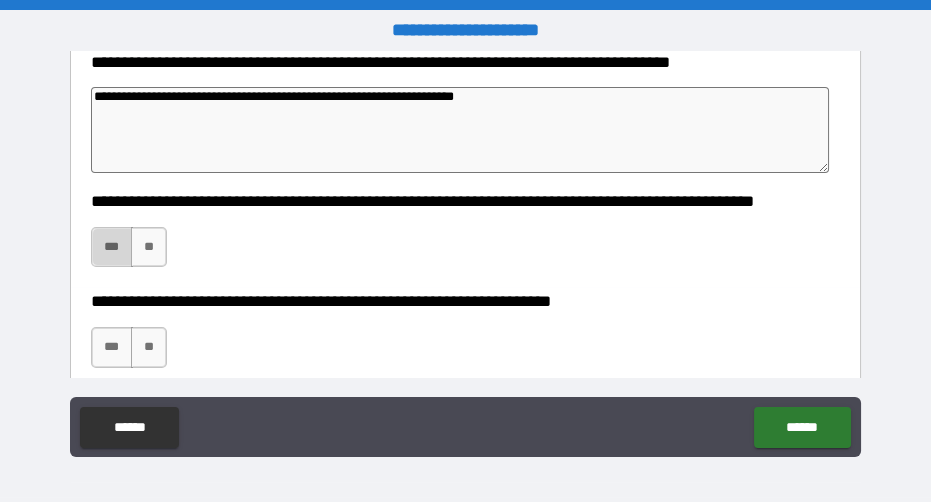 click on "***" at bounding box center [112, 247] 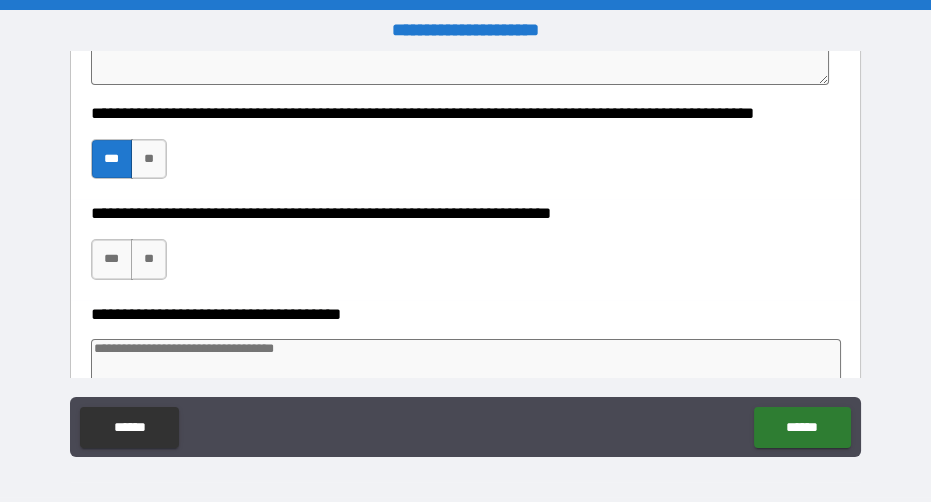 scroll, scrollTop: 651, scrollLeft: 0, axis: vertical 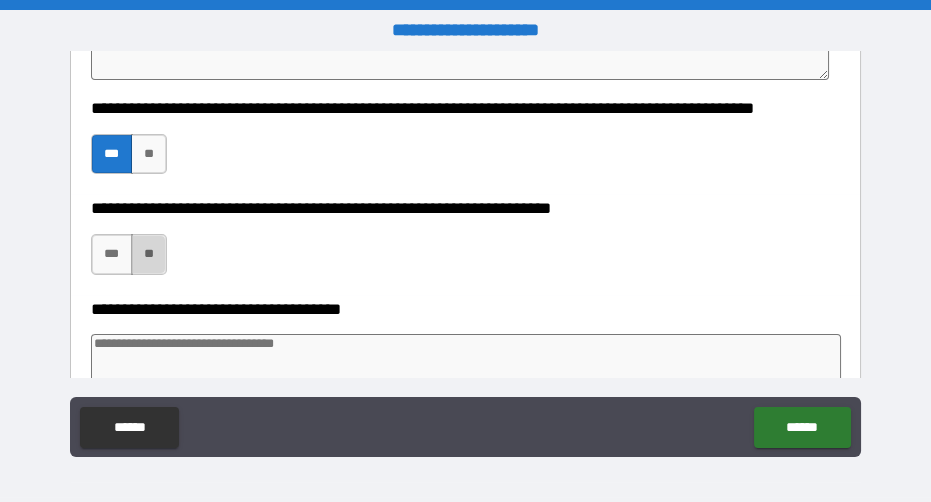 click on "**" at bounding box center [149, 254] 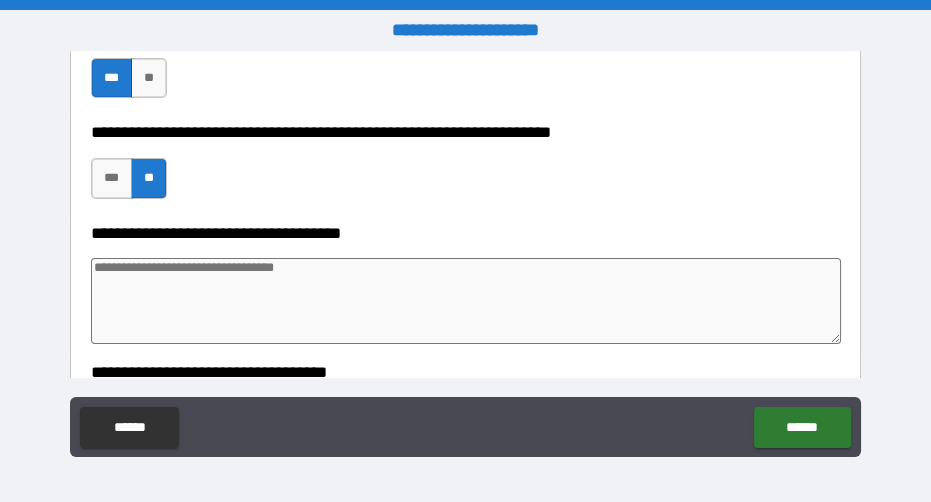 scroll, scrollTop: 739, scrollLeft: 0, axis: vertical 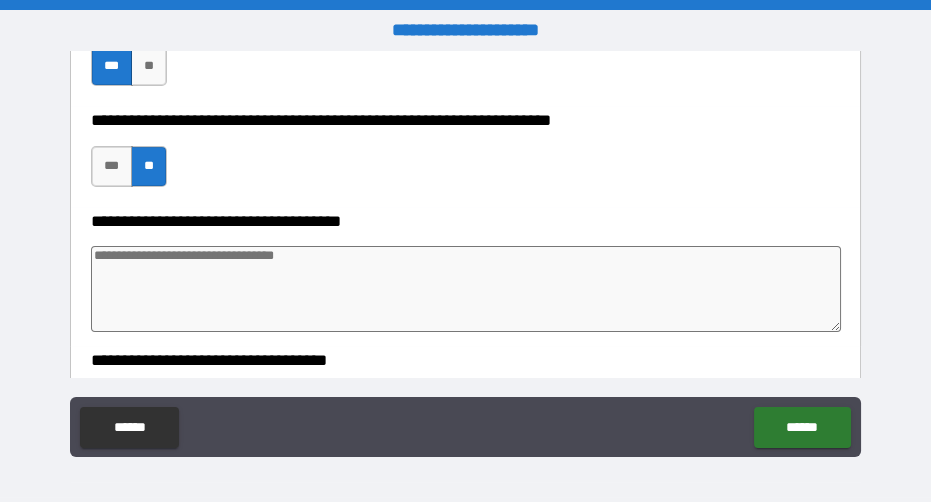 click at bounding box center [466, 289] 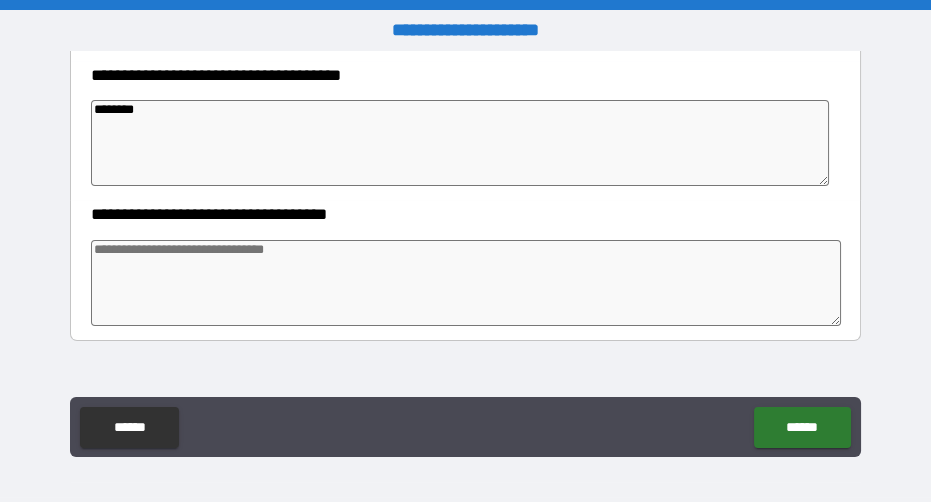 scroll, scrollTop: 900, scrollLeft: 0, axis: vertical 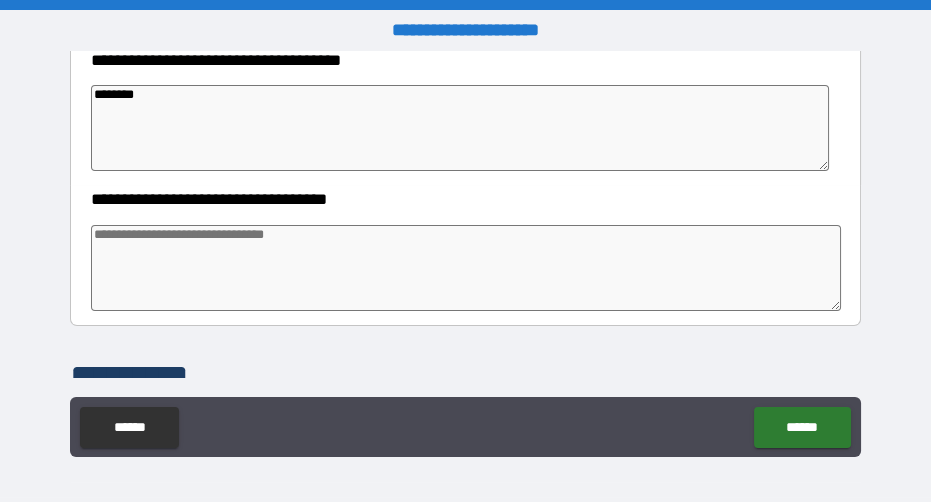 click at bounding box center (466, 268) 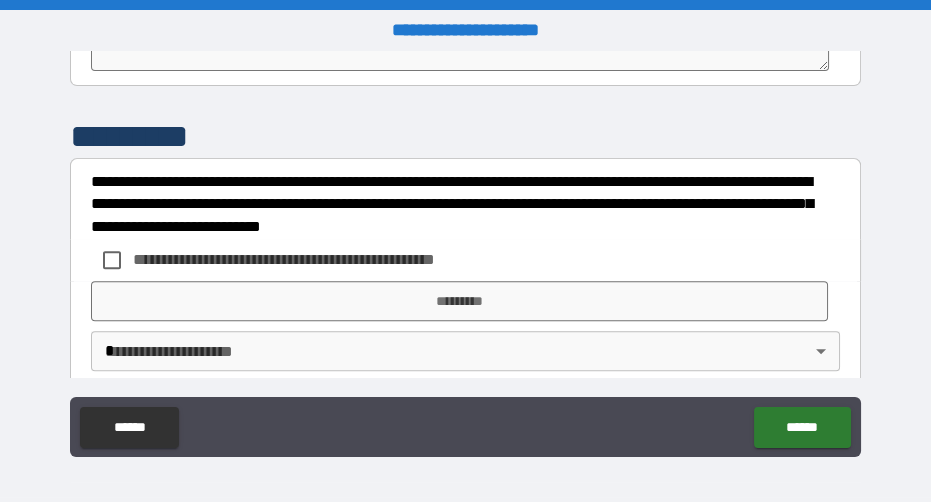 scroll, scrollTop: 1141, scrollLeft: 0, axis: vertical 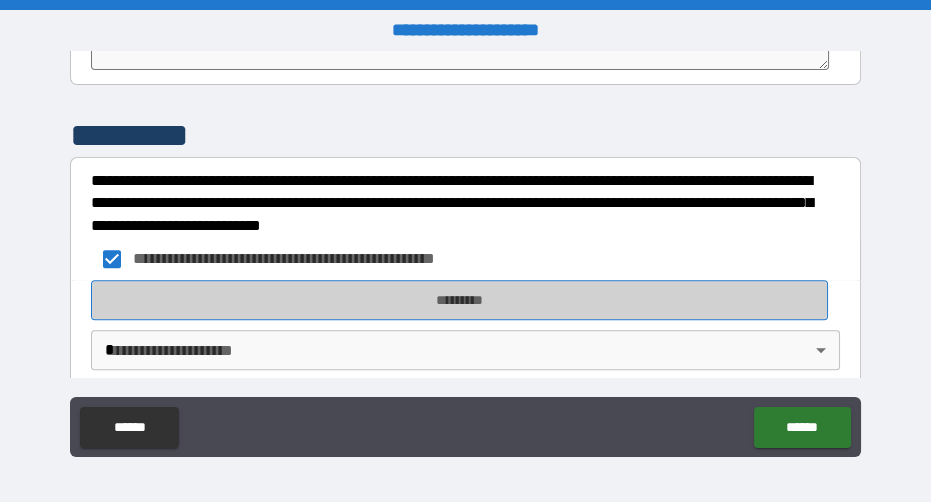 click on "*********" at bounding box center (460, 300) 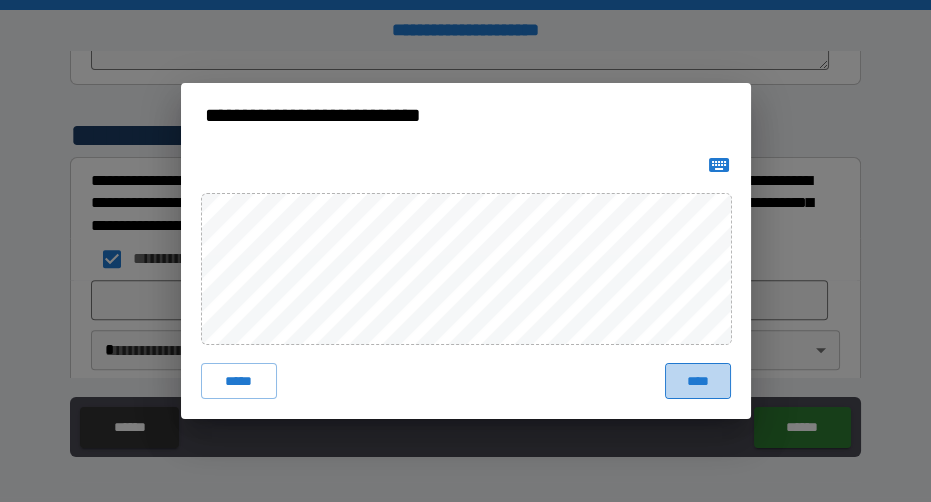 click on "****" at bounding box center (697, 381) 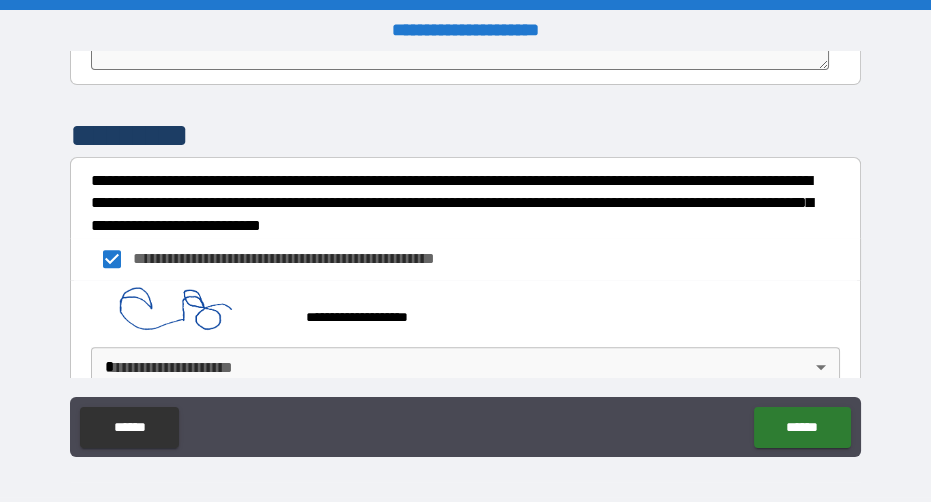 scroll, scrollTop: 1148, scrollLeft: 0, axis: vertical 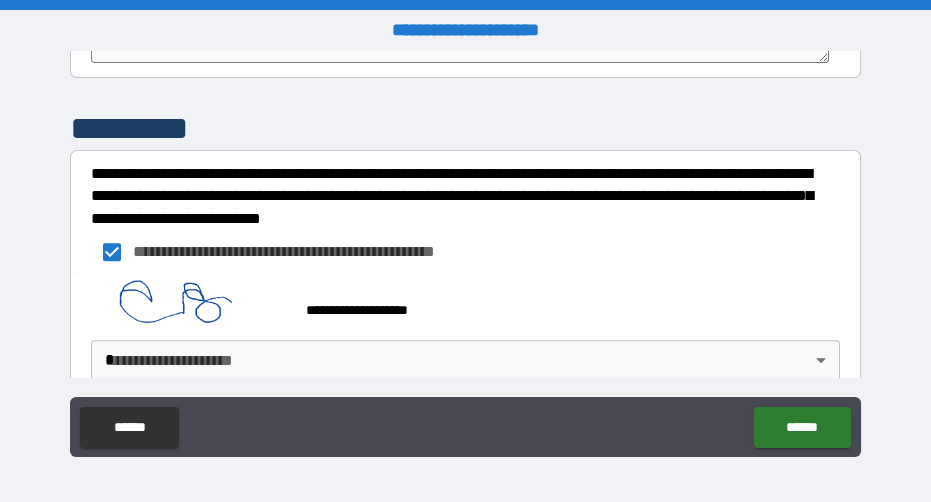 click on "**********" at bounding box center [465, 251] 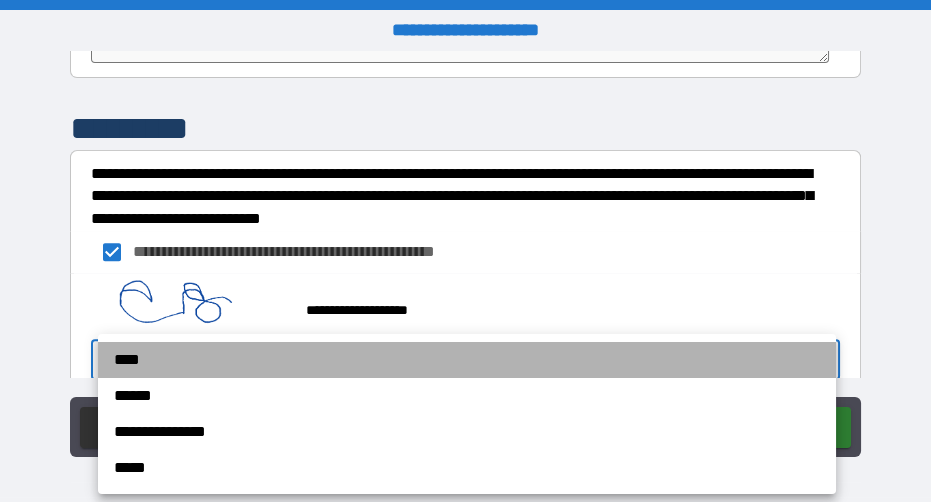 click on "****" at bounding box center [467, 360] 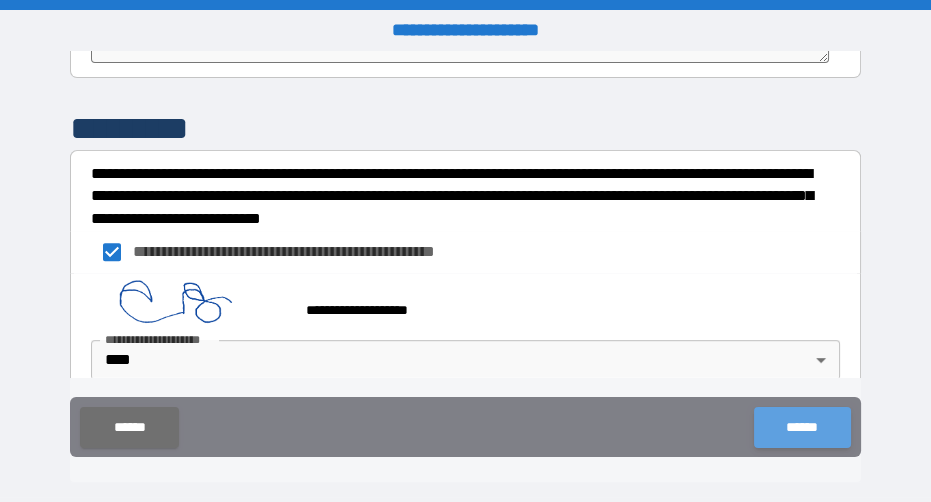 click on "******" at bounding box center [802, 427] 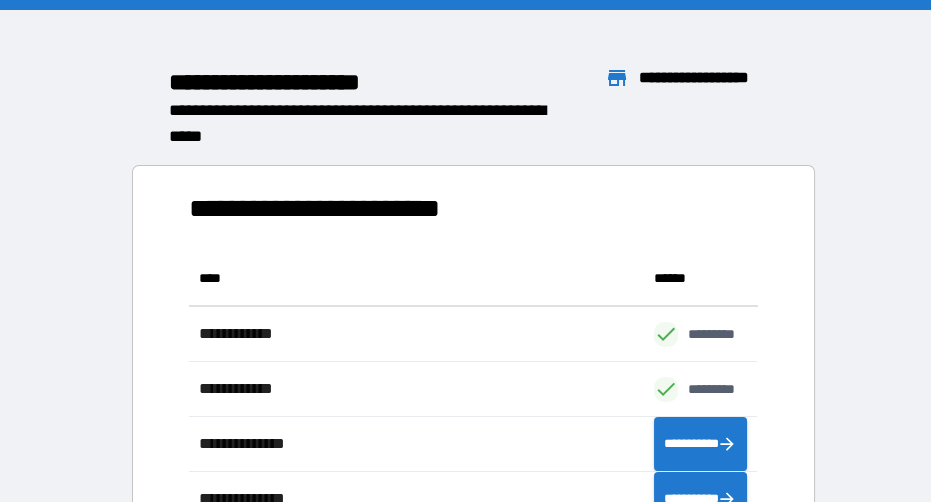 scroll, scrollTop: 0, scrollLeft: 0, axis: both 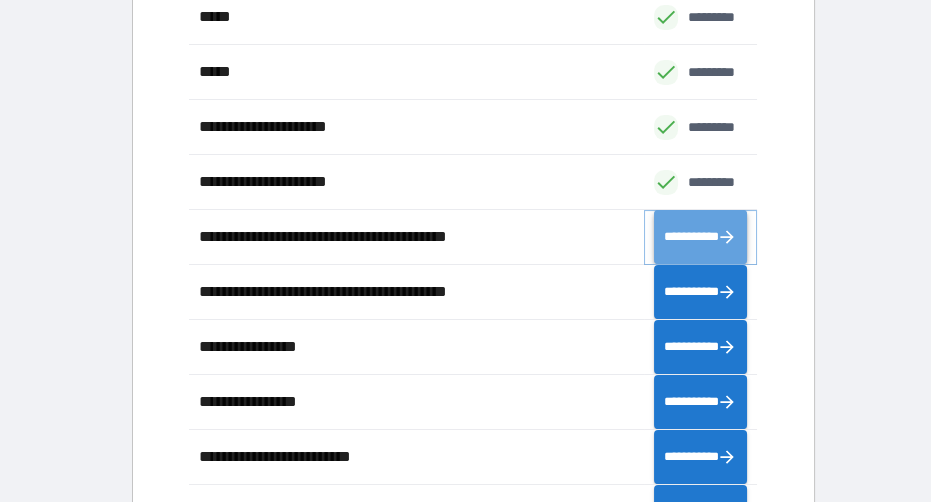 click 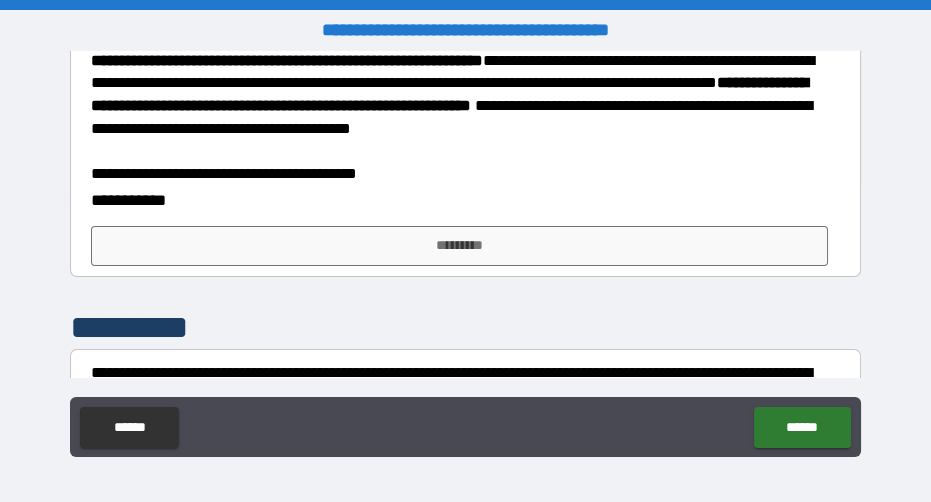 scroll, scrollTop: 379, scrollLeft: 0, axis: vertical 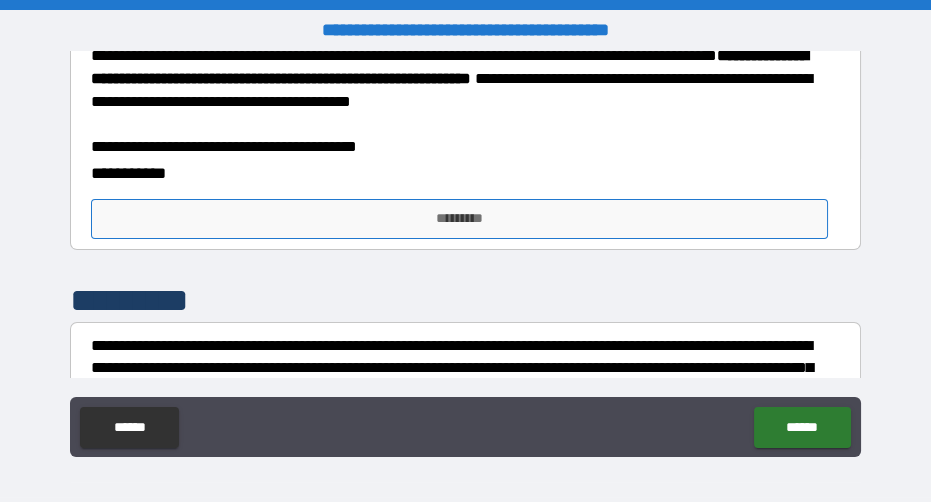 click on "*********" at bounding box center [460, 219] 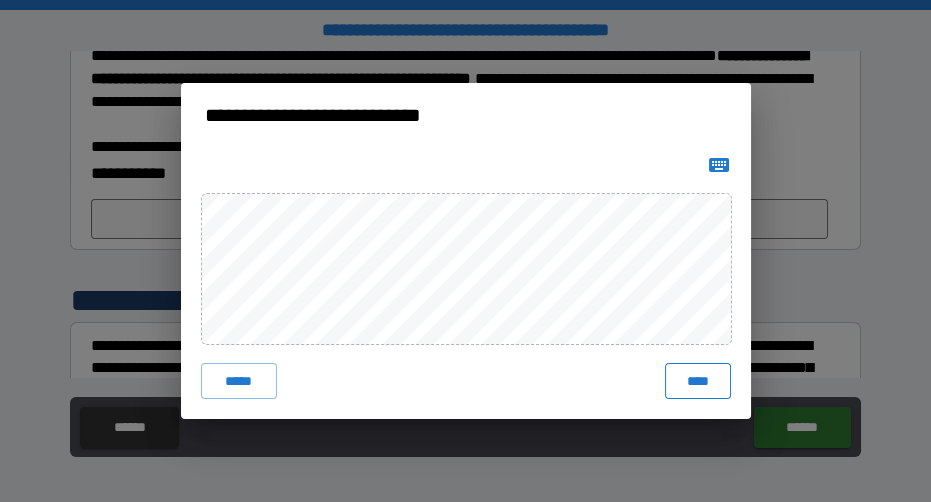 click on "****" at bounding box center [697, 381] 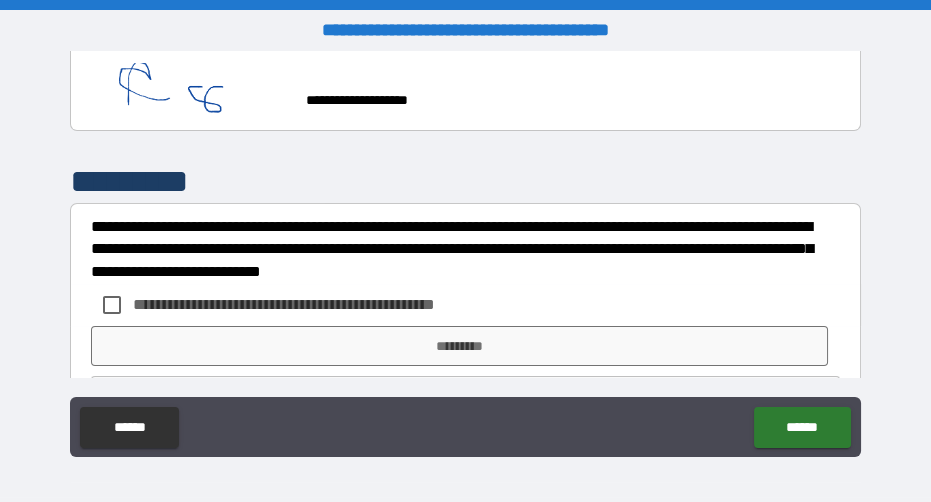 scroll, scrollTop: 517, scrollLeft: 0, axis: vertical 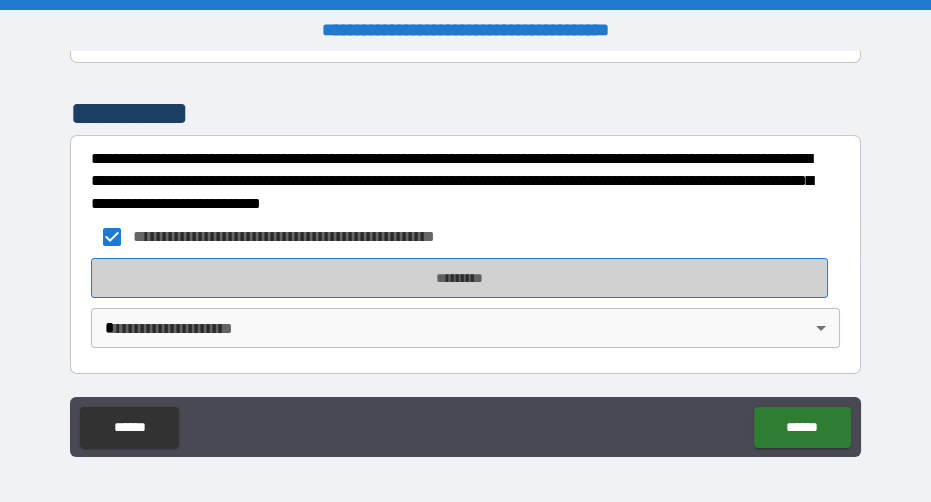 click on "*********" at bounding box center [460, 278] 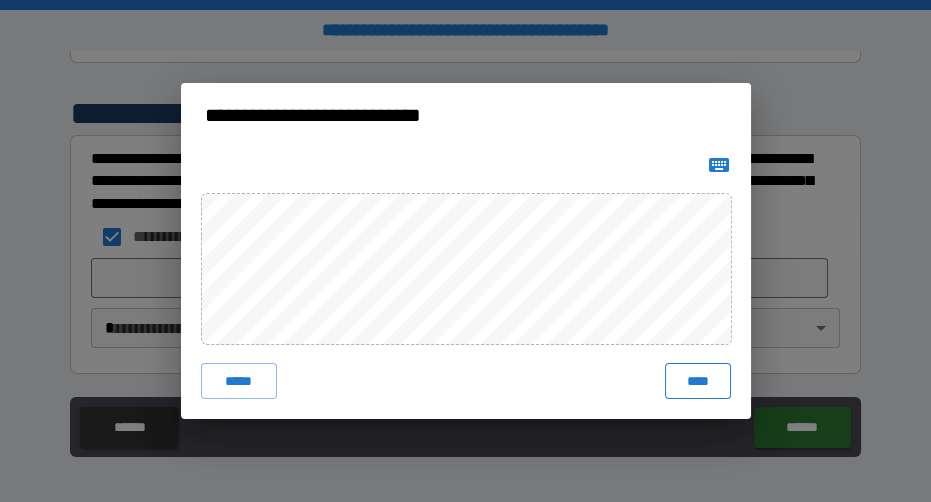 click on "****" at bounding box center [697, 381] 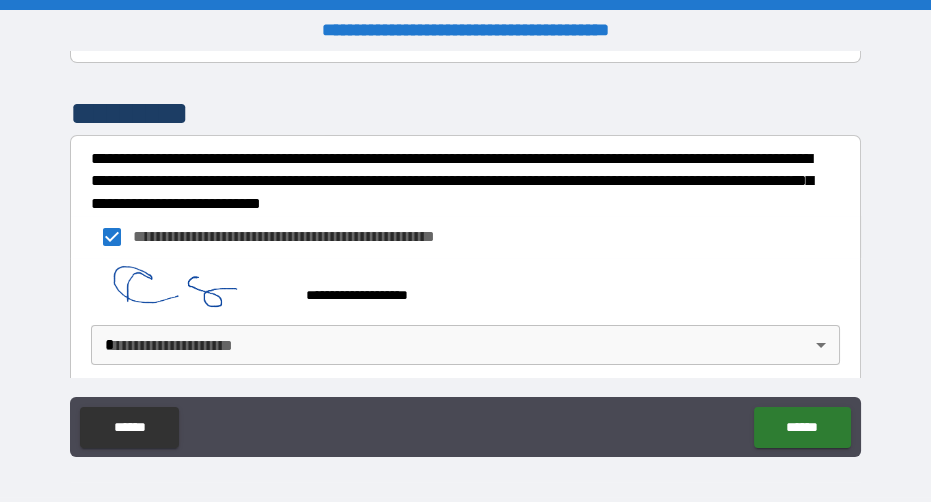 scroll, scrollTop: 600, scrollLeft: 0, axis: vertical 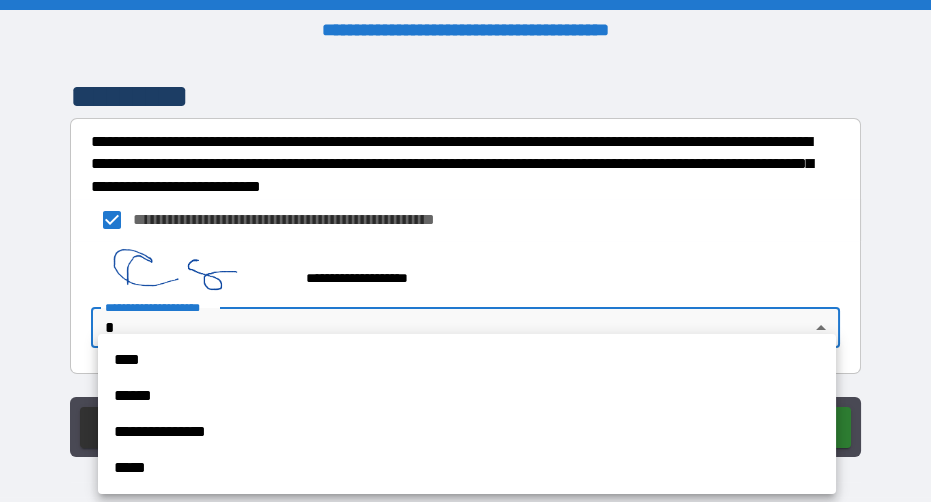 click on "**********" at bounding box center (465, 251) 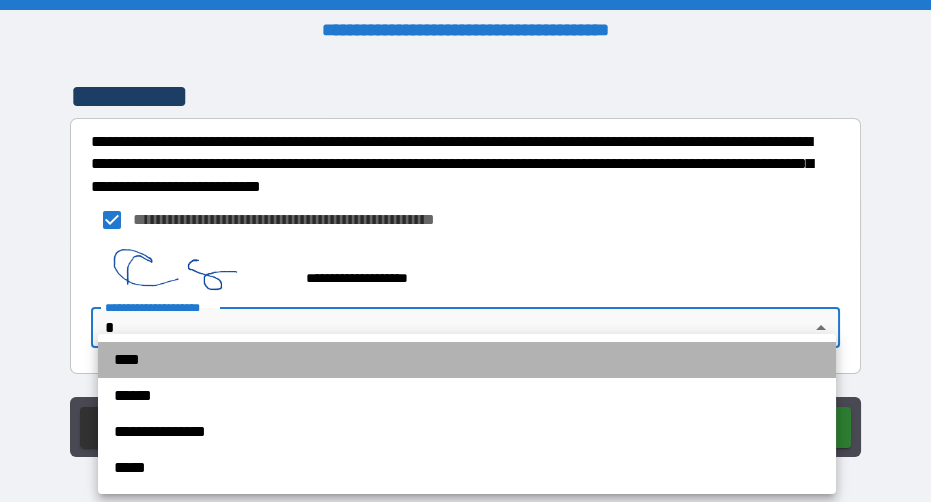 click on "****" at bounding box center (467, 360) 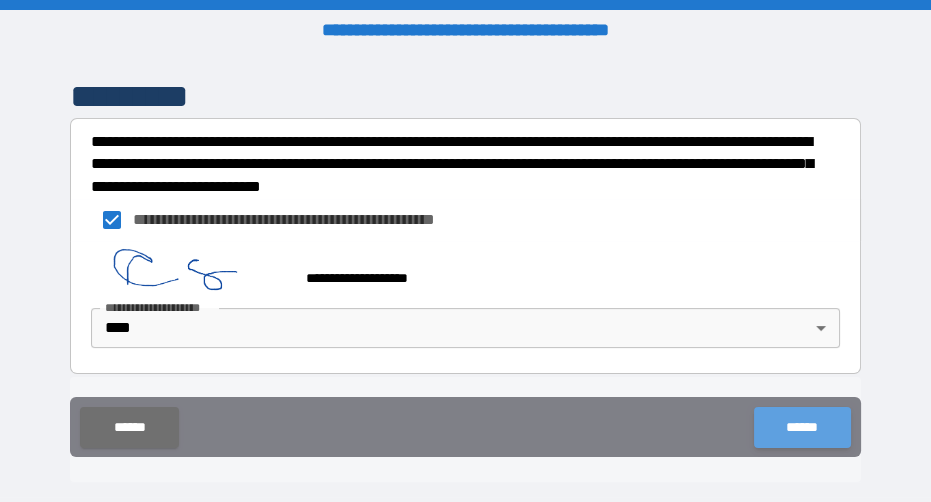 click on "******" at bounding box center [802, 427] 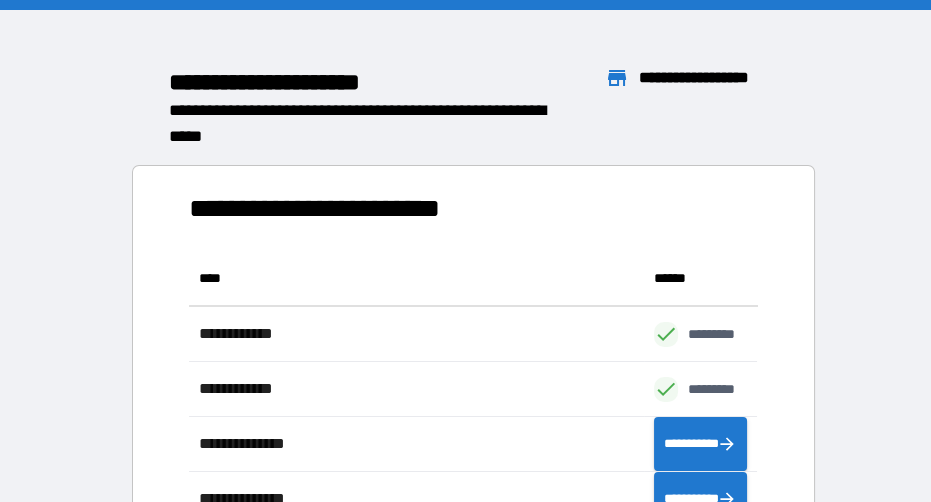 scroll, scrollTop: 0, scrollLeft: 0, axis: both 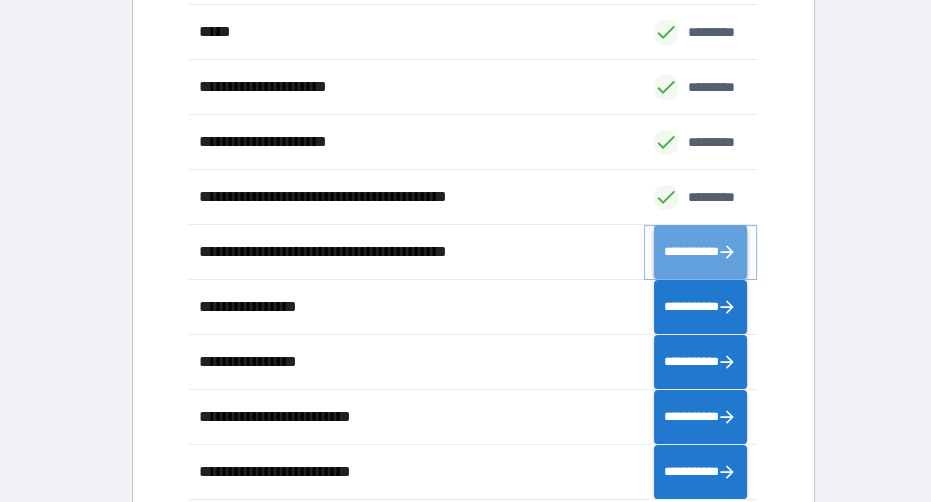 click on "**********" at bounding box center (701, 251) 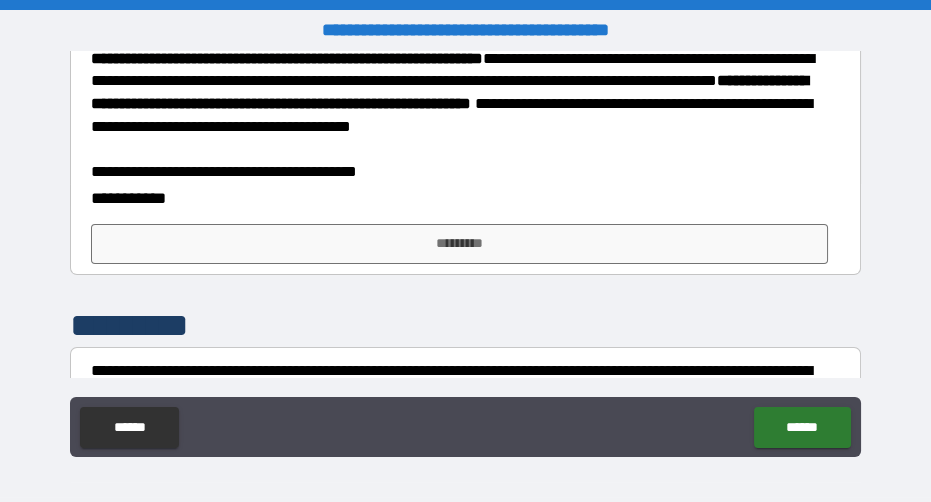 scroll, scrollTop: 353, scrollLeft: 0, axis: vertical 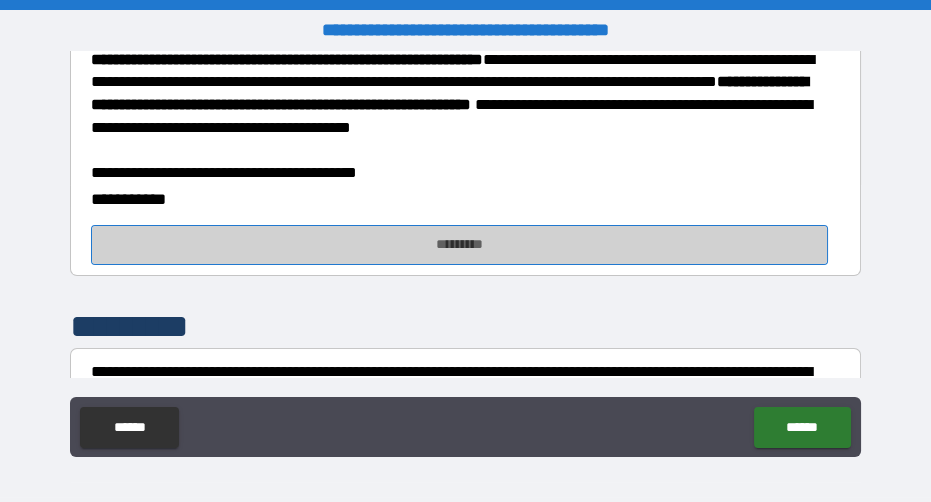 click on "*********" at bounding box center [460, 245] 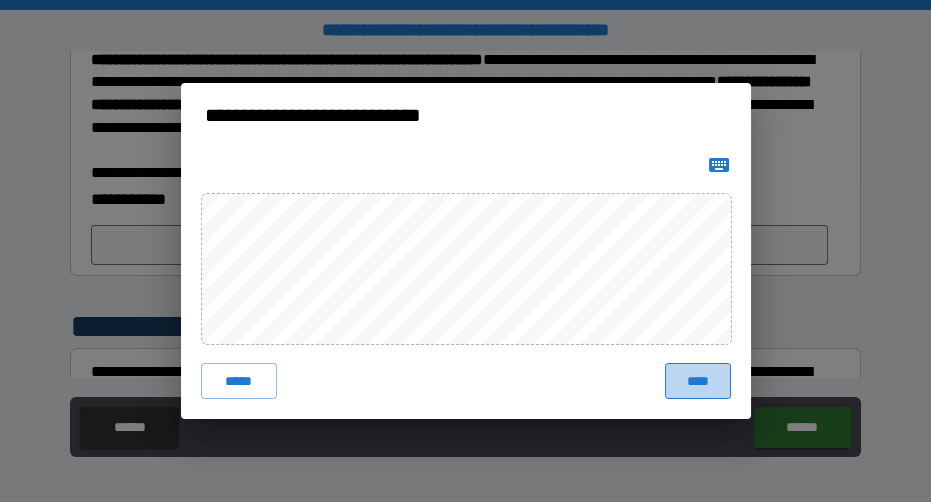 click on "****" at bounding box center (697, 381) 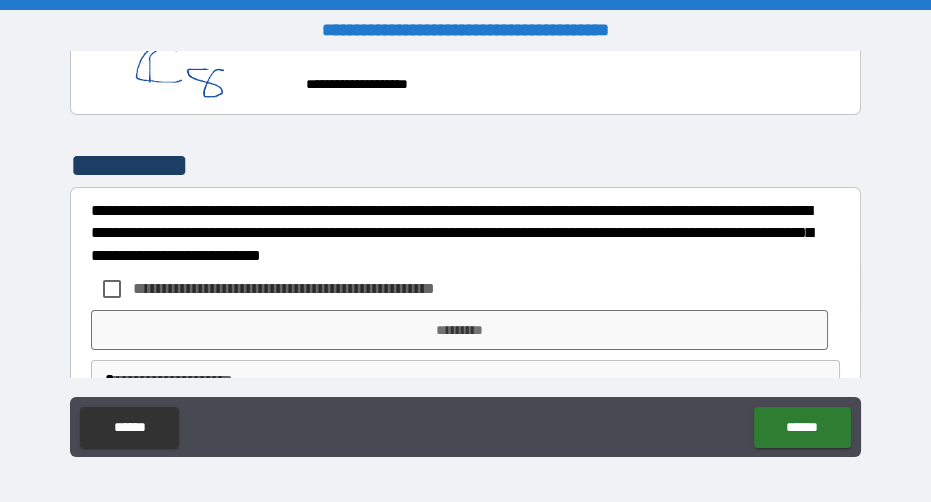 scroll, scrollTop: 530, scrollLeft: 0, axis: vertical 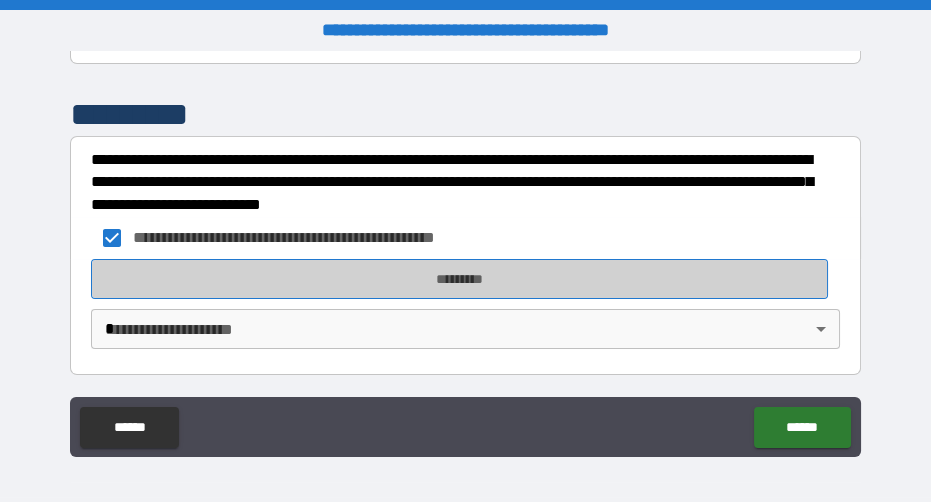 click on "*********" at bounding box center [460, 279] 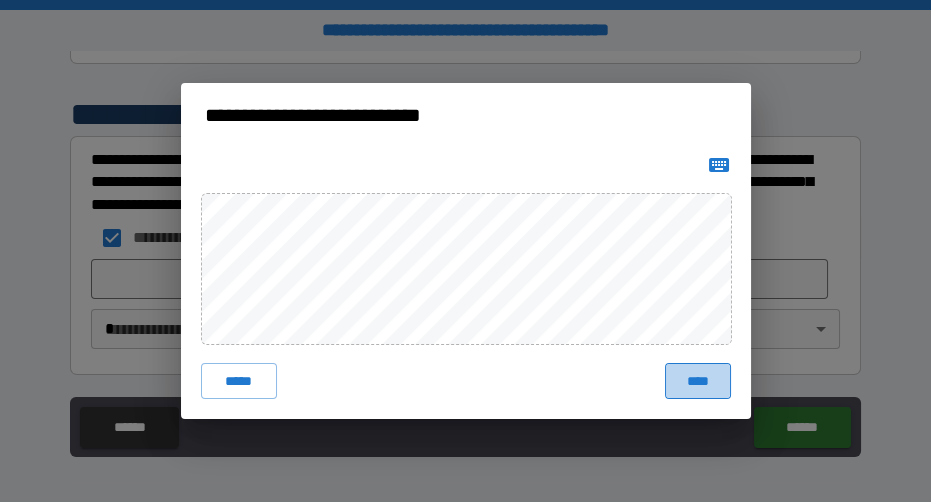 click on "****" at bounding box center (697, 381) 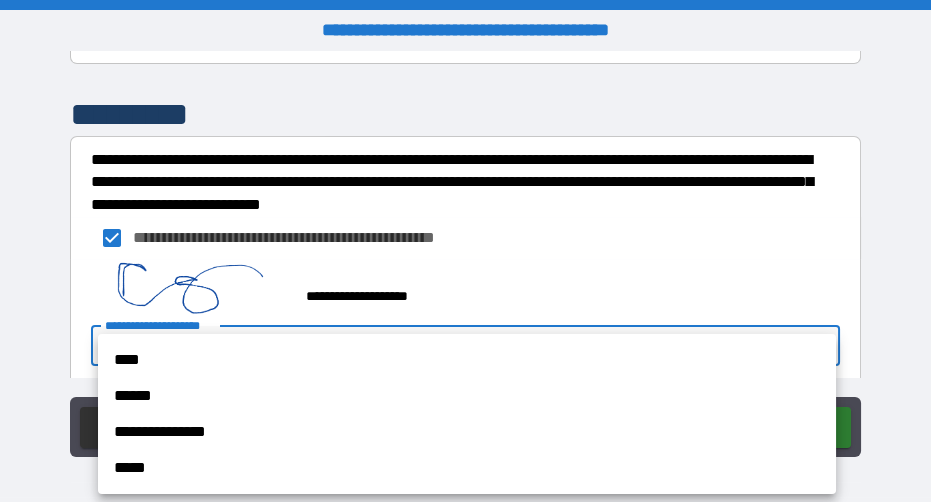 click on "**********" at bounding box center [465, 251] 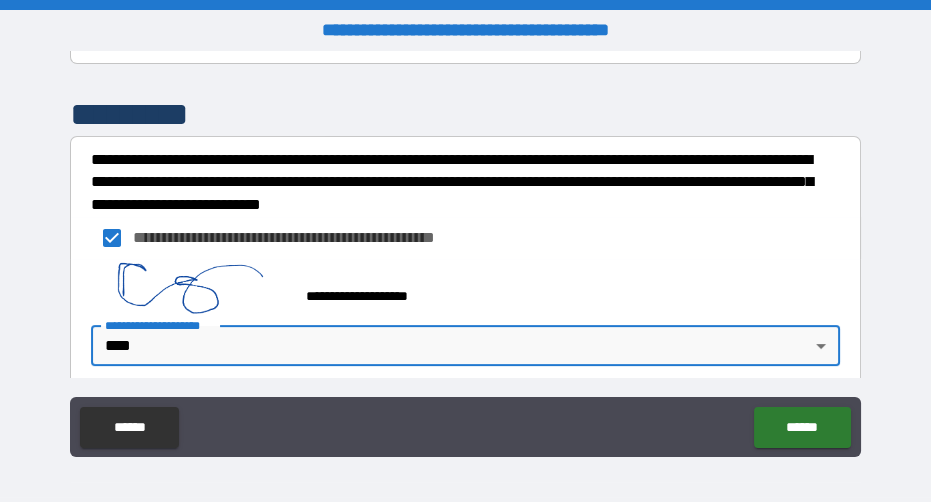 scroll, scrollTop: 600, scrollLeft: 0, axis: vertical 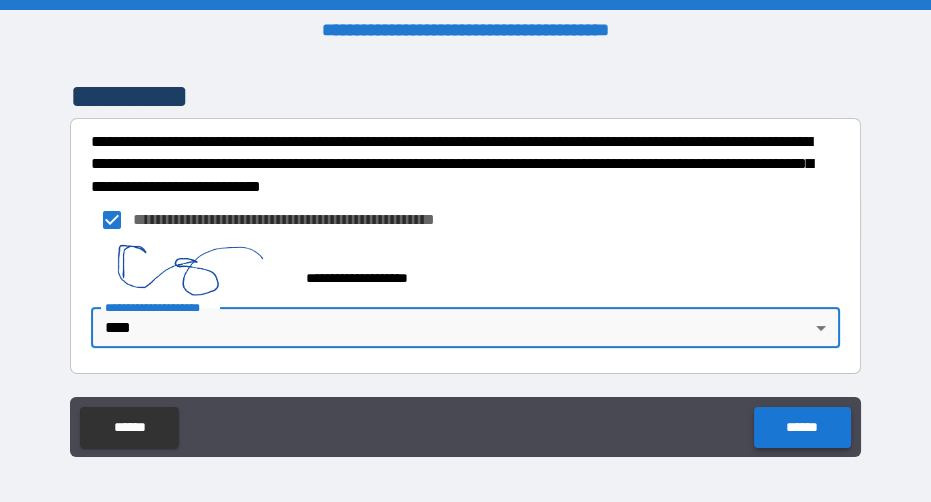 click on "******" at bounding box center [802, 427] 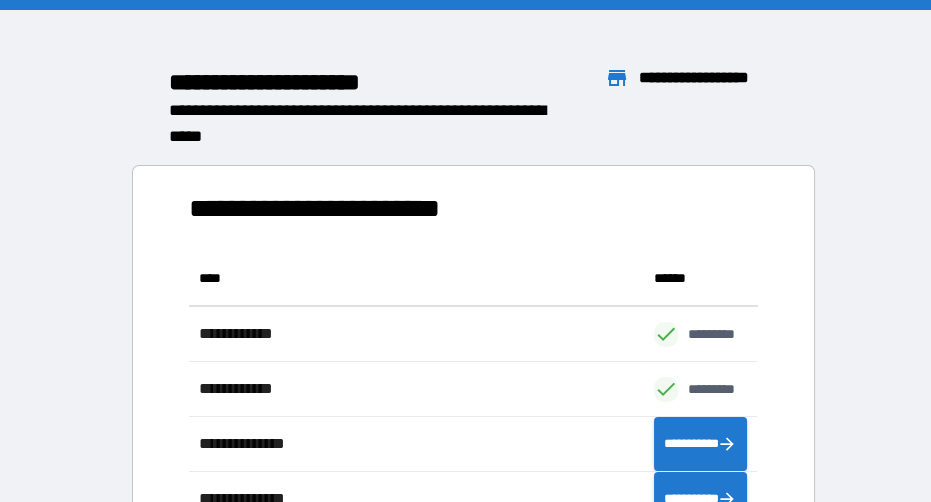 scroll, scrollTop: 0, scrollLeft: 0, axis: both 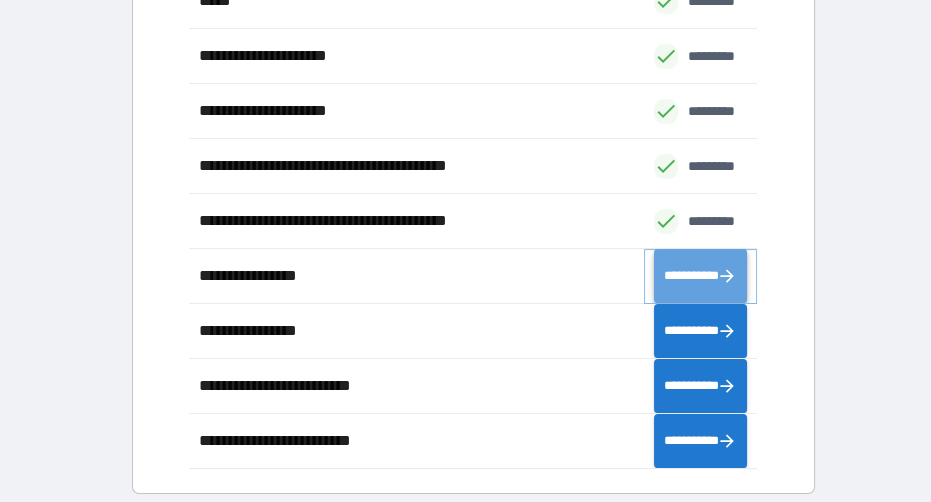 click on "**********" at bounding box center (701, 275) 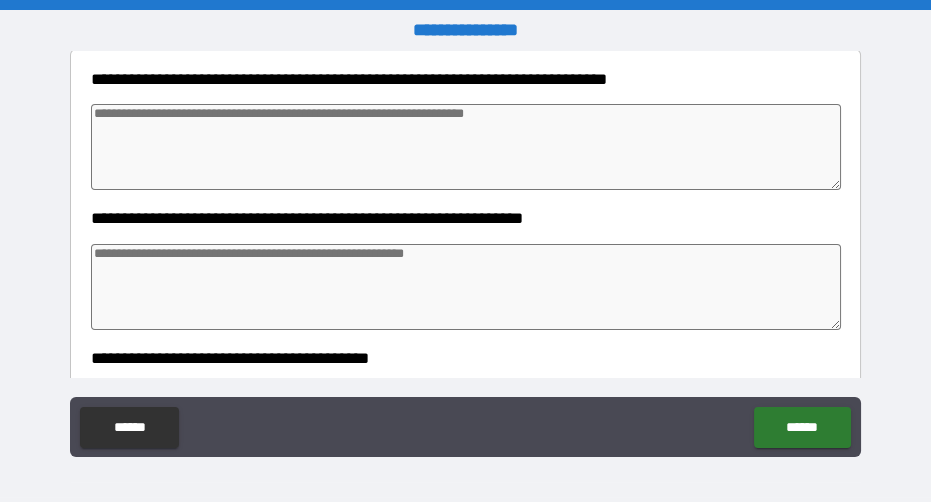 scroll, scrollTop: 268, scrollLeft: 0, axis: vertical 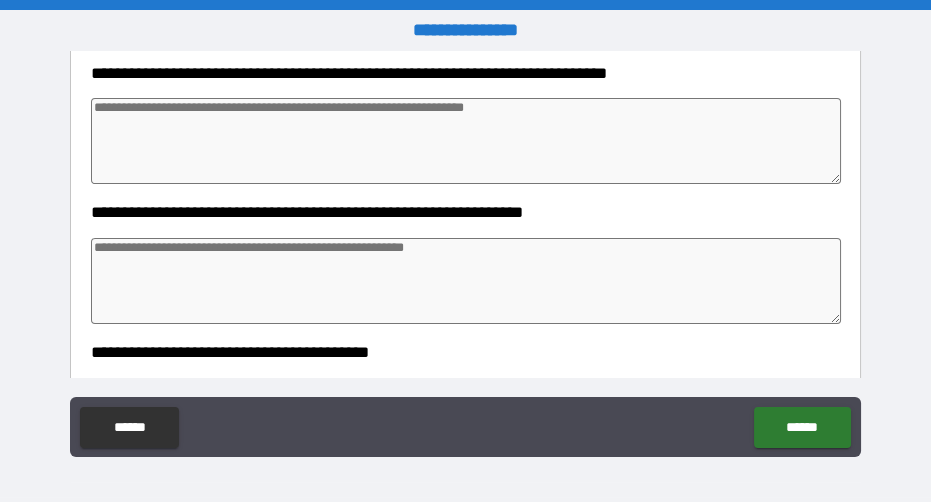 click at bounding box center (466, 141) 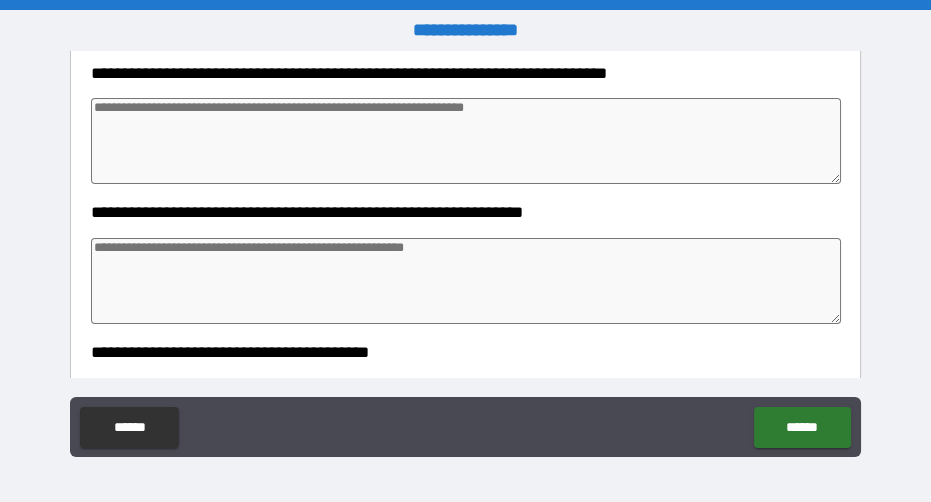 paste on "**********" 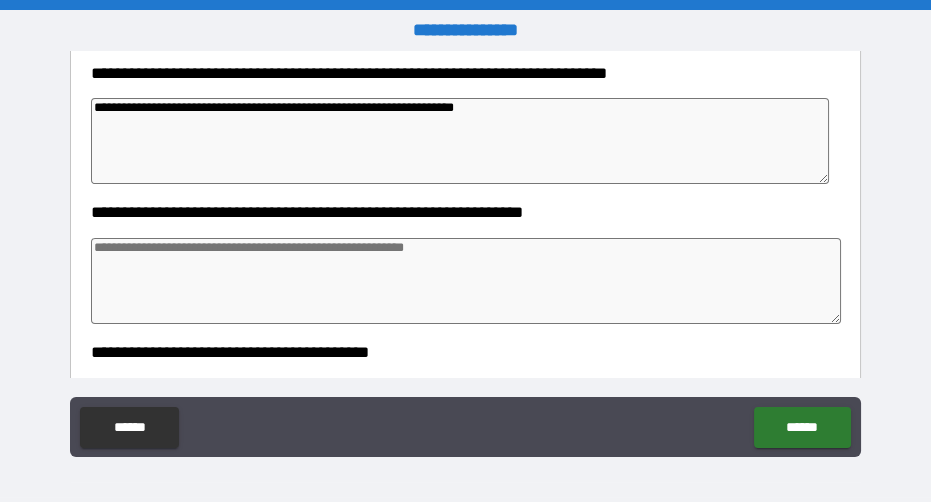 click at bounding box center [466, 281] 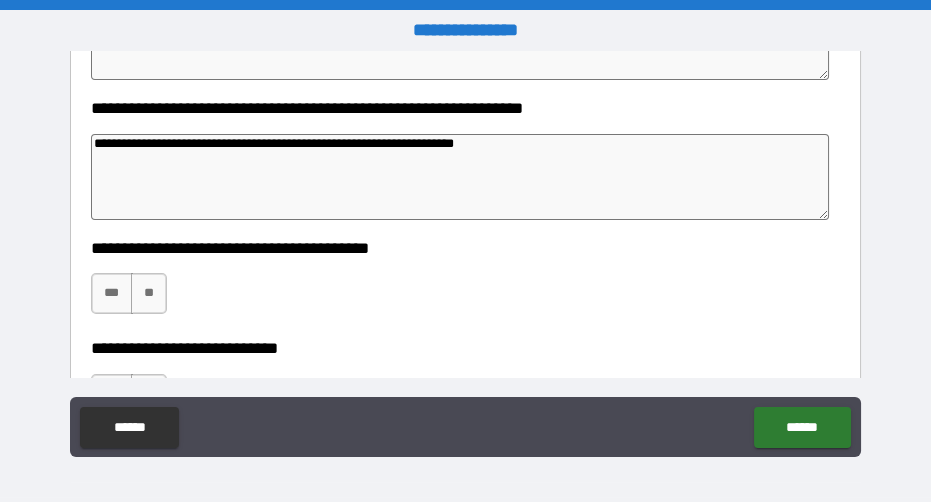 scroll, scrollTop: 450, scrollLeft: 0, axis: vertical 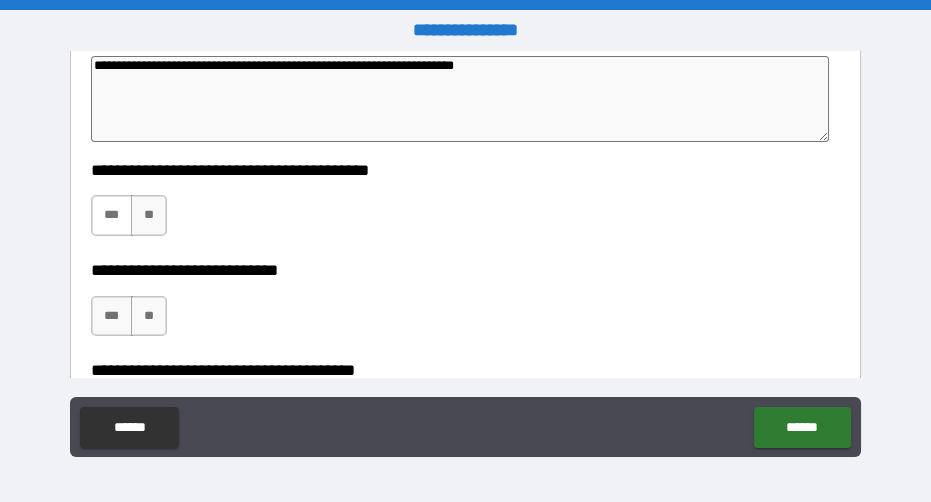 click on "***" at bounding box center (112, 215) 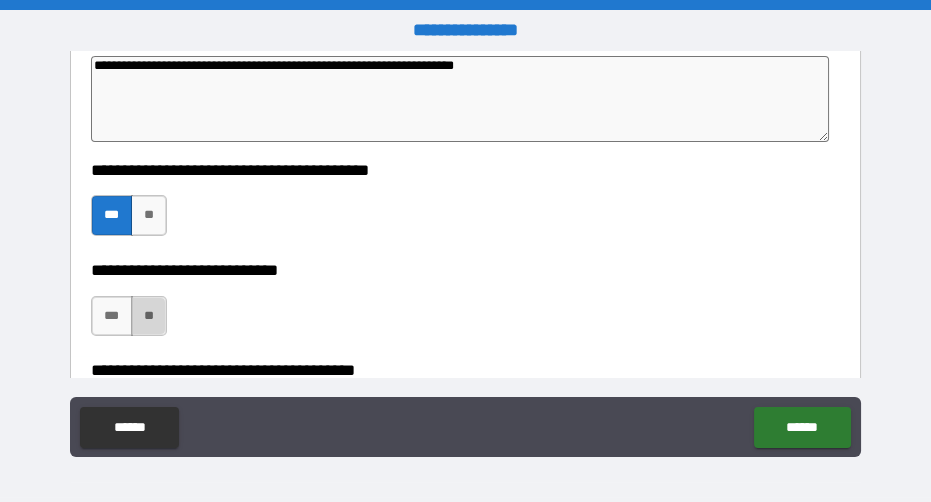click on "**" at bounding box center [149, 316] 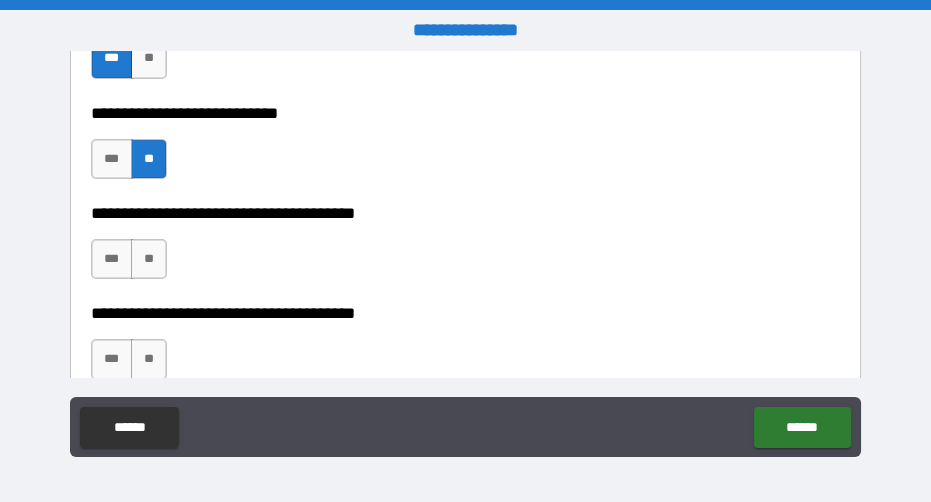 scroll, scrollTop: 605, scrollLeft: 0, axis: vertical 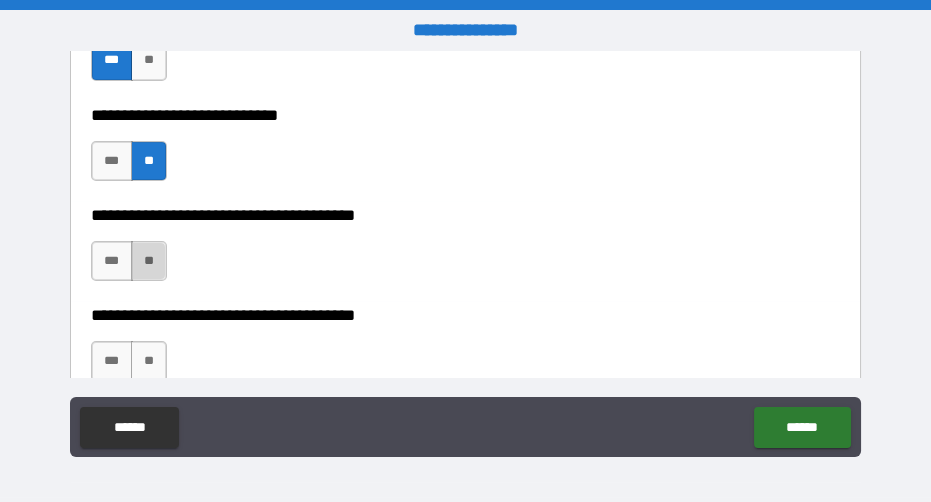 click on "**" at bounding box center (149, 261) 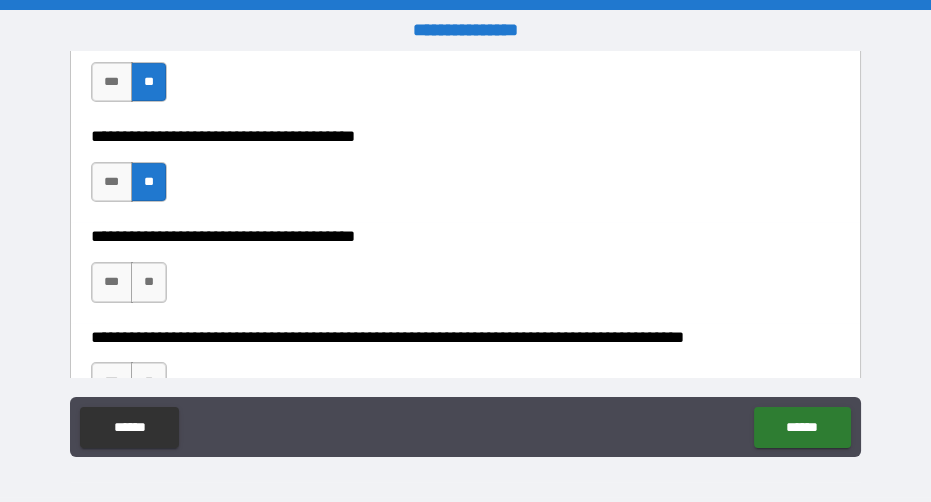 scroll, scrollTop: 683, scrollLeft: 0, axis: vertical 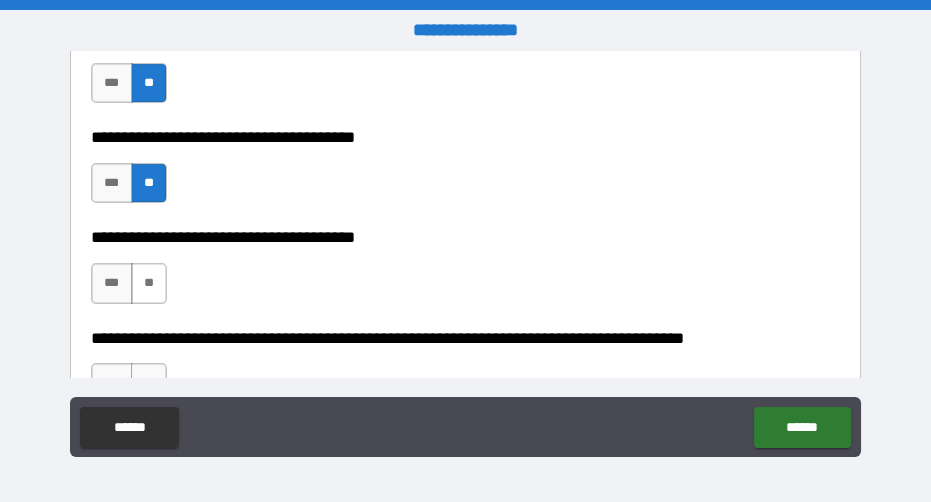 click on "**" at bounding box center (149, 283) 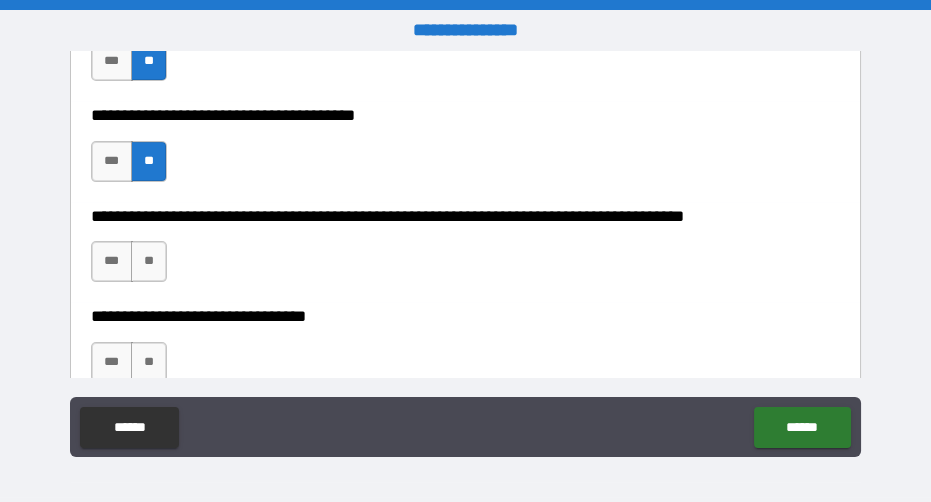 scroll, scrollTop: 811, scrollLeft: 0, axis: vertical 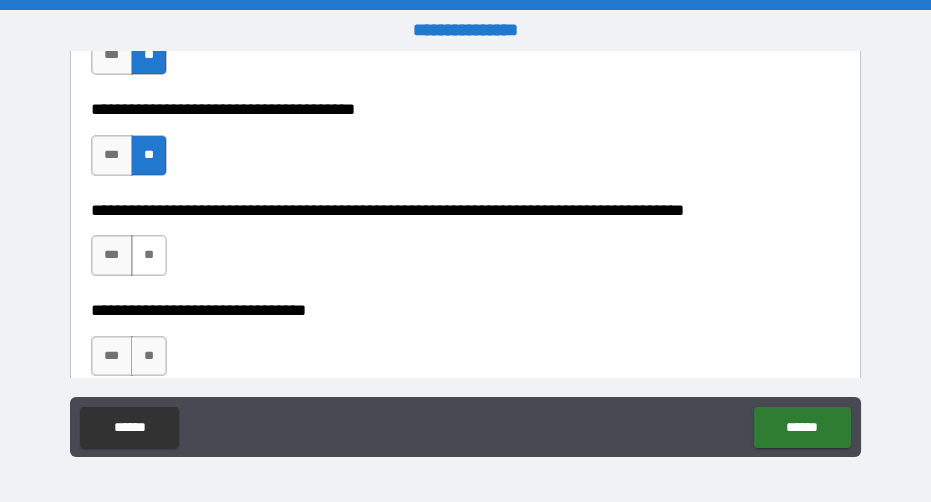 click on "**" at bounding box center (149, 255) 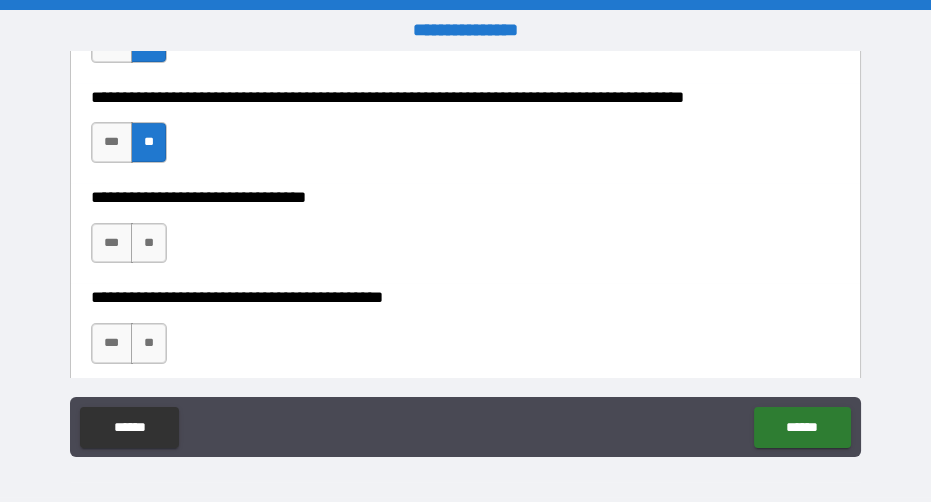 scroll, scrollTop: 926, scrollLeft: 0, axis: vertical 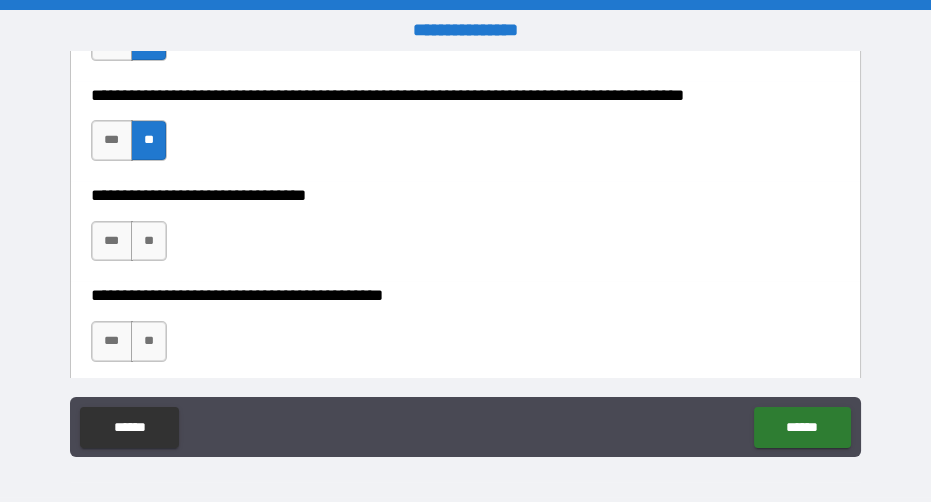 click on "**" at bounding box center (149, 241) 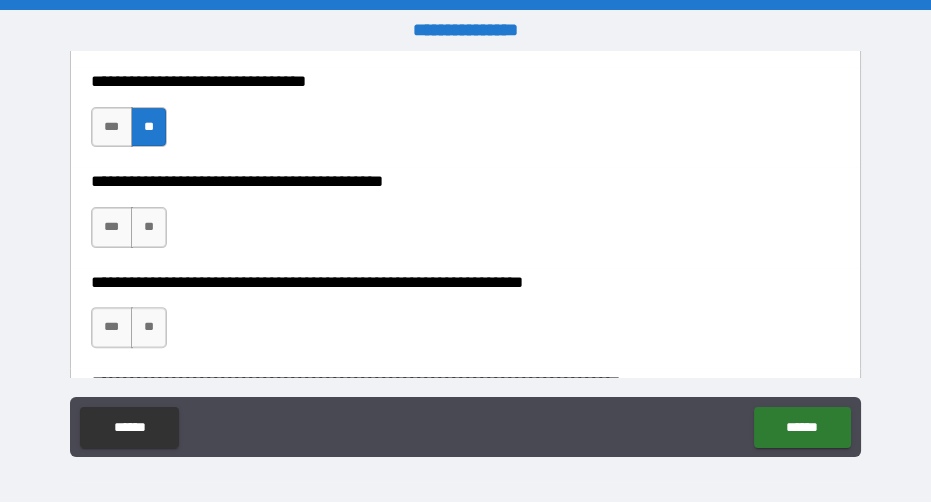 scroll, scrollTop: 1042, scrollLeft: 0, axis: vertical 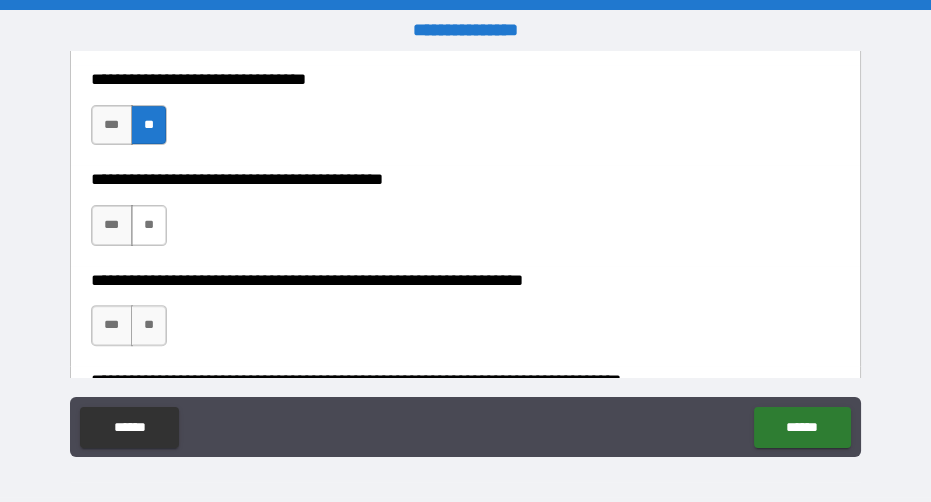 click on "**" at bounding box center [149, 225] 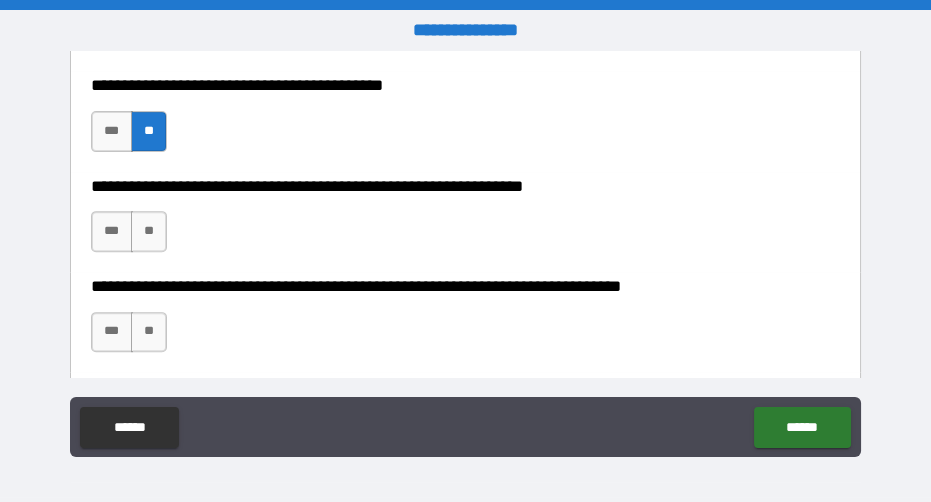 scroll, scrollTop: 1133, scrollLeft: 0, axis: vertical 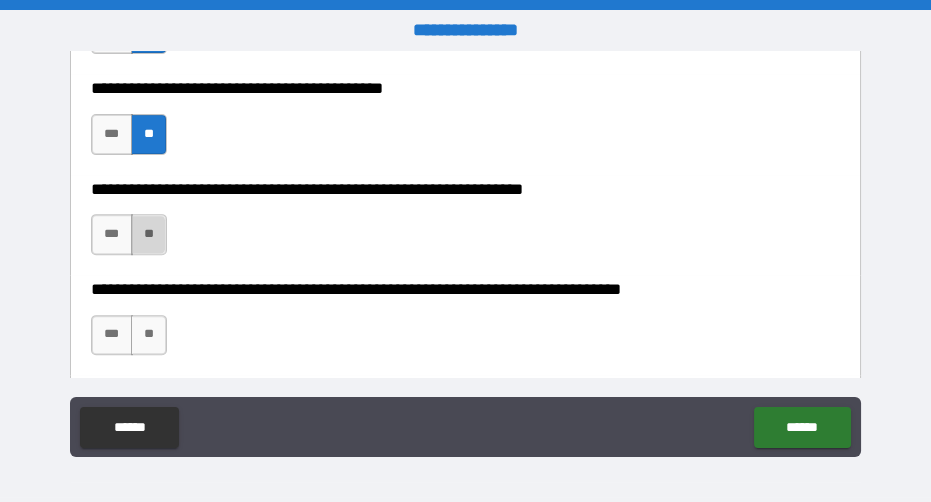 click on "**" at bounding box center (149, 234) 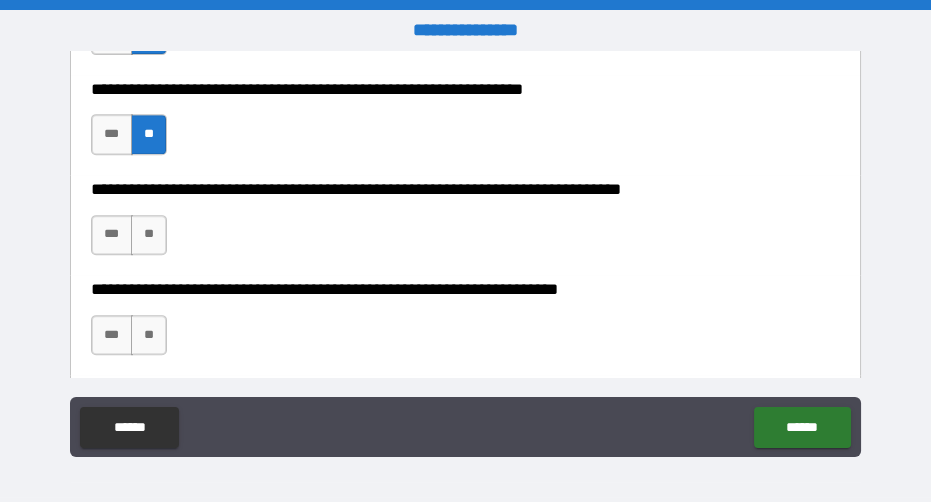scroll, scrollTop: 1231, scrollLeft: 0, axis: vertical 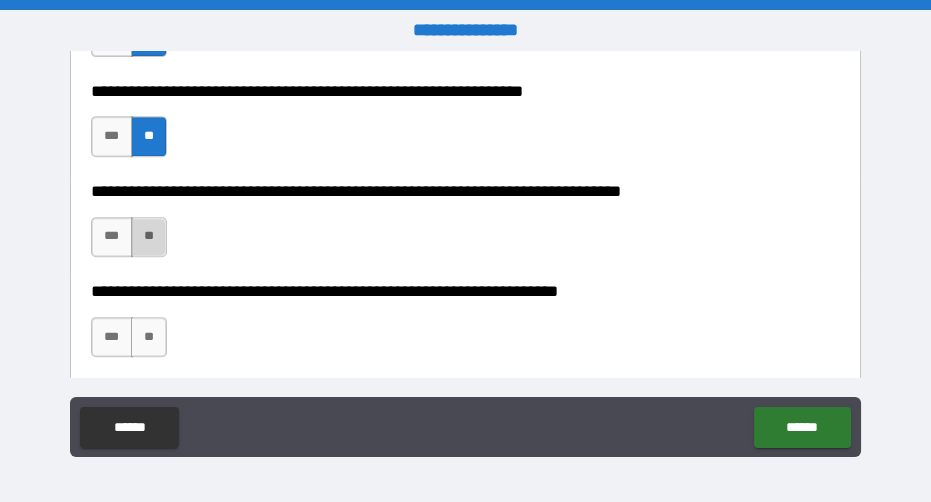 click on "**" at bounding box center [149, 237] 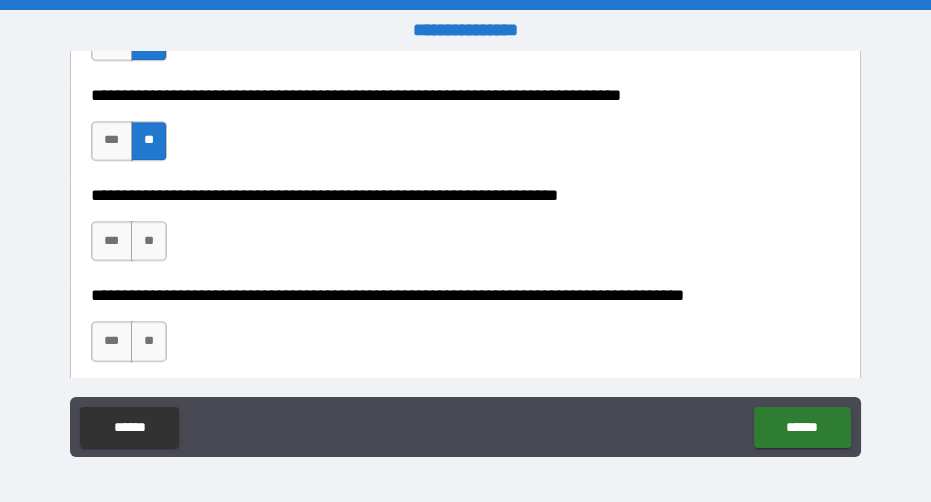 scroll, scrollTop: 1326, scrollLeft: 0, axis: vertical 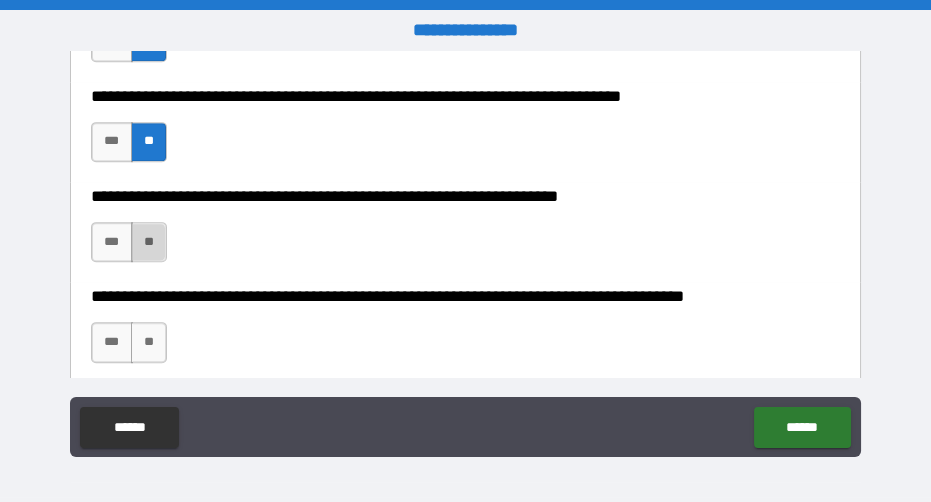 click on "**" at bounding box center (149, 242) 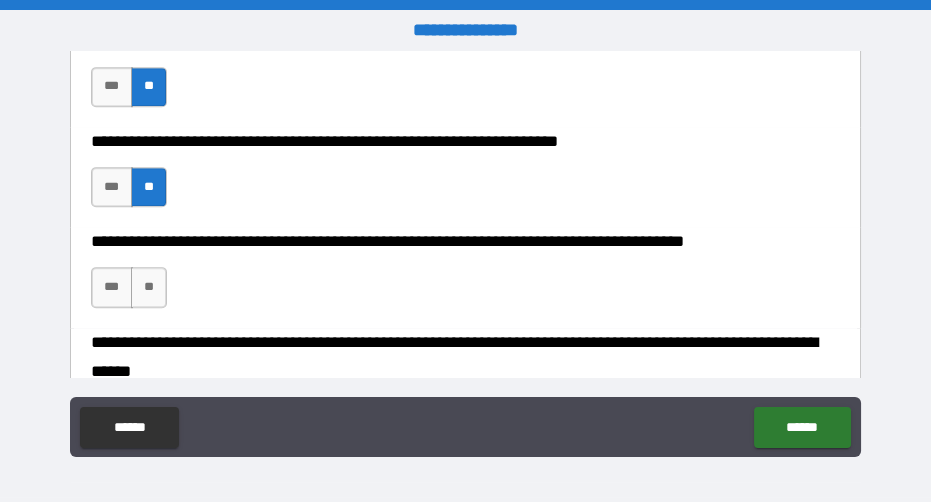 scroll, scrollTop: 1398, scrollLeft: 0, axis: vertical 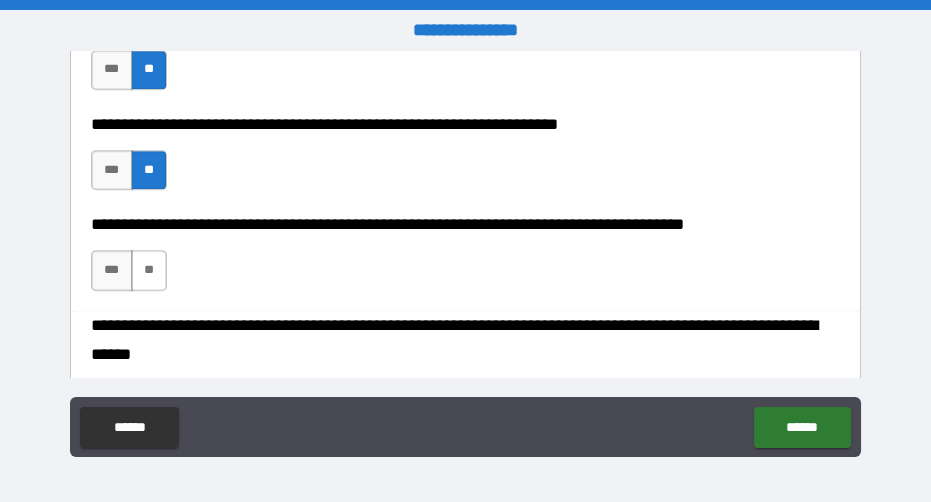 click on "**" at bounding box center [149, 270] 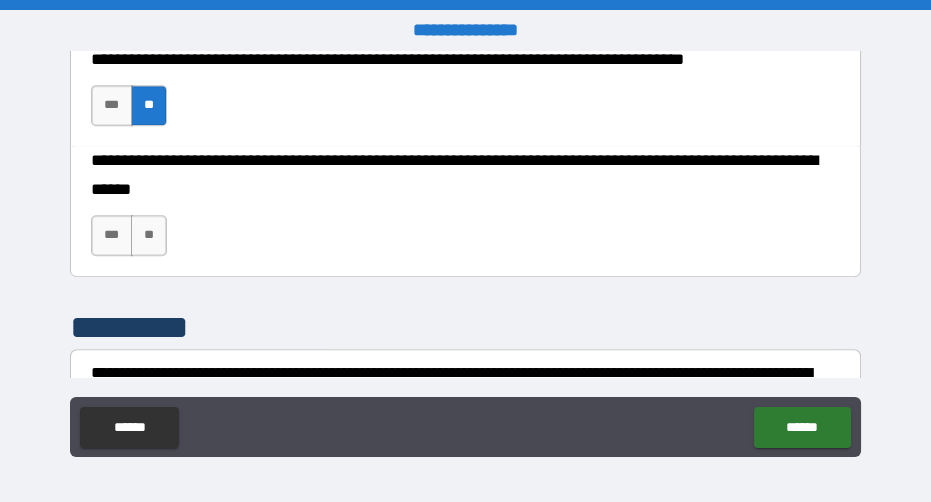 scroll, scrollTop: 1561, scrollLeft: 0, axis: vertical 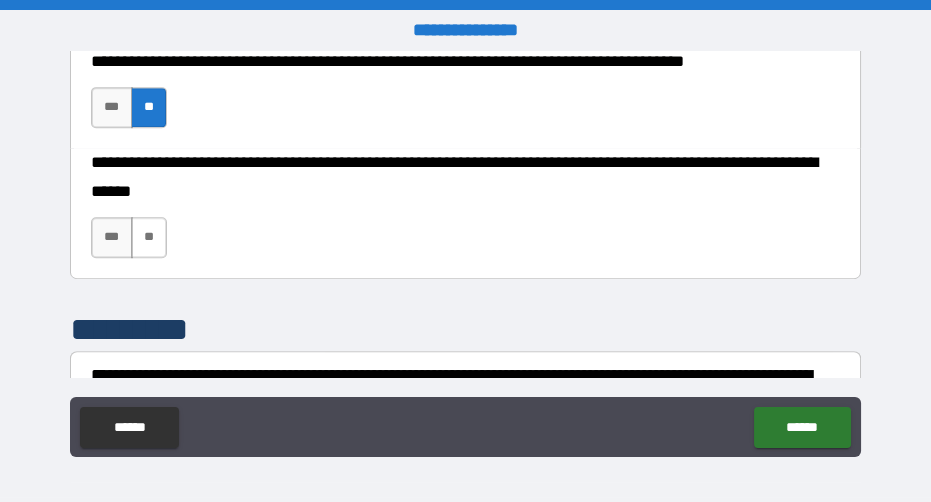 click on "**" at bounding box center [149, 237] 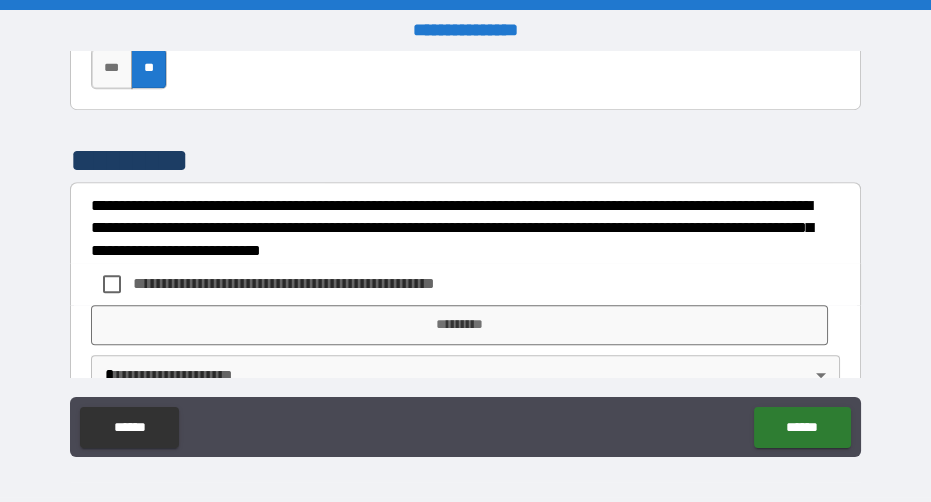 scroll, scrollTop: 1777, scrollLeft: 0, axis: vertical 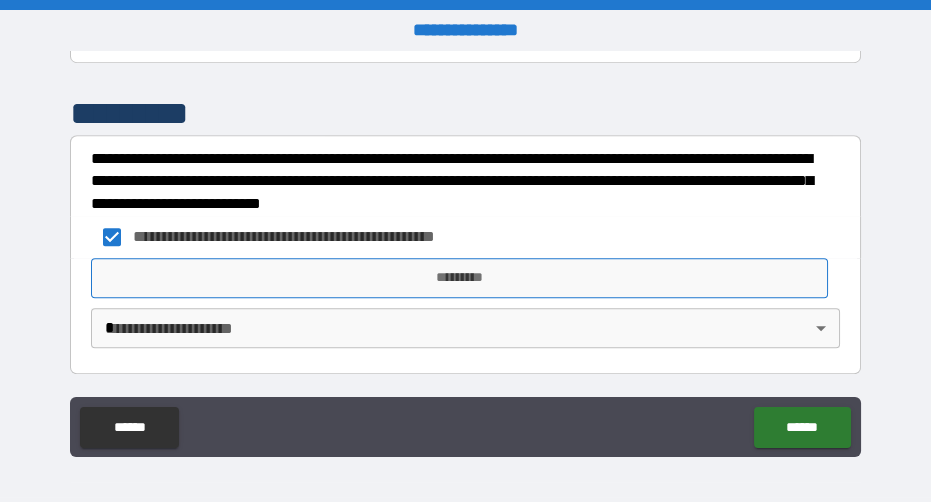 click on "*********" at bounding box center (460, 278) 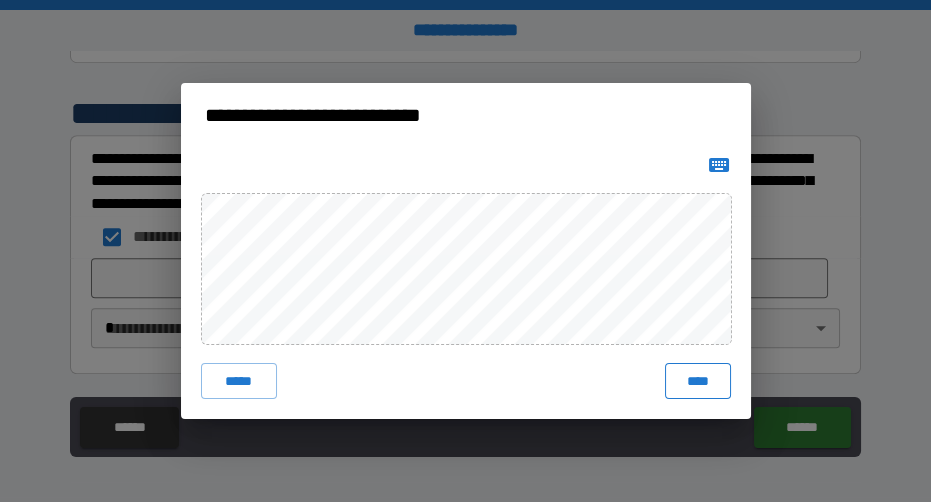 click on "****" at bounding box center (697, 381) 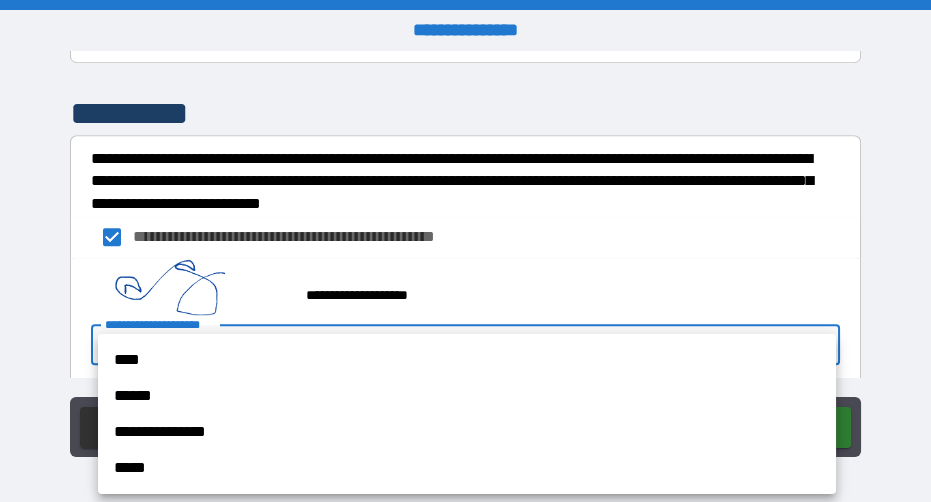 click on "**********" at bounding box center [465, 251] 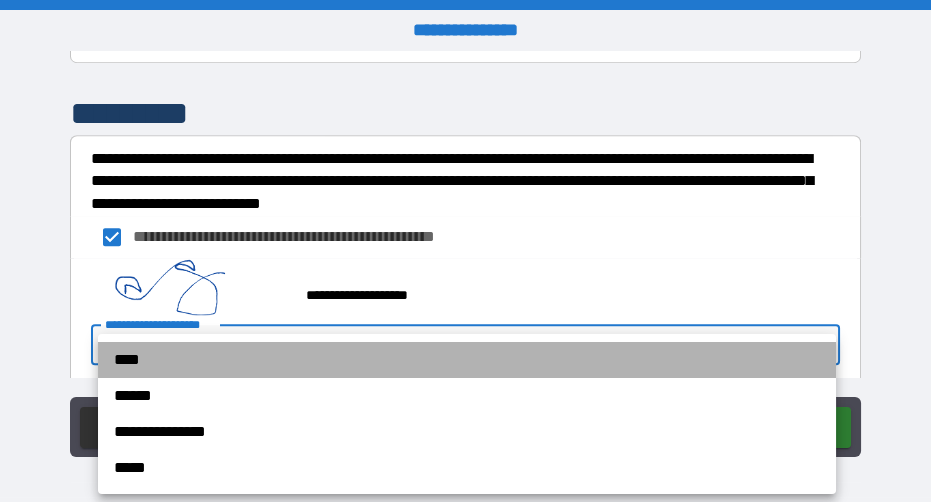 click on "****" at bounding box center (467, 360) 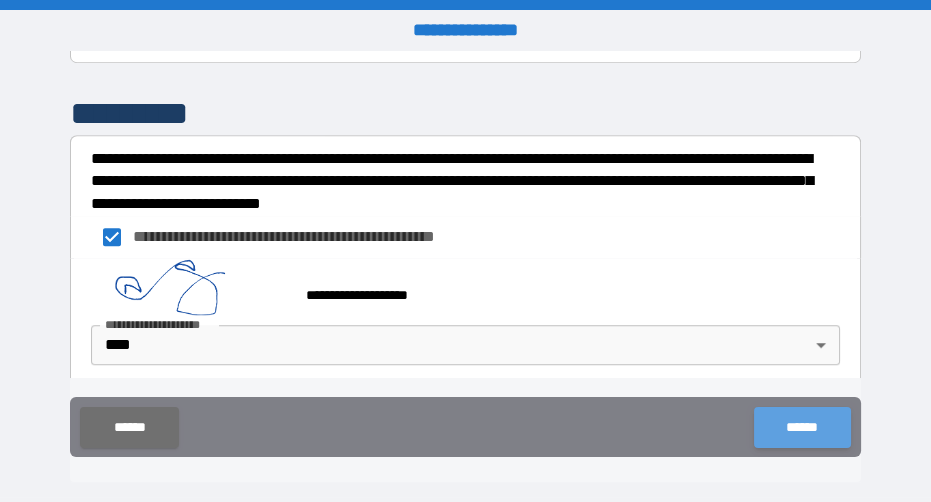 click on "******" at bounding box center [802, 427] 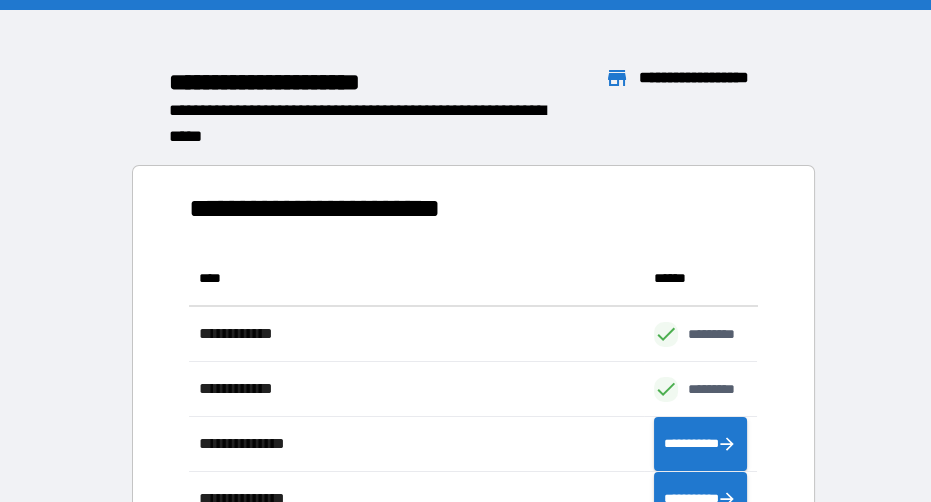 scroll, scrollTop: 0, scrollLeft: 0, axis: both 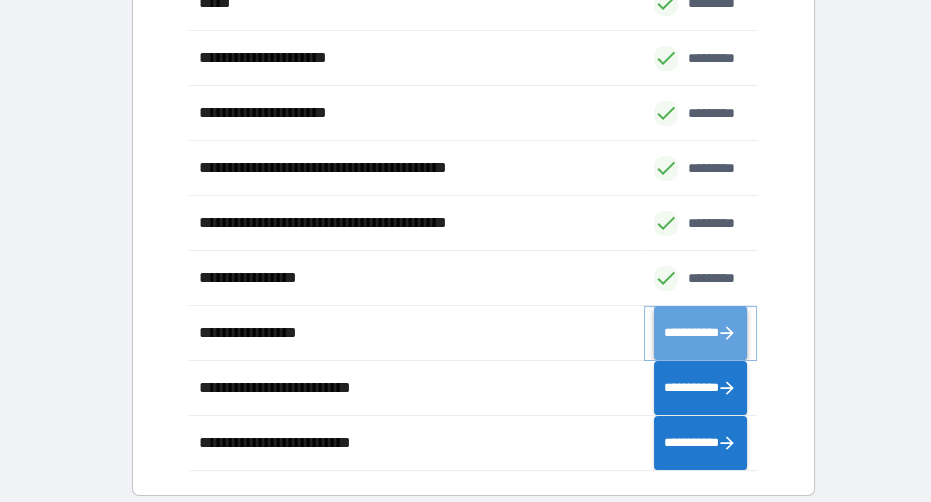 click on "**********" at bounding box center [701, 332] 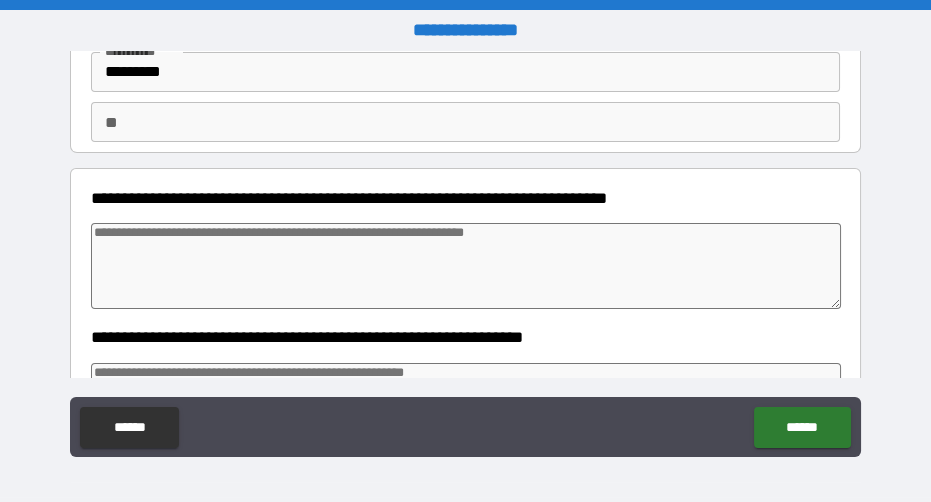 scroll, scrollTop: 144, scrollLeft: 0, axis: vertical 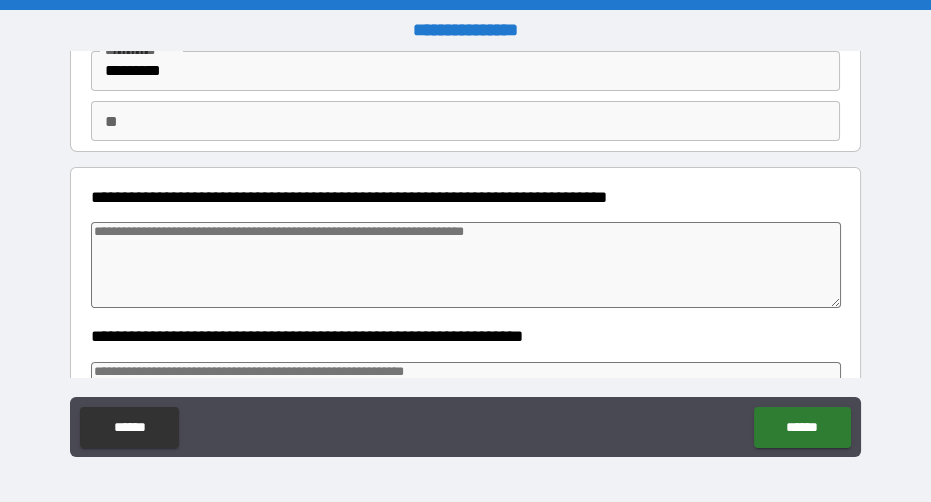 click at bounding box center [466, 265] 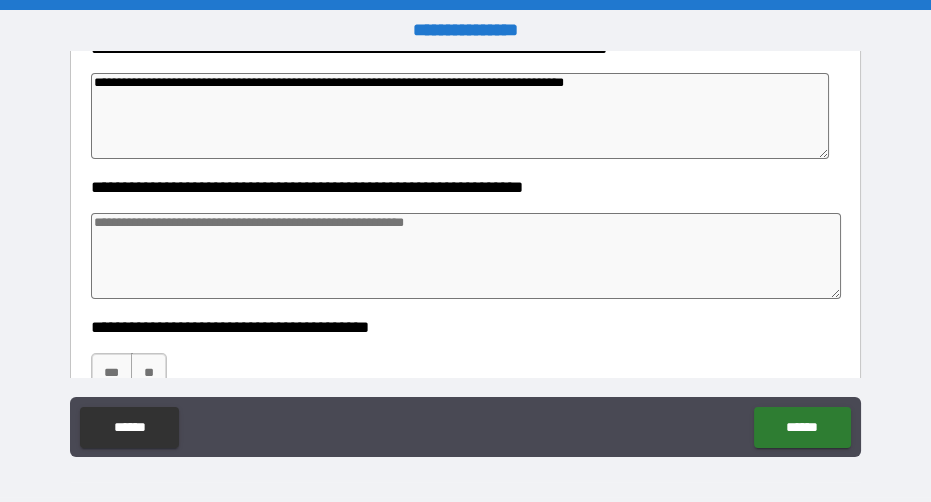 scroll, scrollTop: 292, scrollLeft: 0, axis: vertical 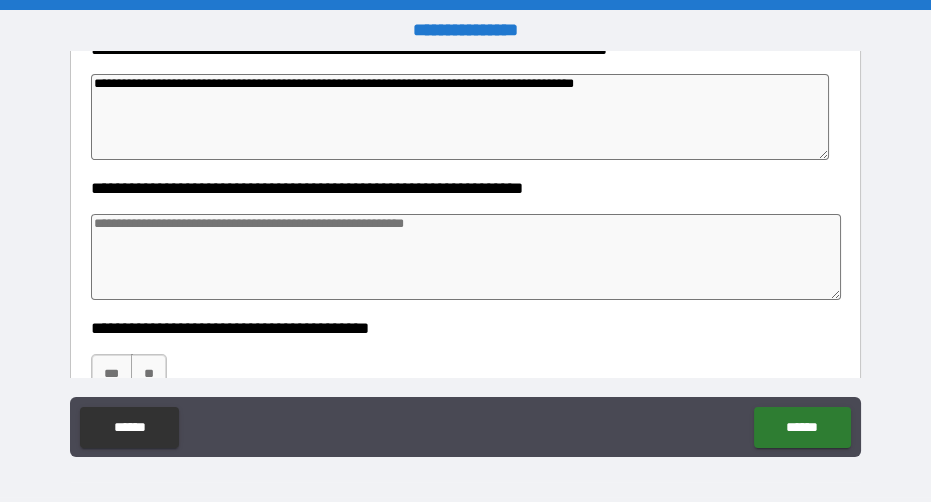 click on "**********" at bounding box center [460, 117] 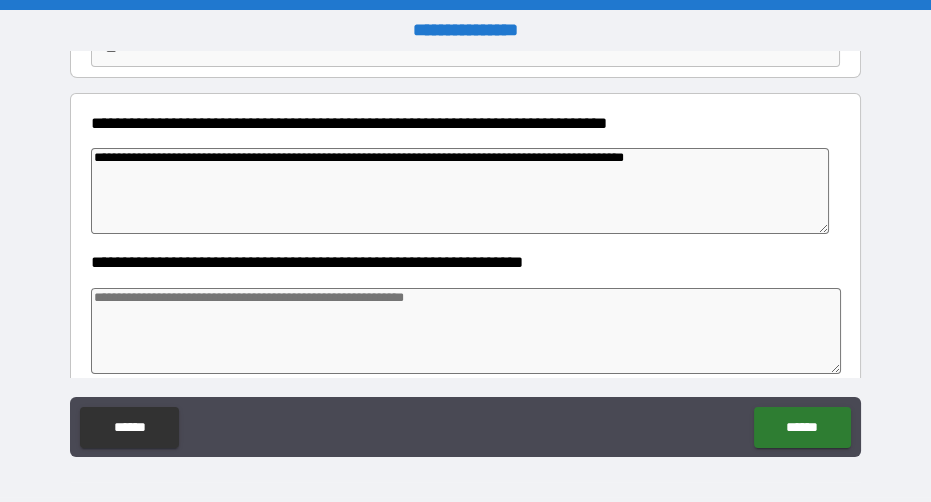 drag, startPoint x: 748, startPoint y: 93, endPoint x: 196, endPoint y: 67, distance: 552.612 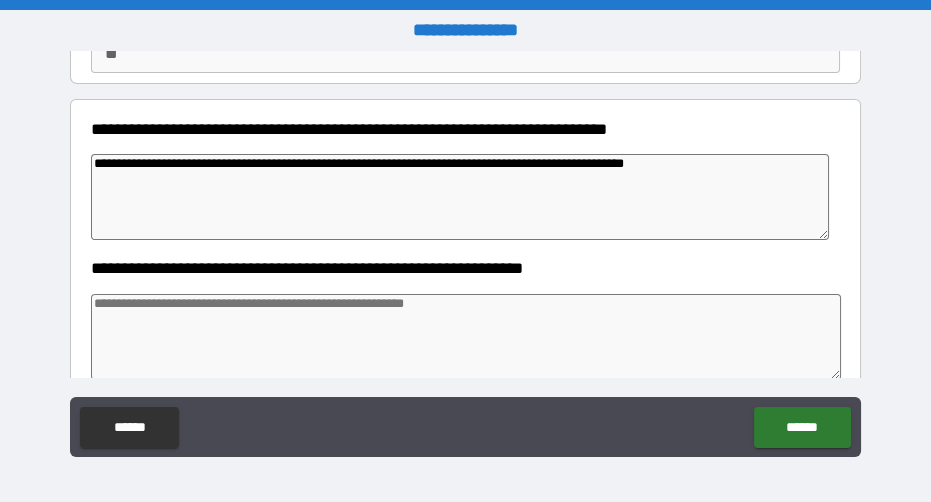 click at bounding box center (466, 337) 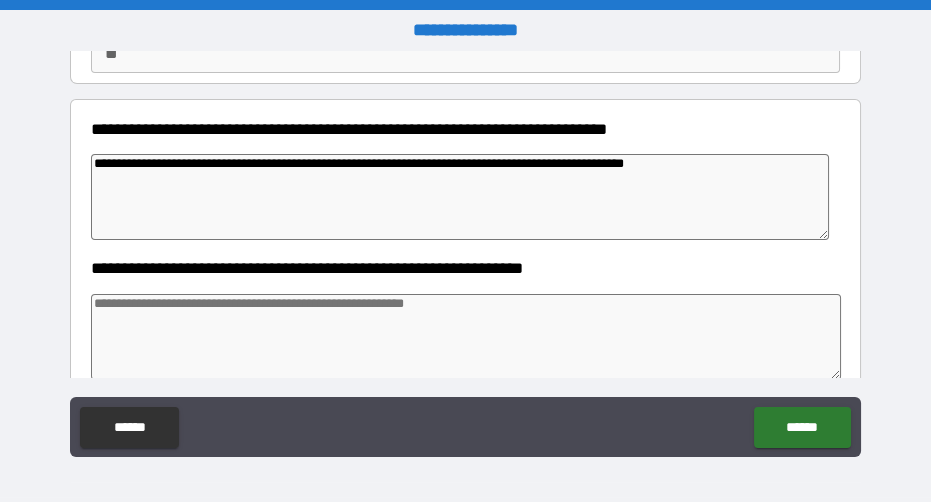 paste on "**********" 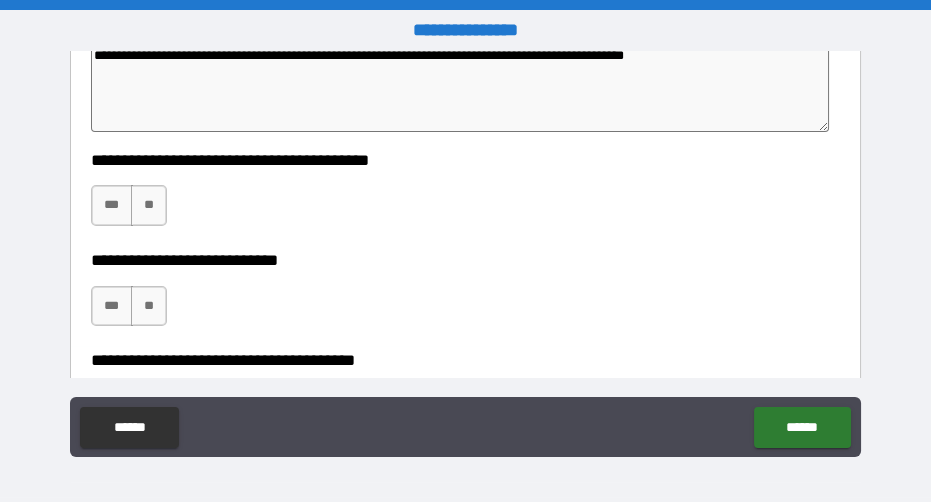 scroll, scrollTop: 442, scrollLeft: 0, axis: vertical 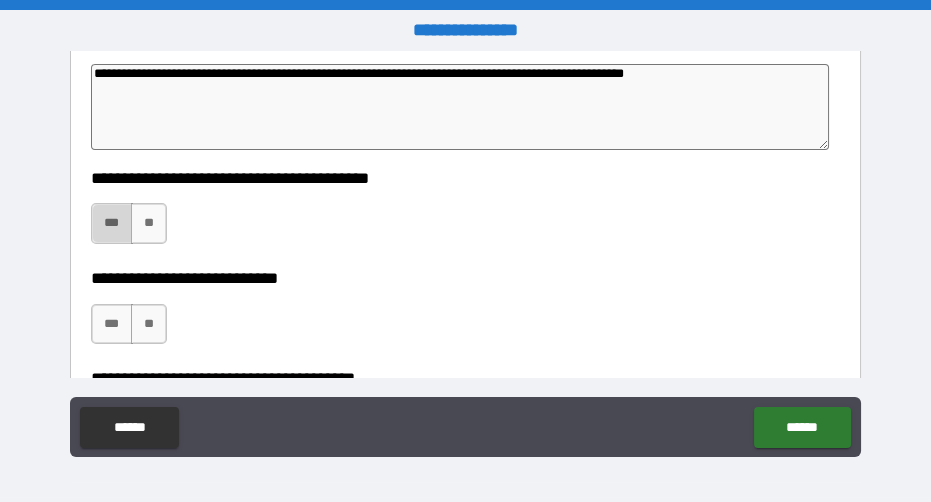 click on "***" at bounding box center (112, 223) 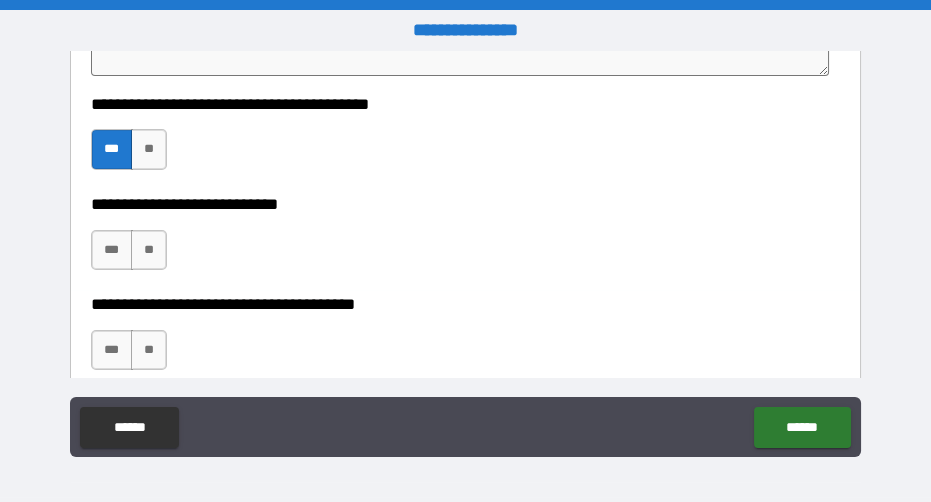 scroll, scrollTop: 543, scrollLeft: 0, axis: vertical 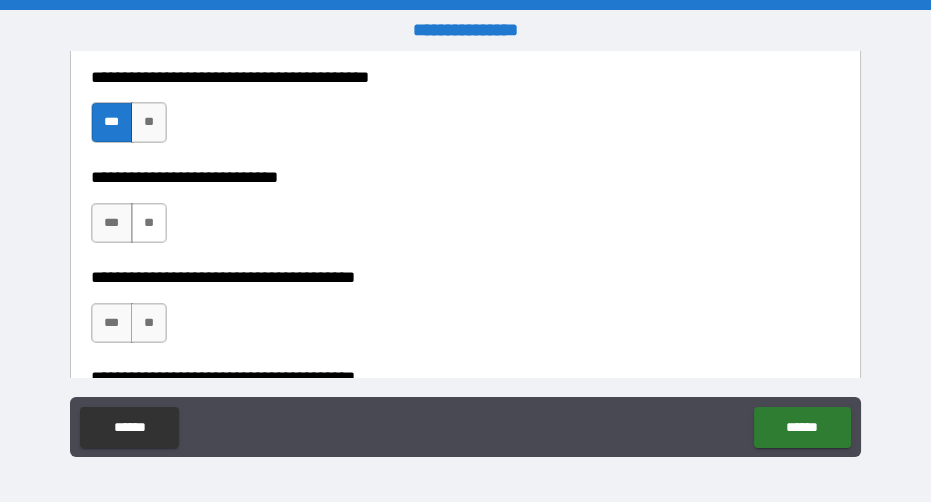 click on "**" at bounding box center (149, 223) 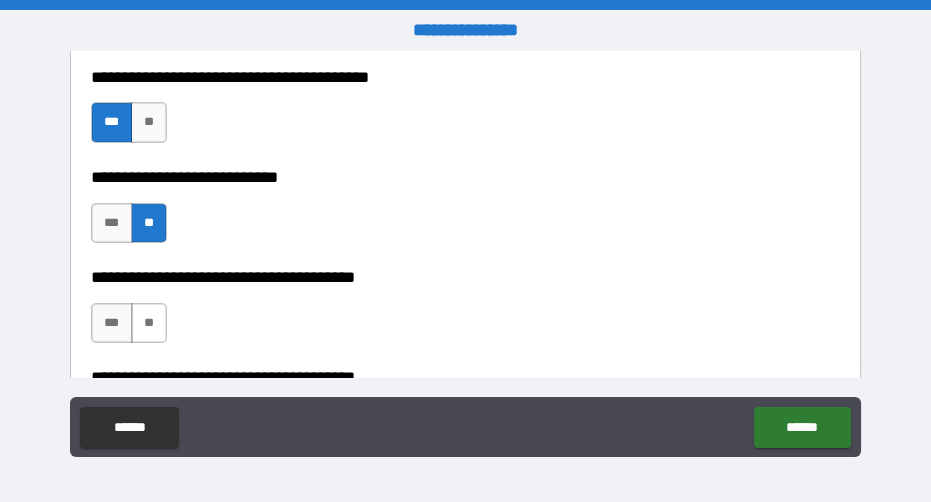 click on "**" at bounding box center (149, 323) 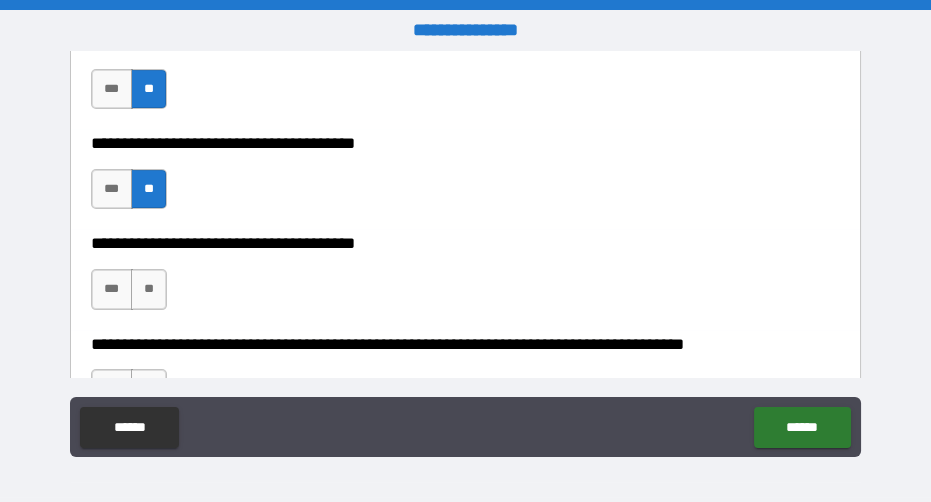 scroll, scrollTop: 686, scrollLeft: 0, axis: vertical 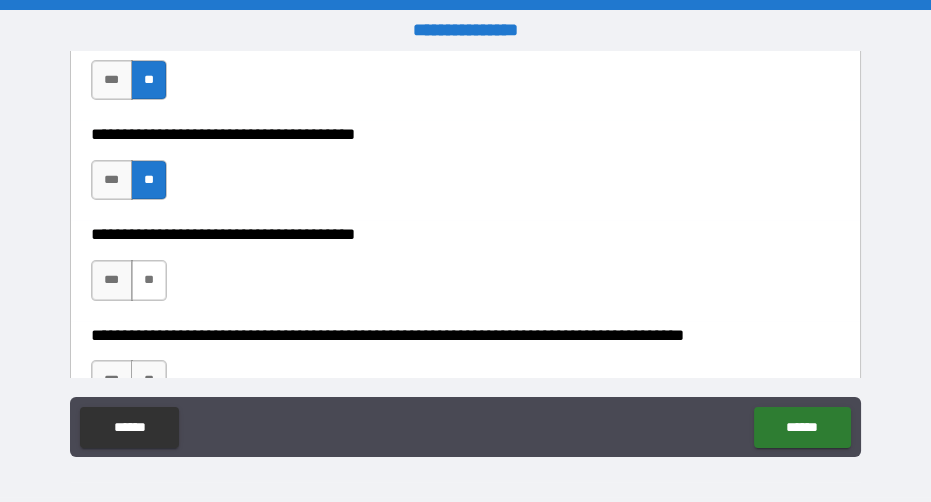 click on "**" at bounding box center [149, 280] 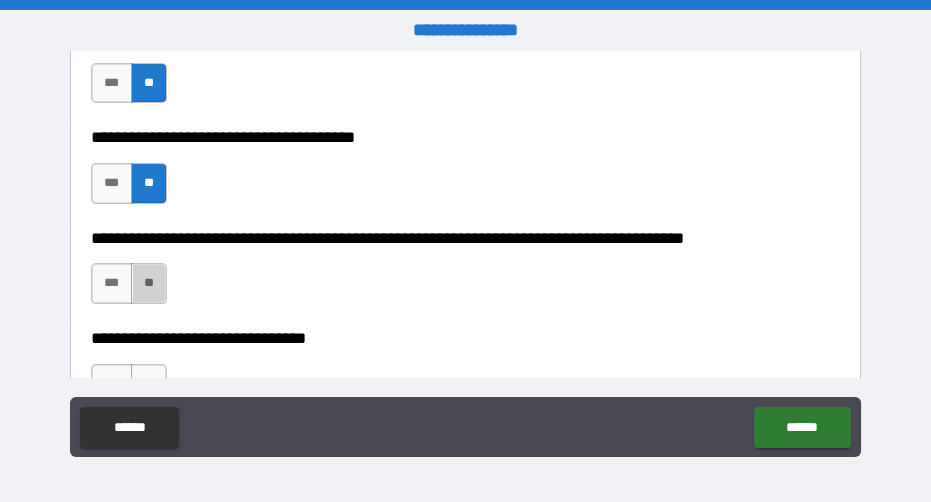 click on "**" at bounding box center [149, 283] 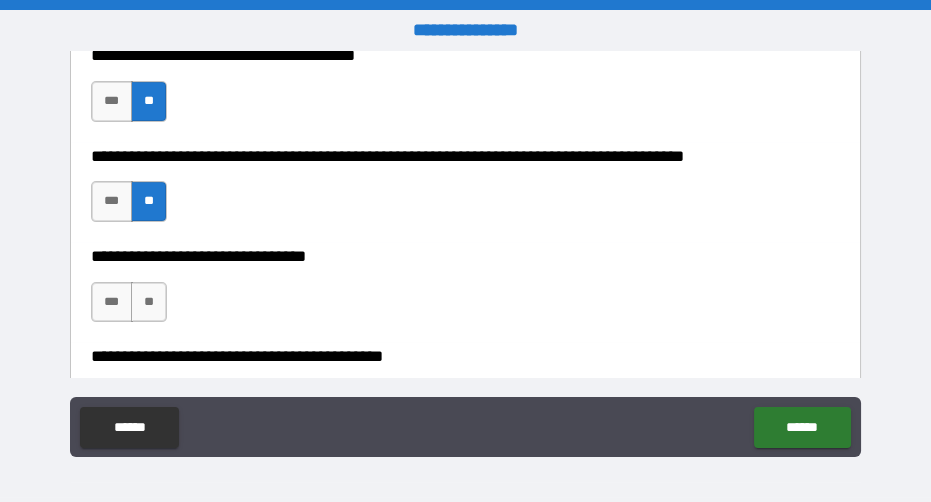 scroll, scrollTop: 875, scrollLeft: 0, axis: vertical 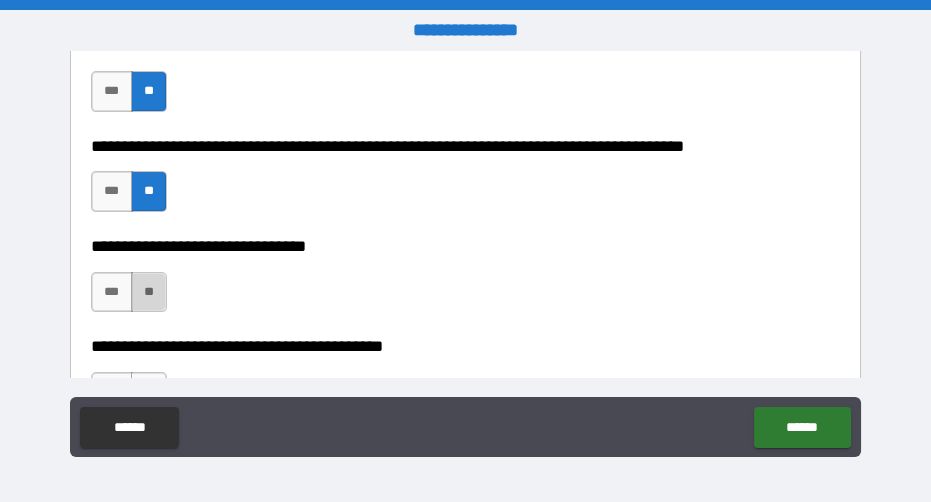 click on "**" at bounding box center [149, 292] 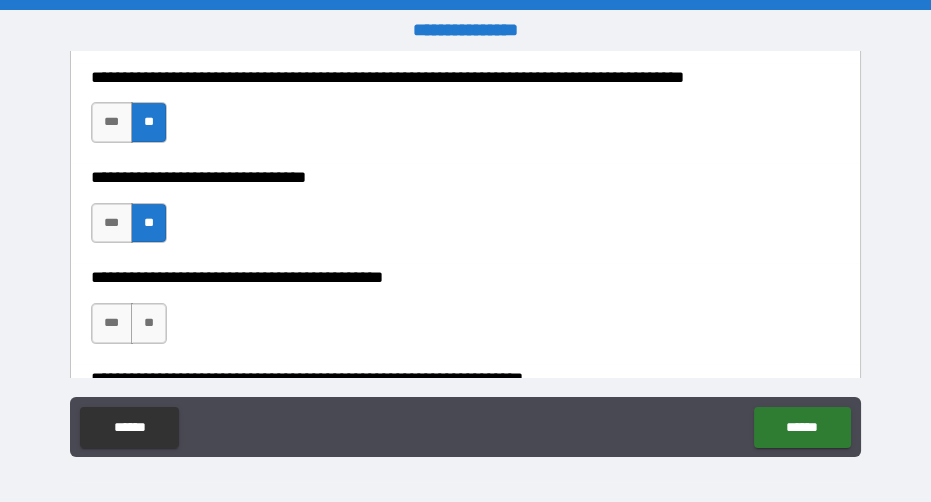 scroll, scrollTop: 959, scrollLeft: 0, axis: vertical 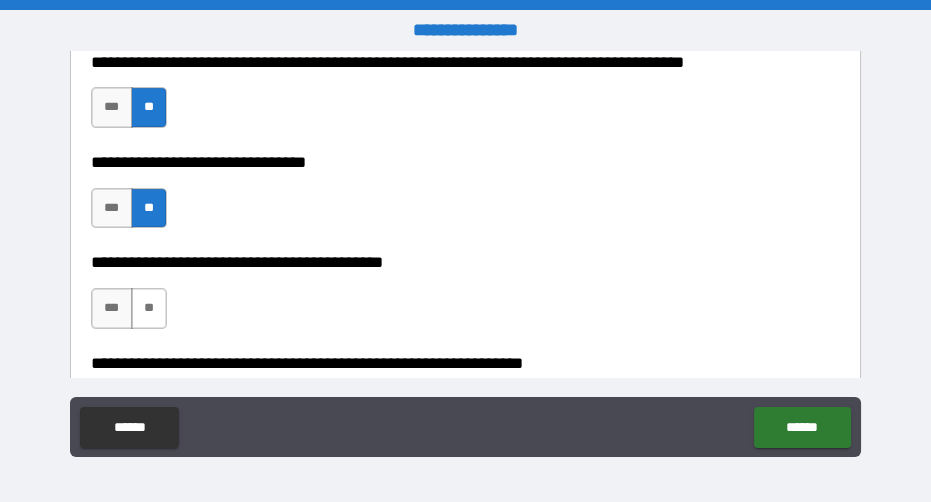 click on "**" at bounding box center (149, 308) 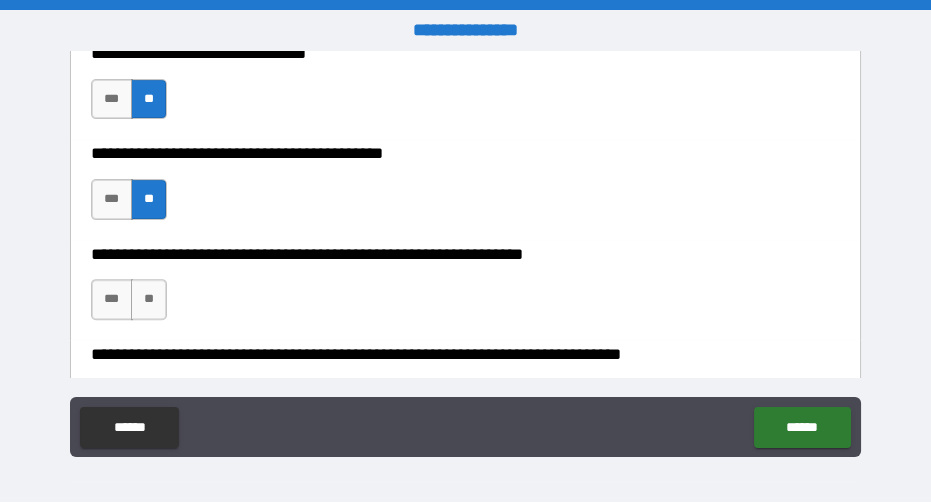scroll, scrollTop: 1108, scrollLeft: 0, axis: vertical 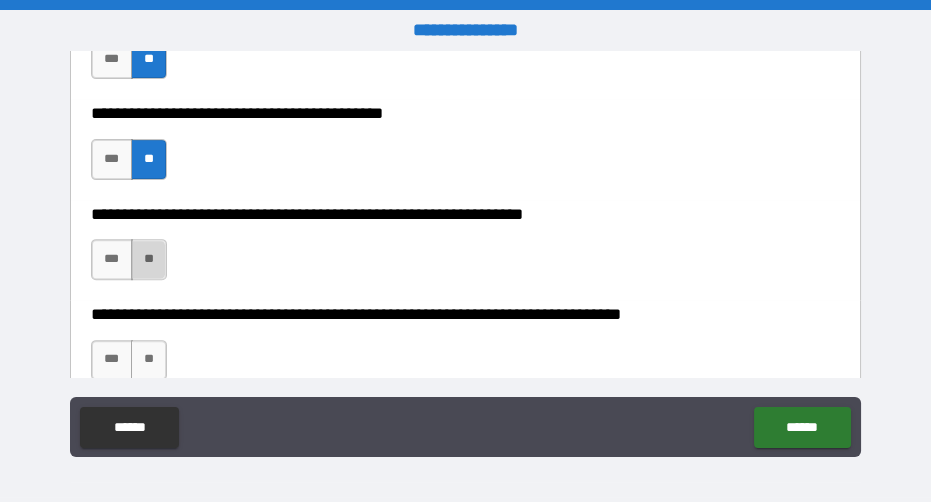 click on "**" at bounding box center (149, 259) 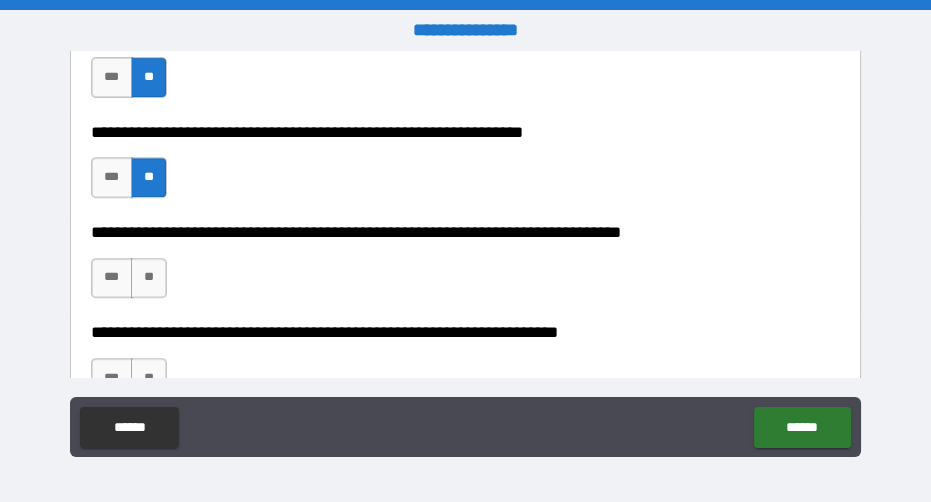 scroll, scrollTop: 1188, scrollLeft: 0, axis: vertical 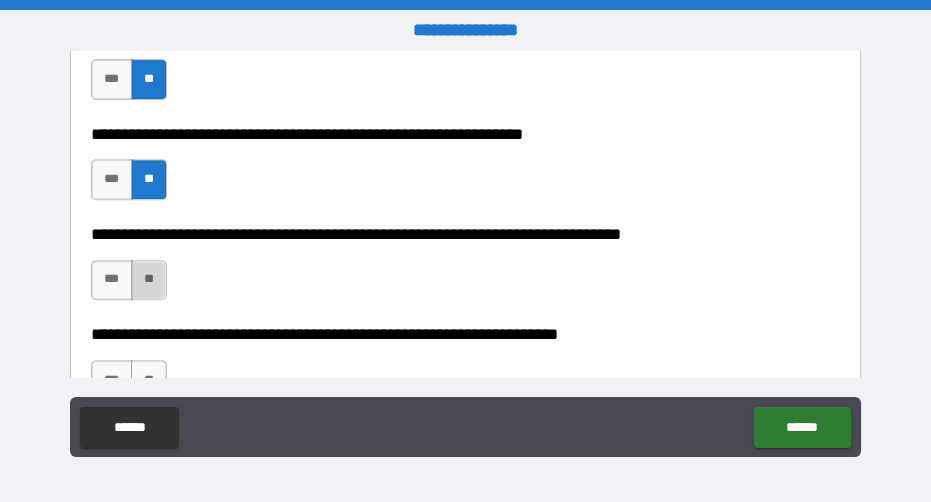 click on "**" at bounding box center (149, 280) 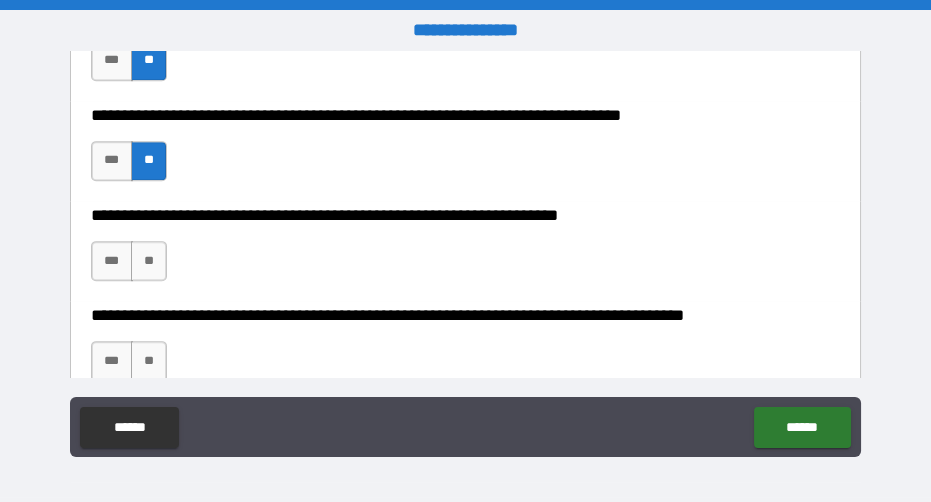 scroll, scrollTop: 1304, scrollLeft: 0, axis: vertical 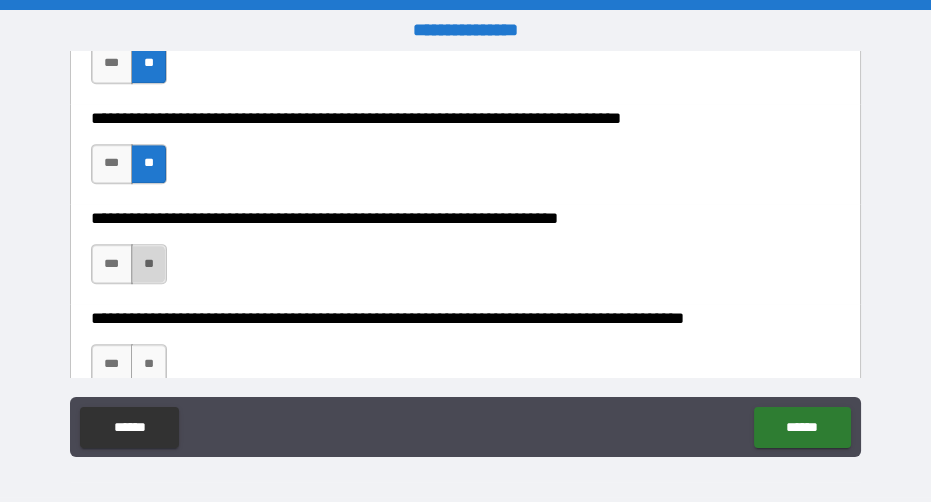 click on "**" at bounding box center (149, 264) 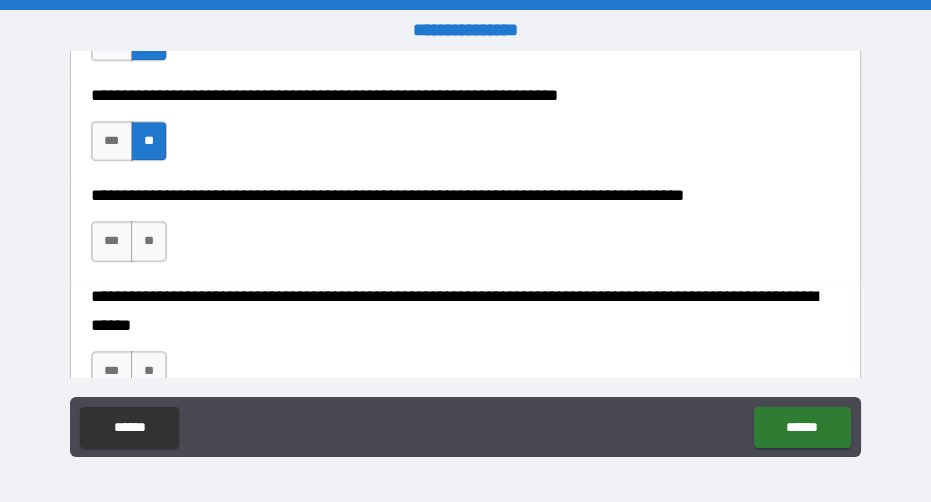 scroll, scrollTop: 1426, scrollLeft: 0, axis: vertical 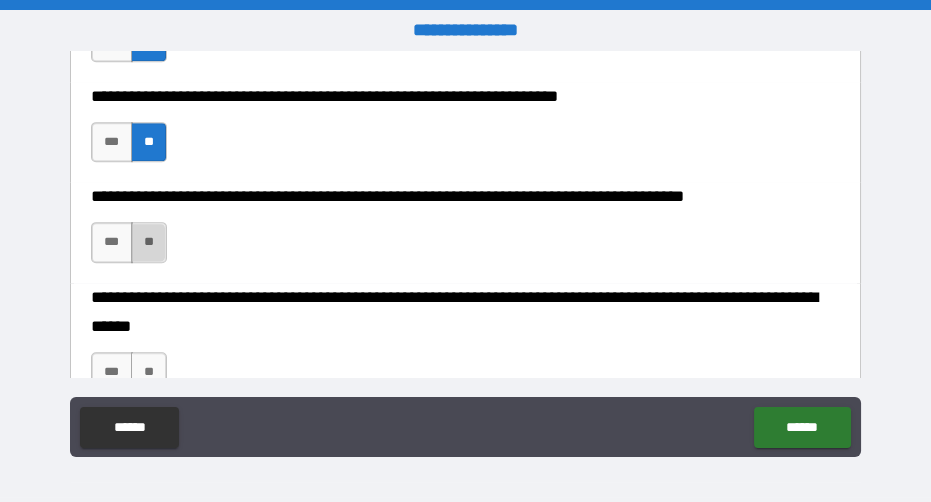 click on "**" at bounding box center [149, 242] 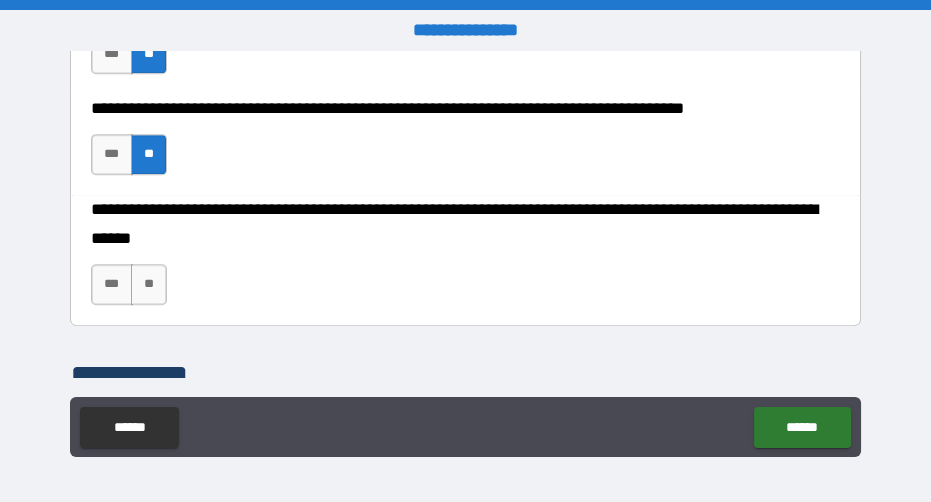 scroll, scrollTop: 1512, scrollLeft: 0, axis: vertical 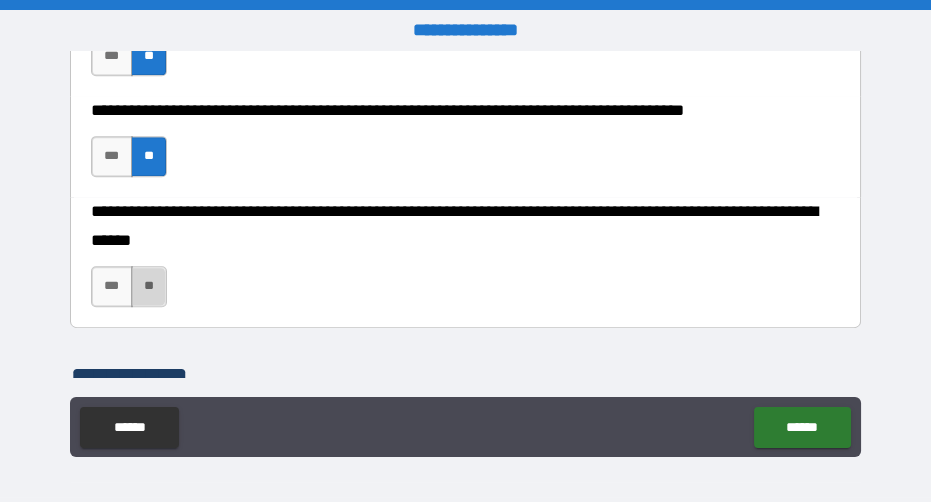 click on "**" at bounding box center [149, 286] 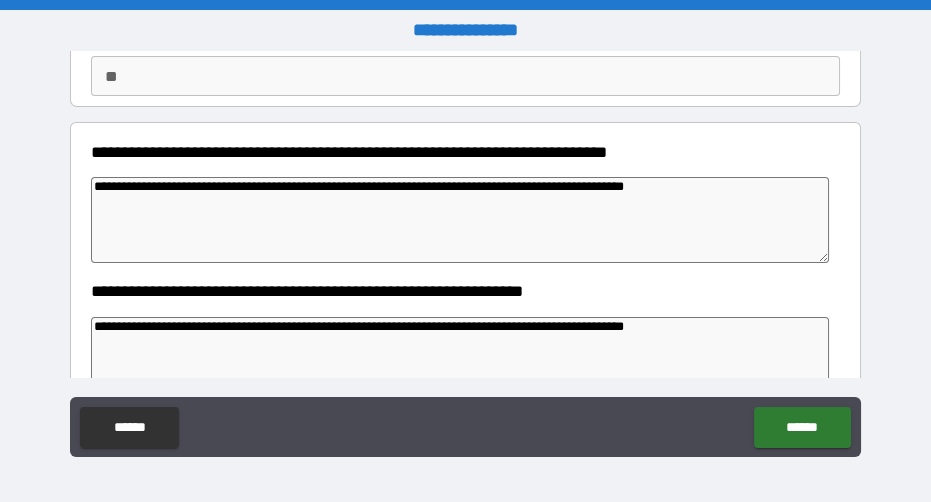 scroll, scrollTop: 202, scrollLeft: 0, axis: vertical 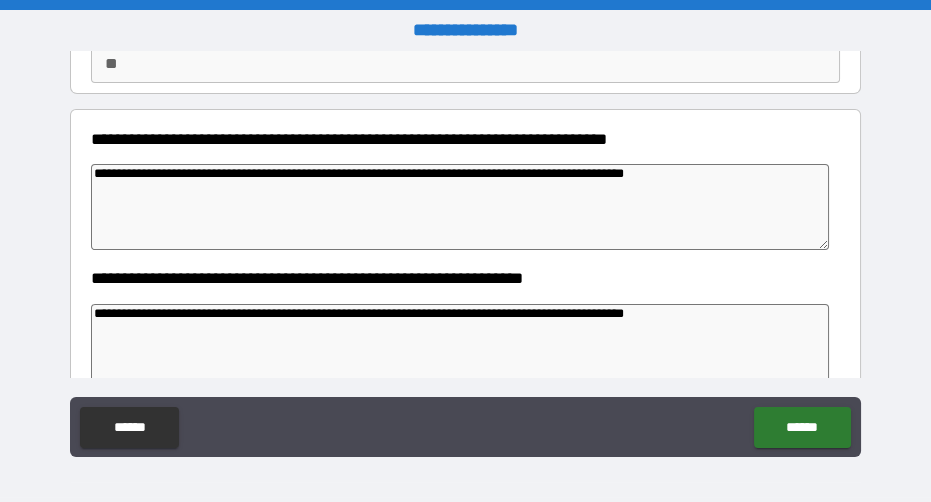 click on "**********" at bounding box center [460, 207] 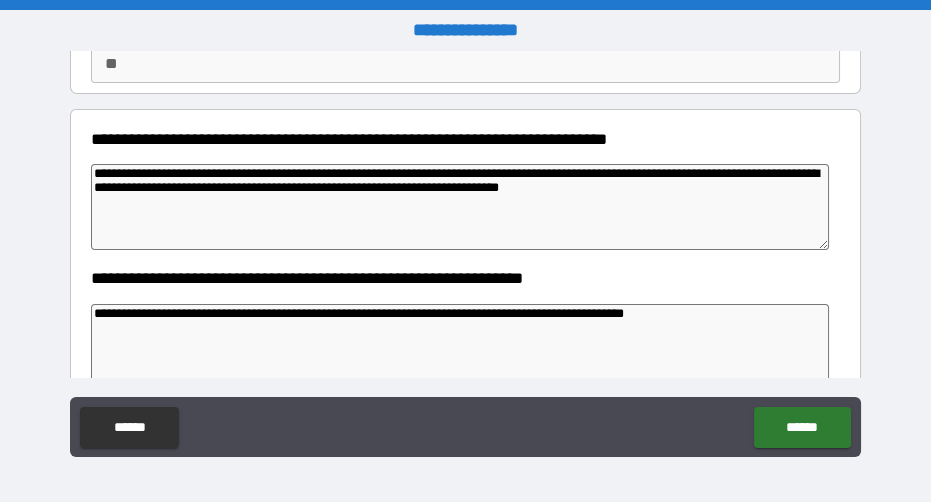 drag, startPoint x: 743, startPoint y: 175, endPoint x: 800, endPoint y: 185, distance: 57.870544 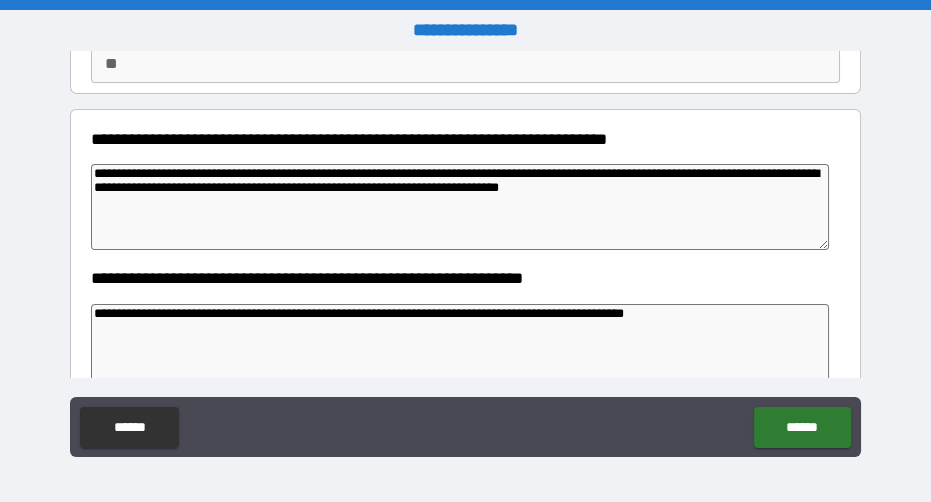 click on "**********" at bounding box center (460, 207) 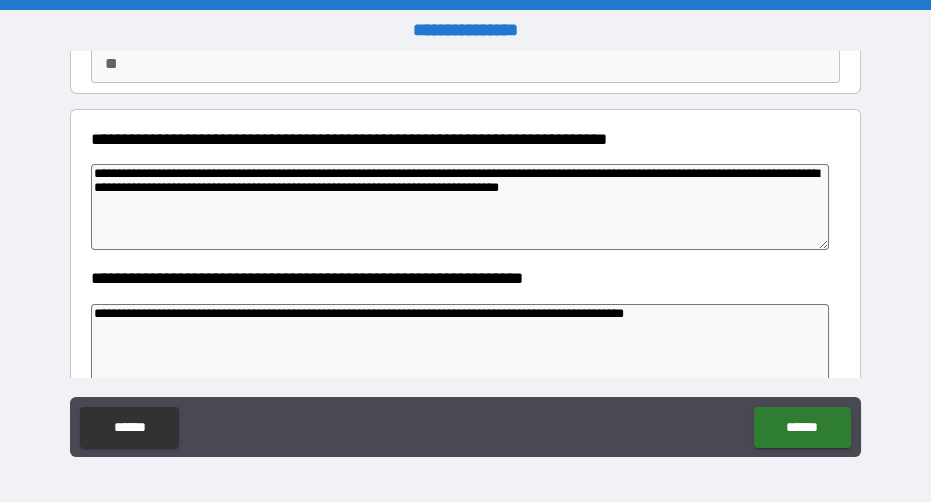 drag, startPoint x: 743, startPoint y: 170, endPoint x: 808, endPoint y: 179, distance: 65.62012 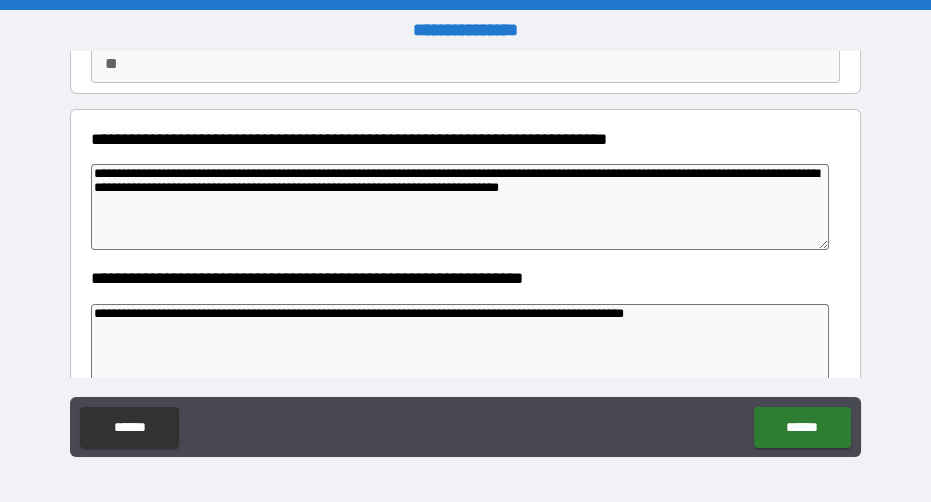 click on "**********" at bounding box center (460, 207) 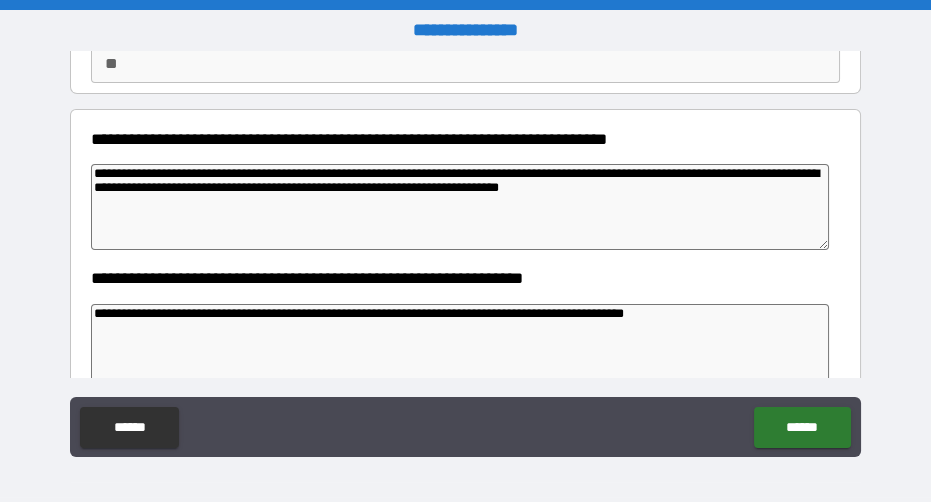 drag, startPoint x: 743, startPoint y: 173, endPoint x: 838, endPoint y: 192, distance: 96.88137 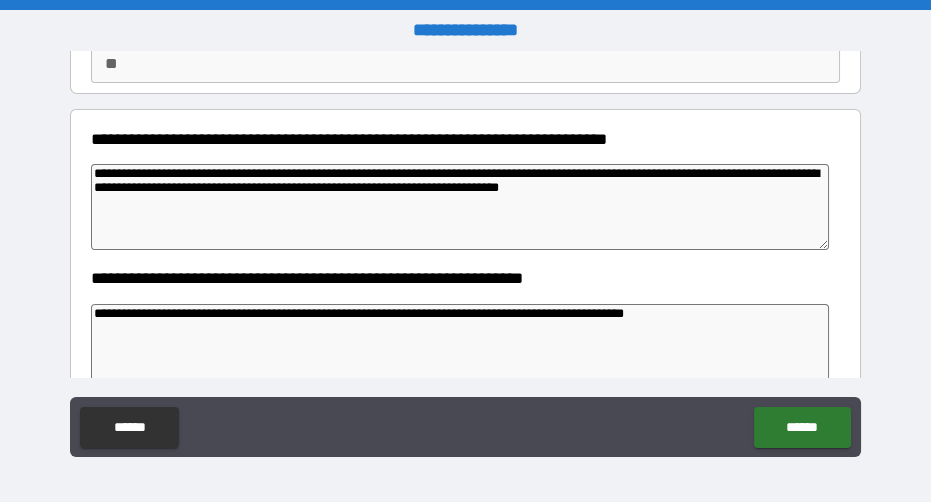 click on "**********" at bounding box center [465, 190] 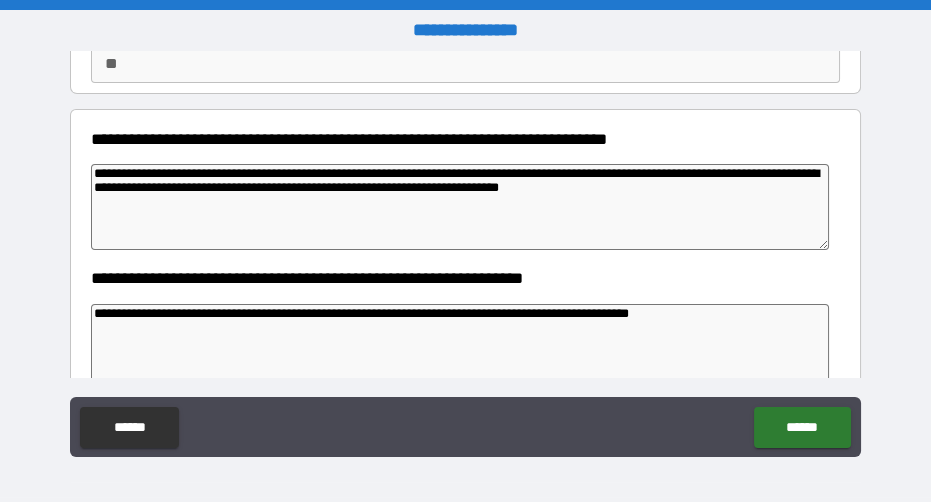 paste on "**********" 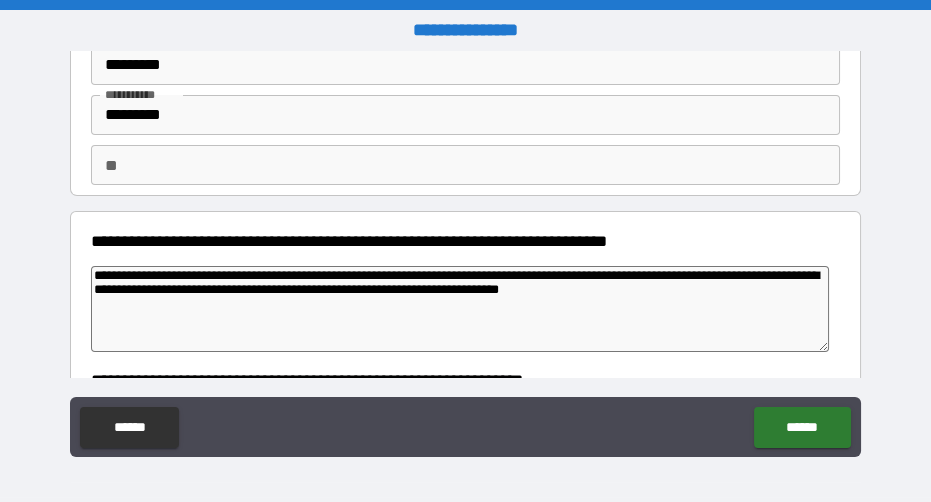 scroll, scrollTop: 0, scrollLeft: 0, axis: both 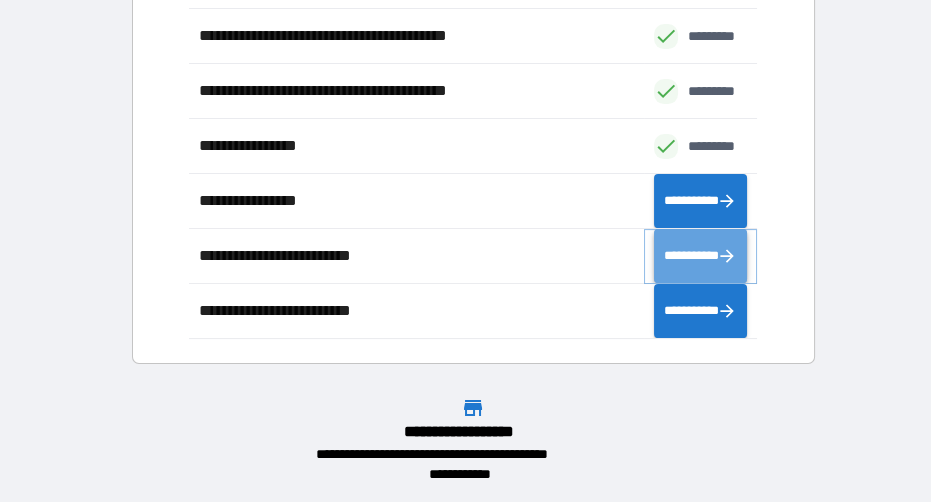 click on "**********" at bounding box center (701, 255) 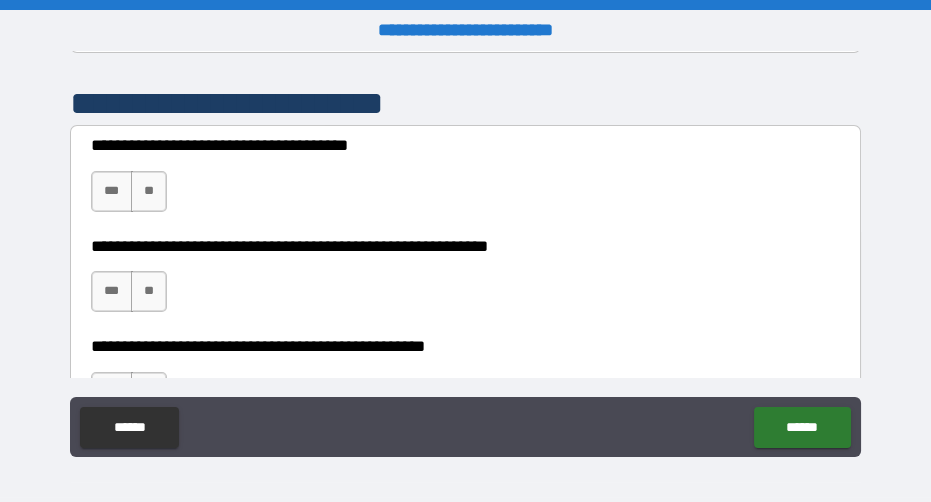 scroll, scrollTop: 431, scrollLeft: 0, axis: vertical 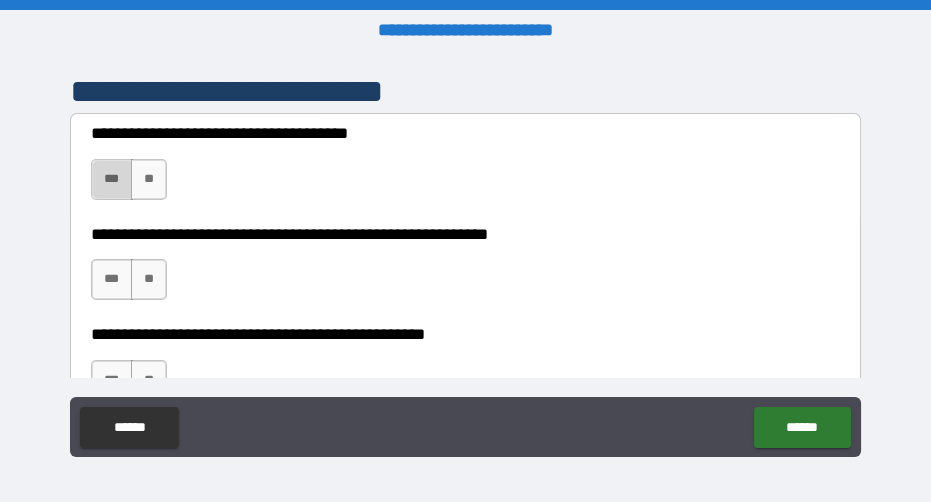 click on "***" at bounding box center (112, 179) 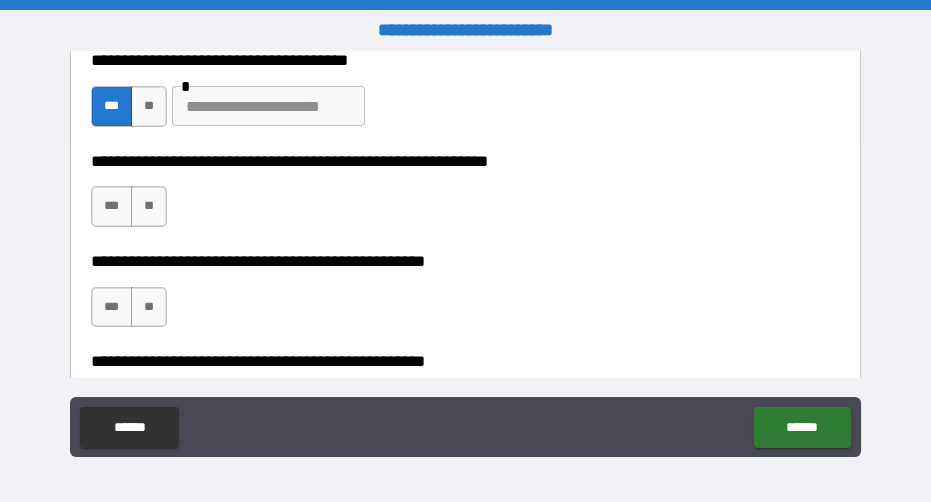 scroll, scrollTop: 503, scrollLeft: 0, axis: vertical 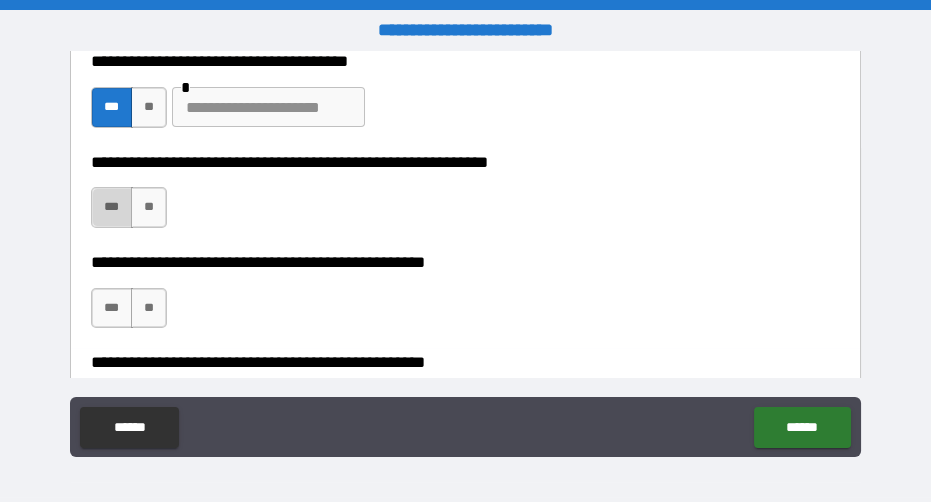 click on "***" at bounding box center [112, 207] 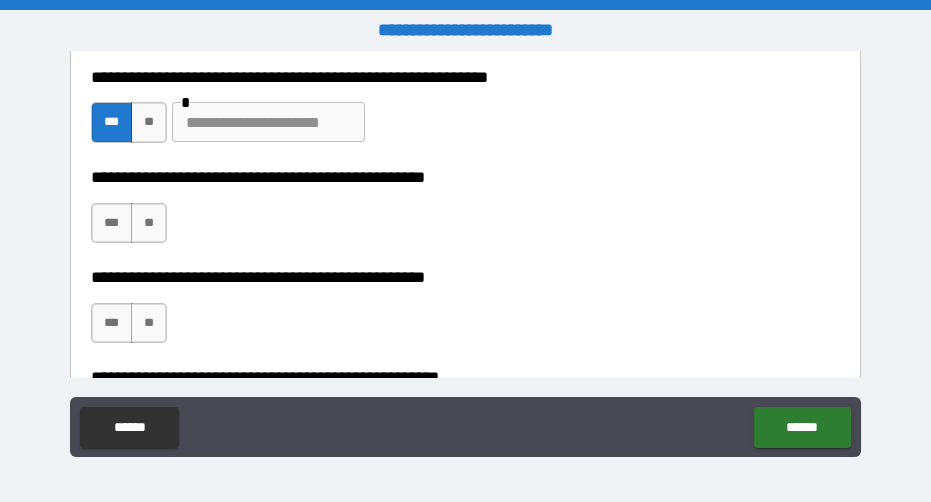 scroll, scrollTop: 593, scrollLeft: 0, axis: vertical 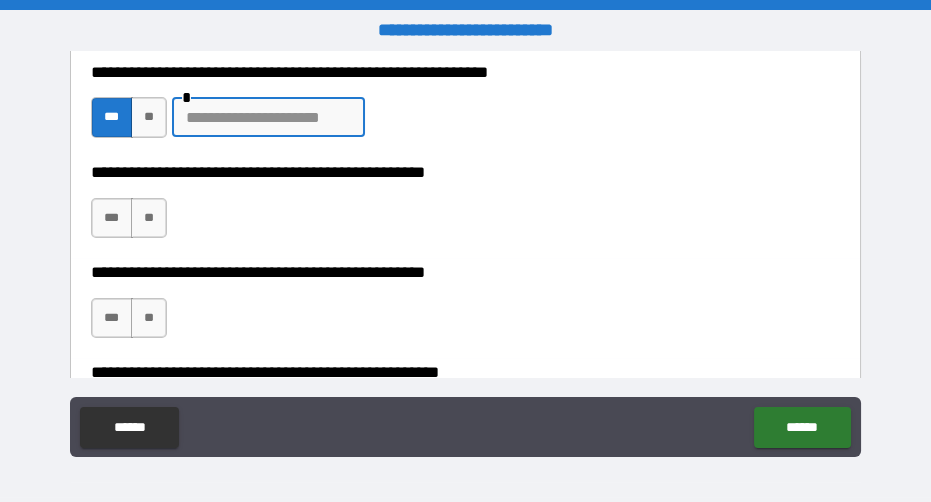 click at bounding box center (268, 117) 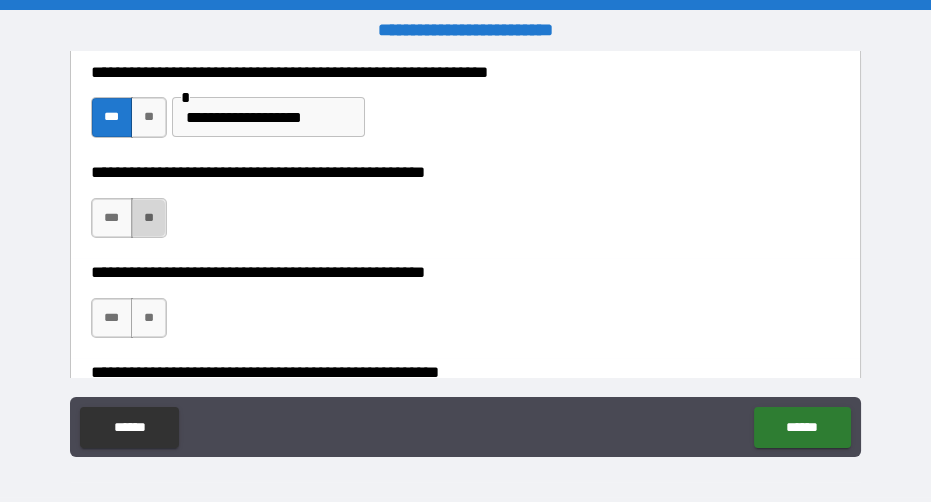 click on "**" at bounding box center [149, 218] 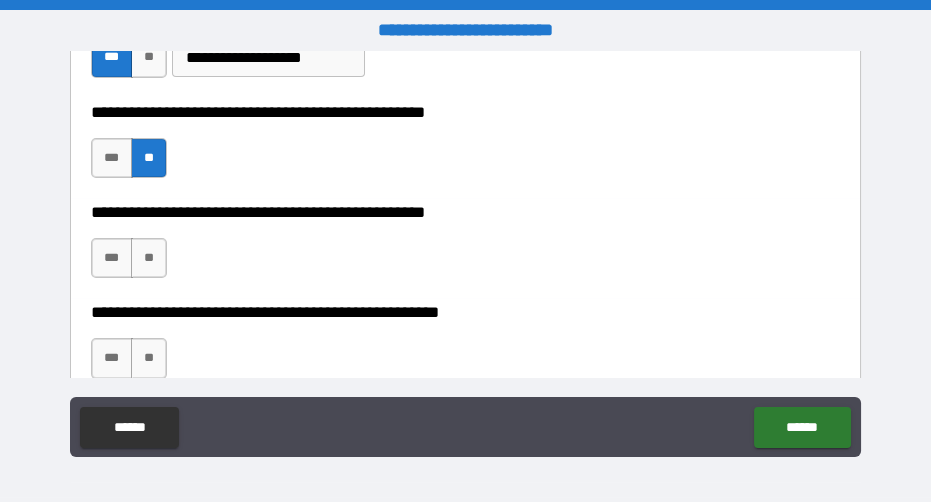 scroll, scrollTop: 690, scrollLeft: 0, axis: vertical 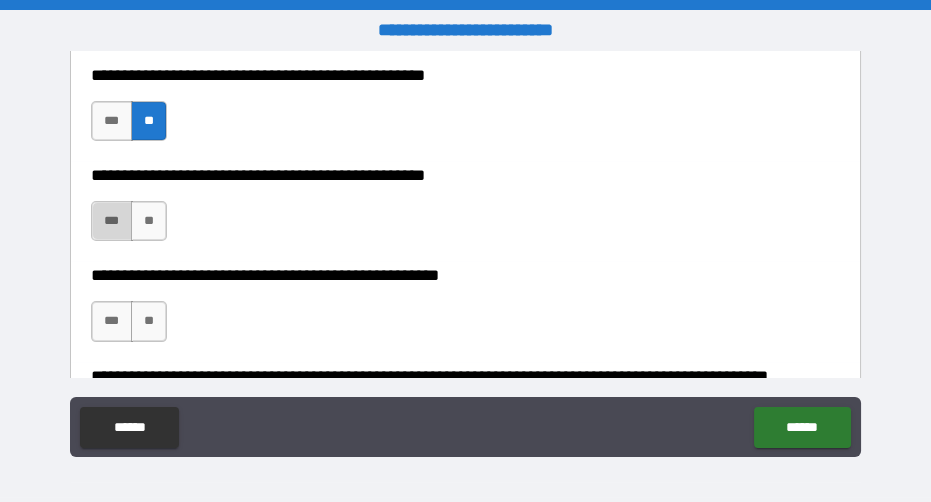 click on "***" at bounding box center [112, 221] 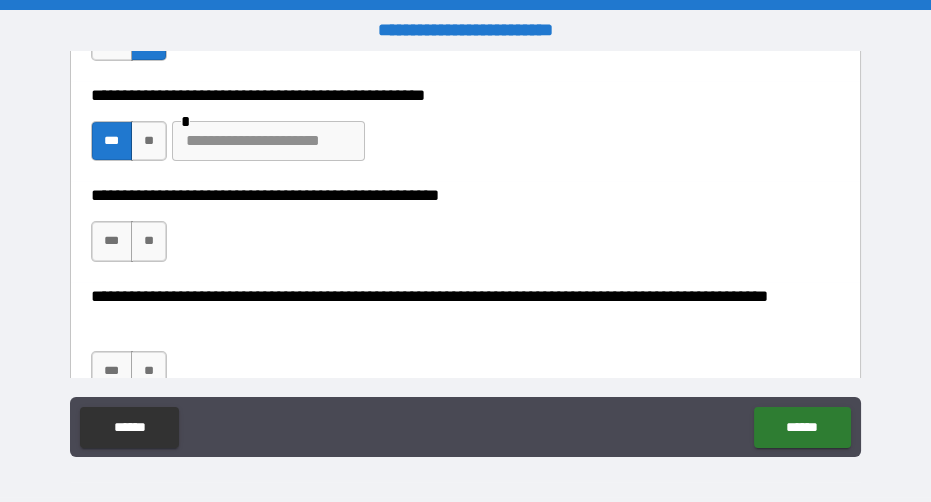 scroll, scrollTop: 778, scrollLeft: 0, axis: vertical 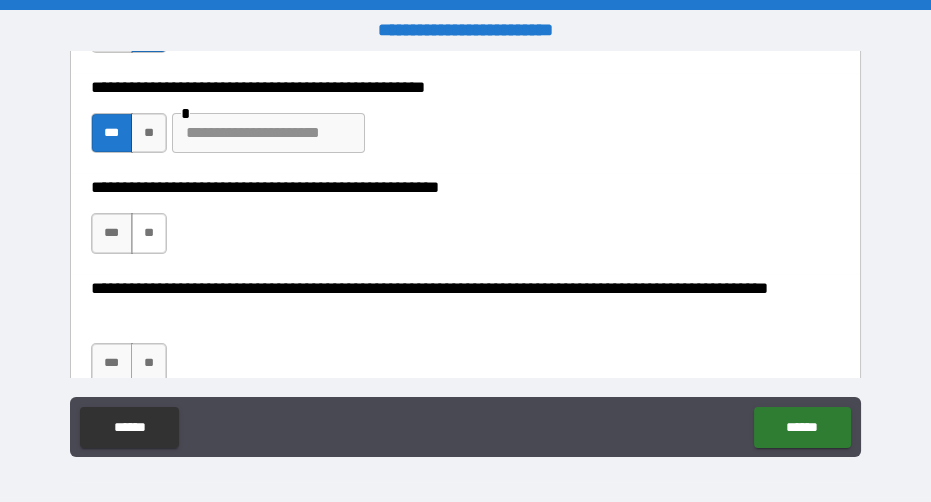 click on "**" at bounding box center [149, 233] 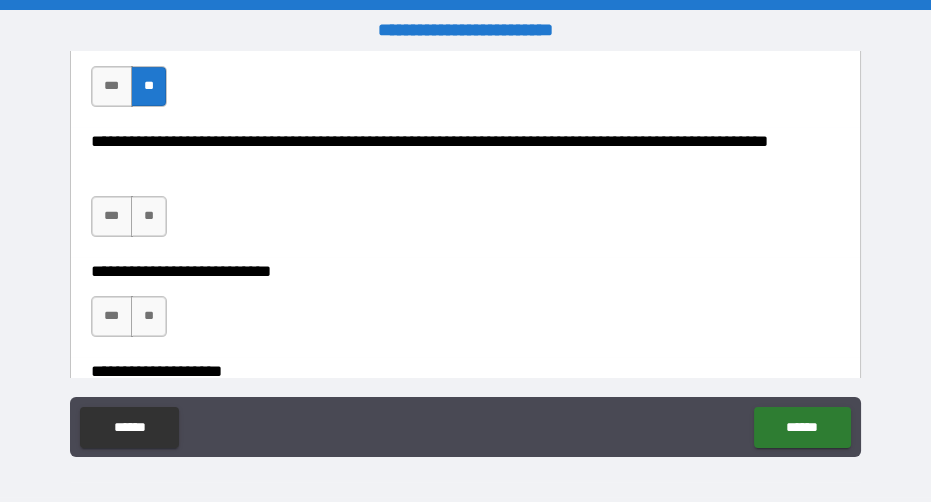 scroll, scrollTop: 924, scrollLeft: 0, axis: vertical 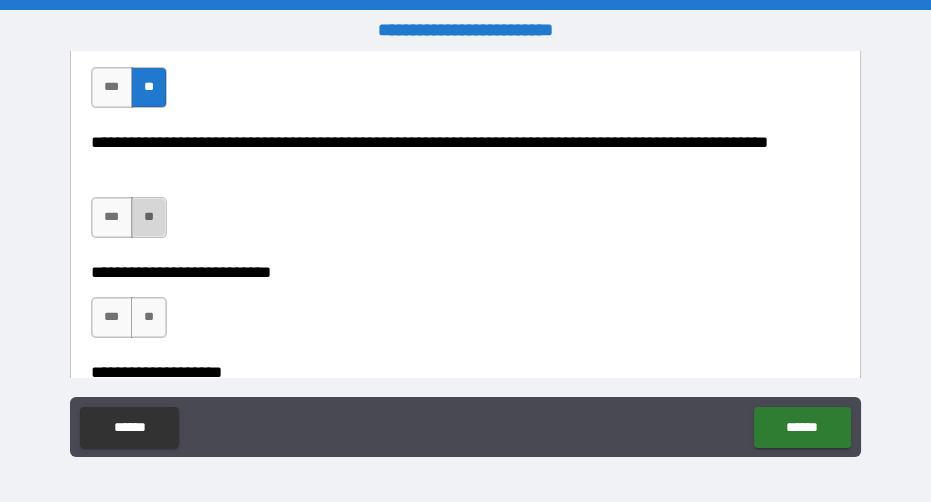 click on "**" at bounding box center [149, 217] 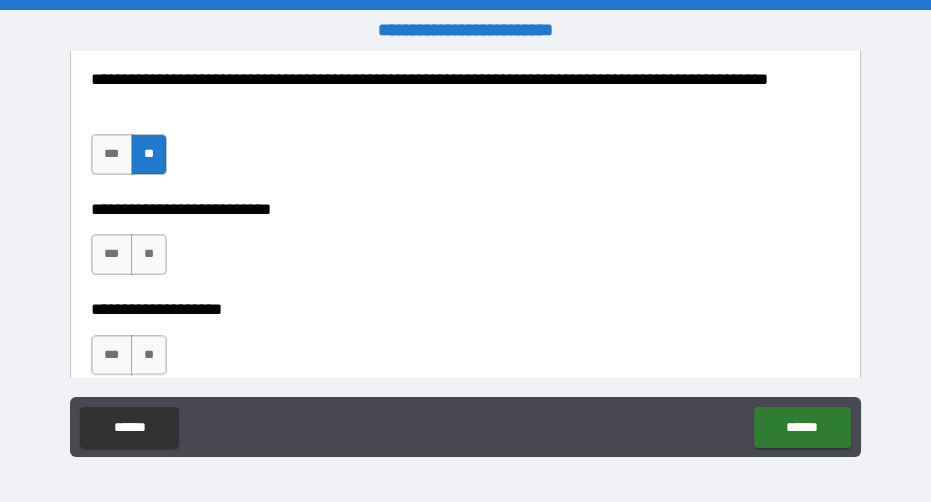 scroll, scrollTop: 1002, scrollLeft: 0, axis: vertical 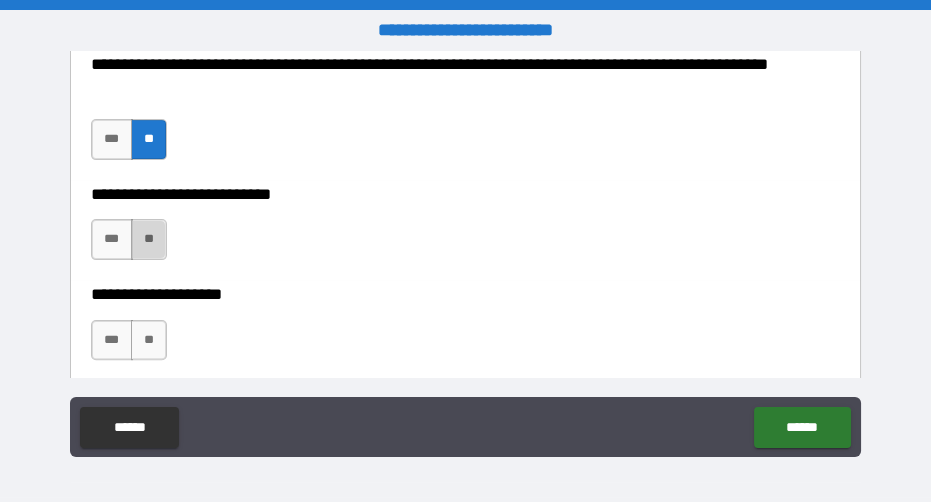 click on "**" at bounding box center (149, 239) 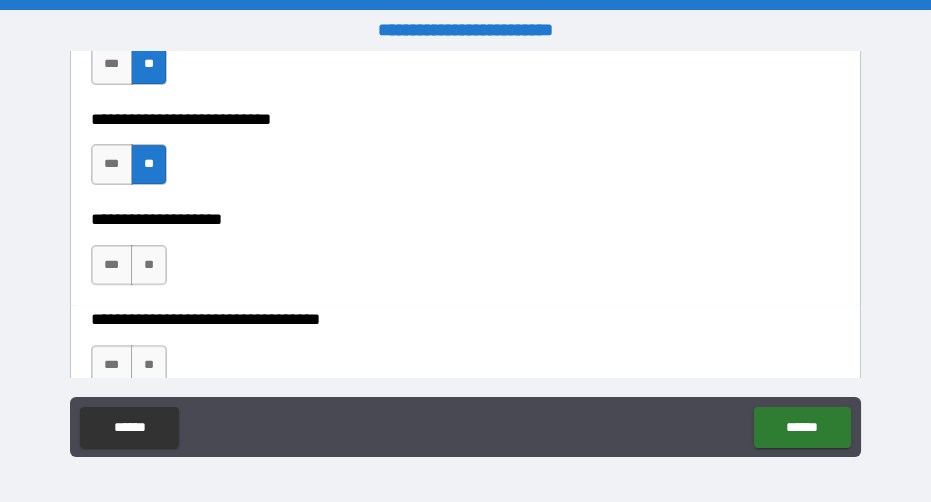 scroll, scrollTop: 1080, scrollLeft: 0, axis: vertical 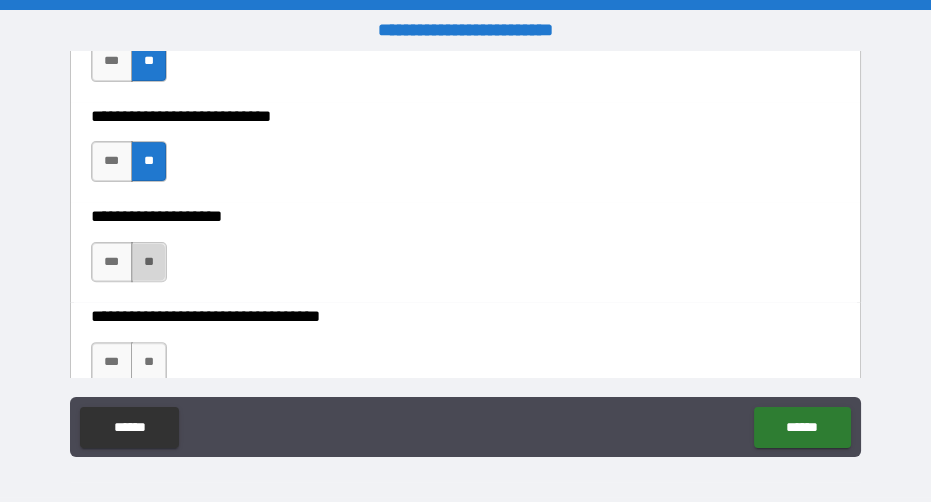 click on "**" at bounding box center (149, 262) 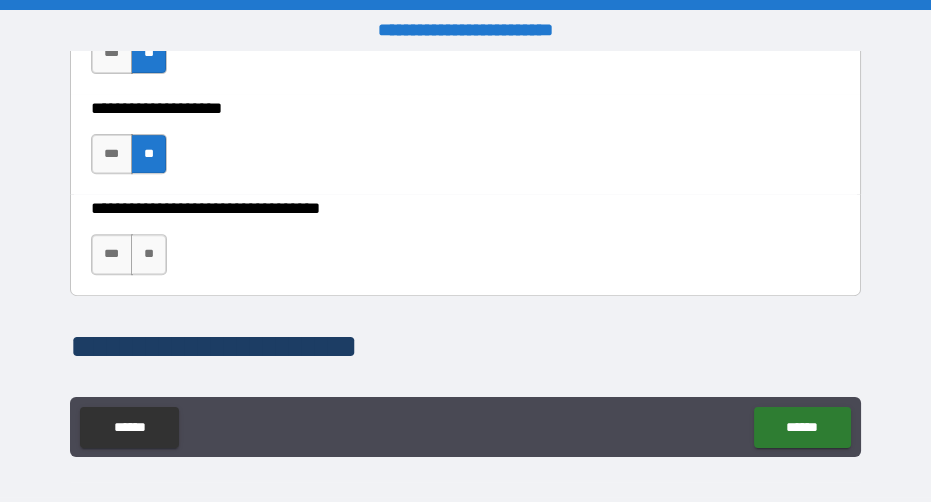 scroll, scrollTop: 1186, scrollLeft: 0, axis: vertical 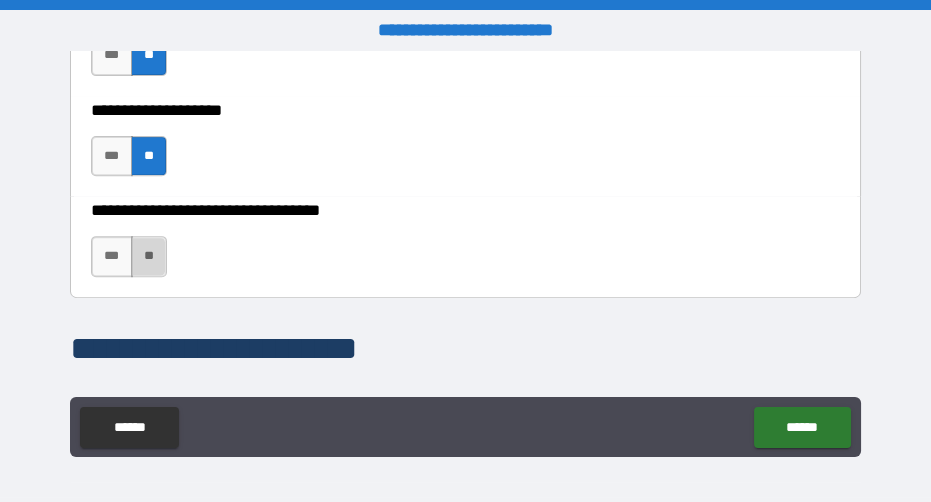 click on "**" at bounding box center [149, 256] 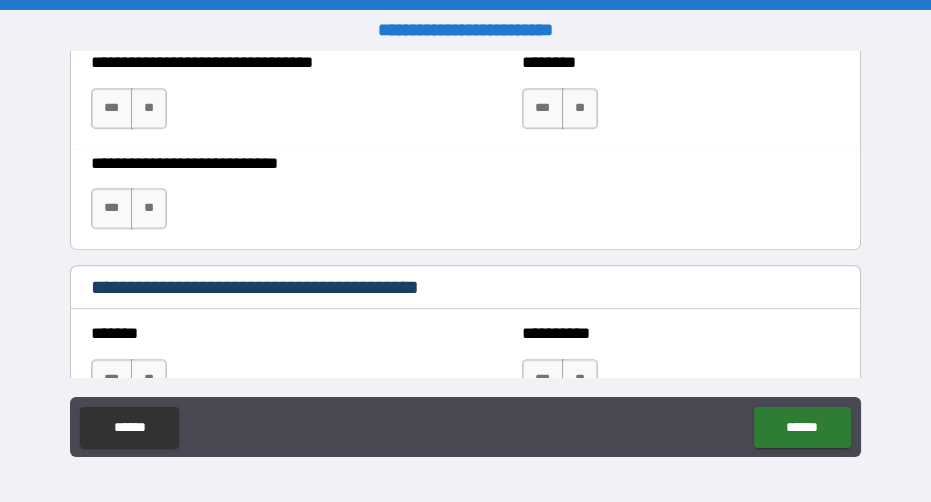 scroll, scrollTop: 1580, scrollLeft: 0, axis: vertical 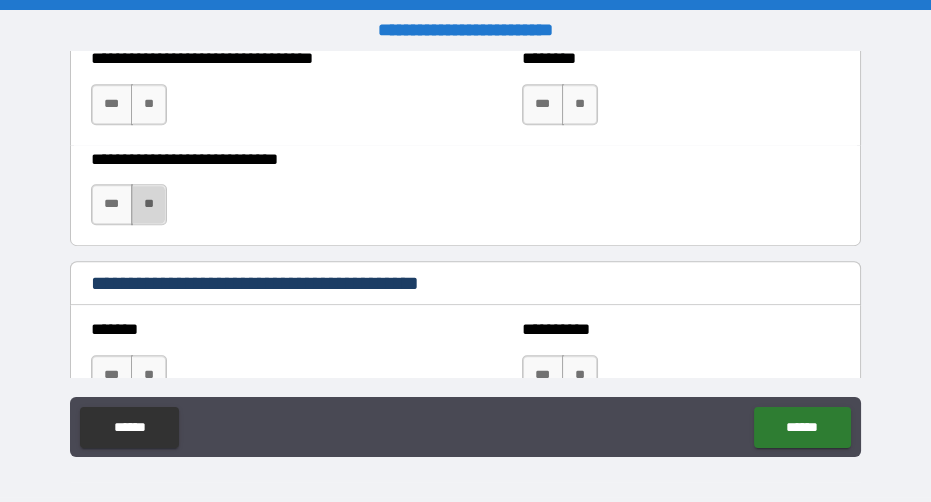 click on "**" at bounding box center [149, 204] 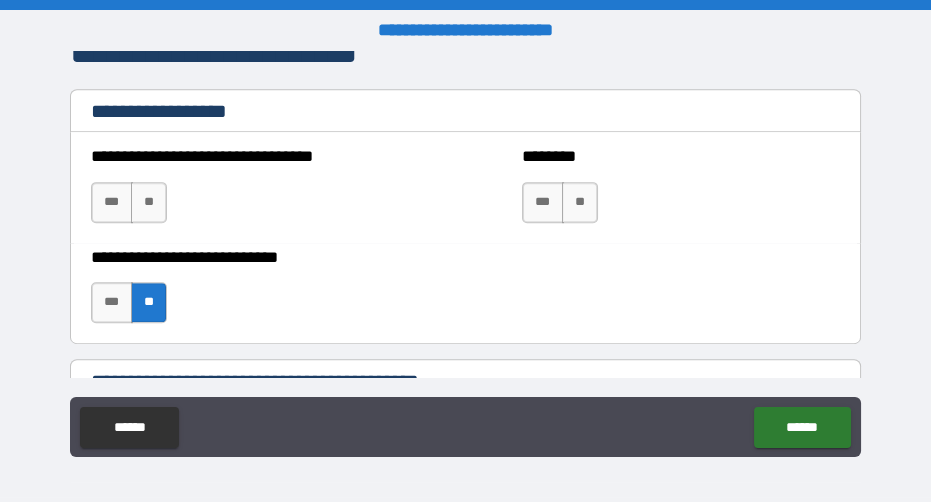 scroll, scrollTop: 1484, scrollLeft: 0, axis: vertical 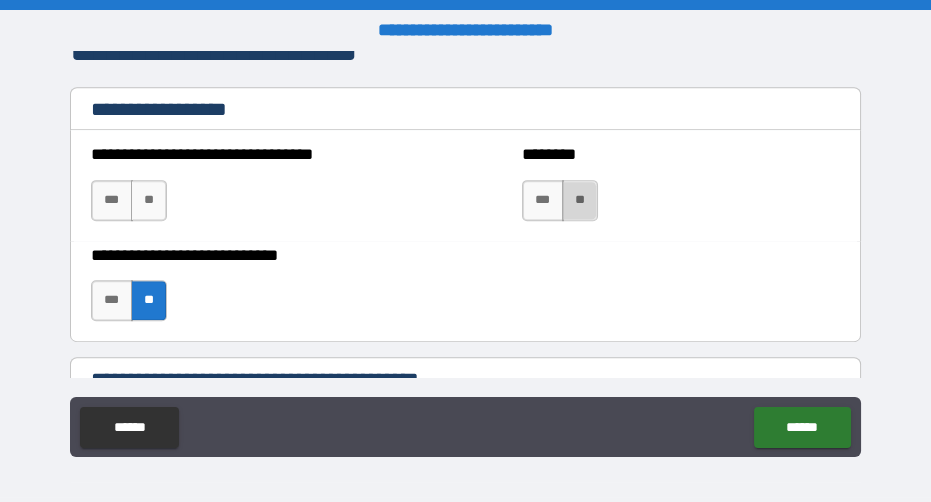 click on "**" at bounding box center (580, 200) 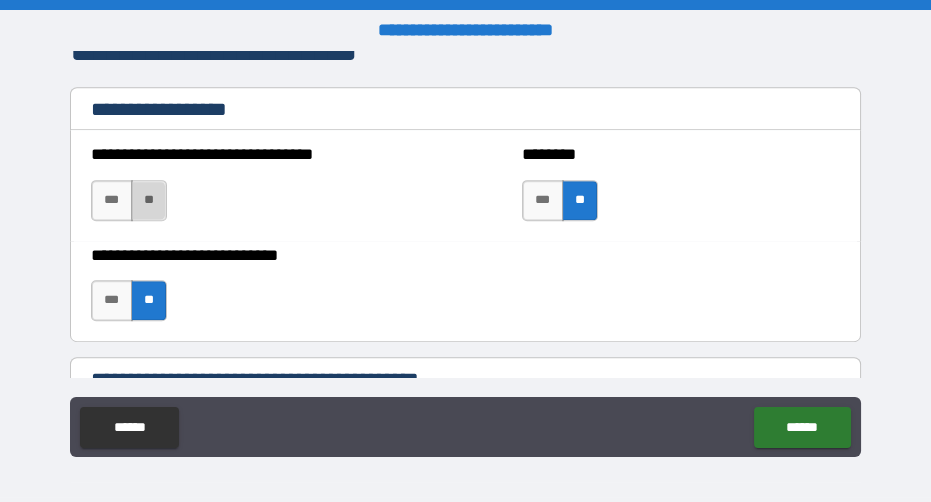 click on "**" at bounding box center [149, 200] 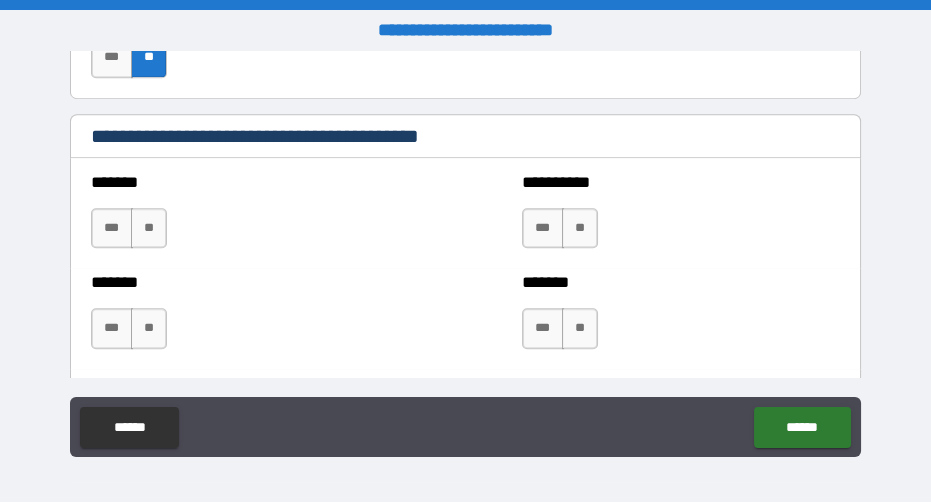 scroll, scrollTop: 1753, scrollLeft: 0, axis: vertical 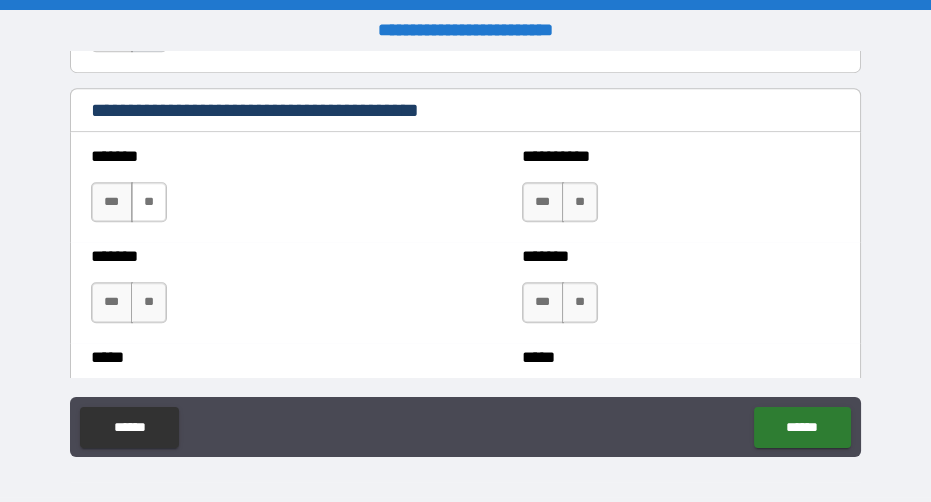 click on "**" at bounding box center (149, 202) 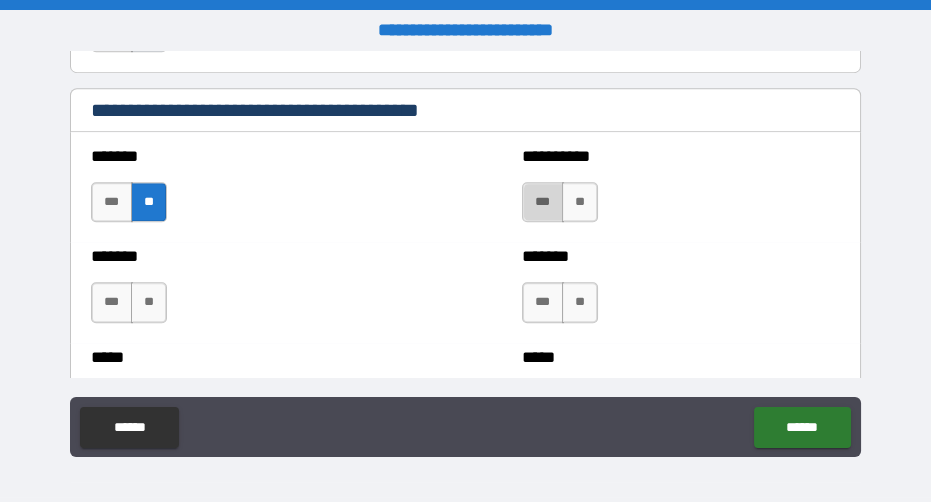 click on "***" at bounding box center [543, 202] 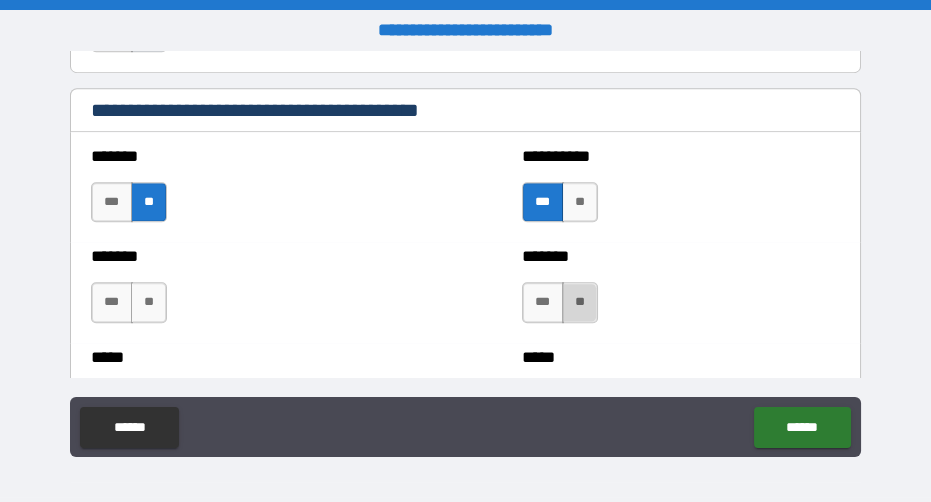 click on "**" at bounding box center (580, 302) 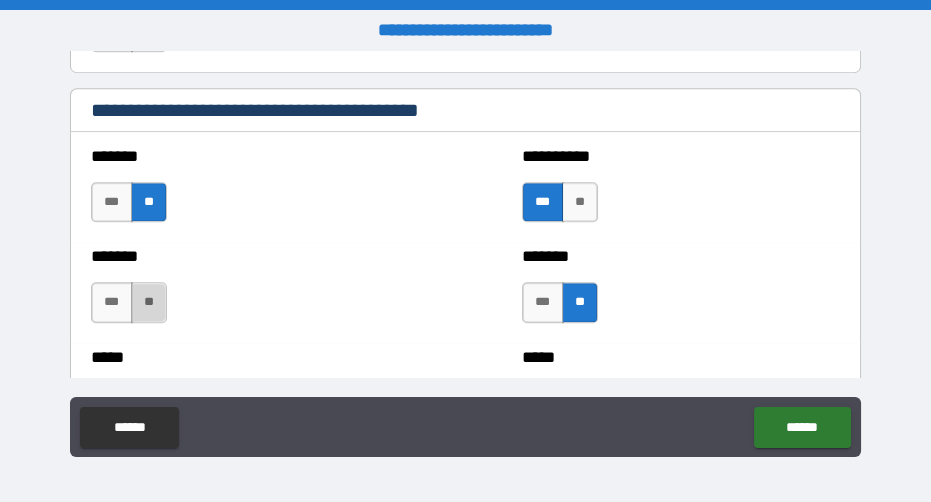 click on "**" at bounding box center (149, 302) 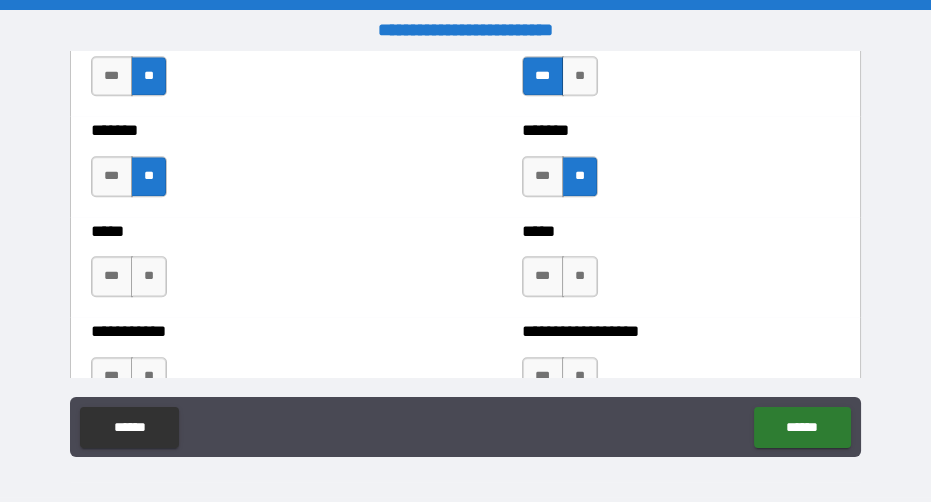 scroll, scrollTop: 1874, scrollLeft: 0, axis: vertical 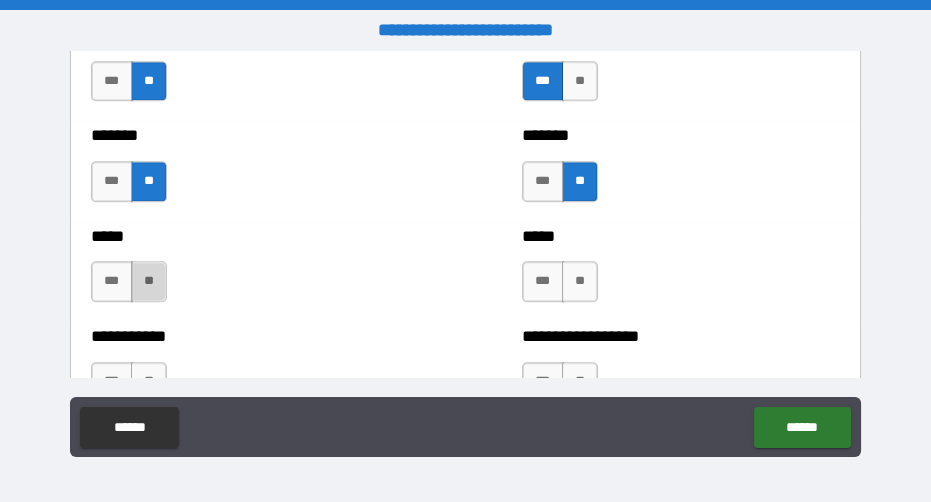 click on "**" at bounding box center [149, 281] 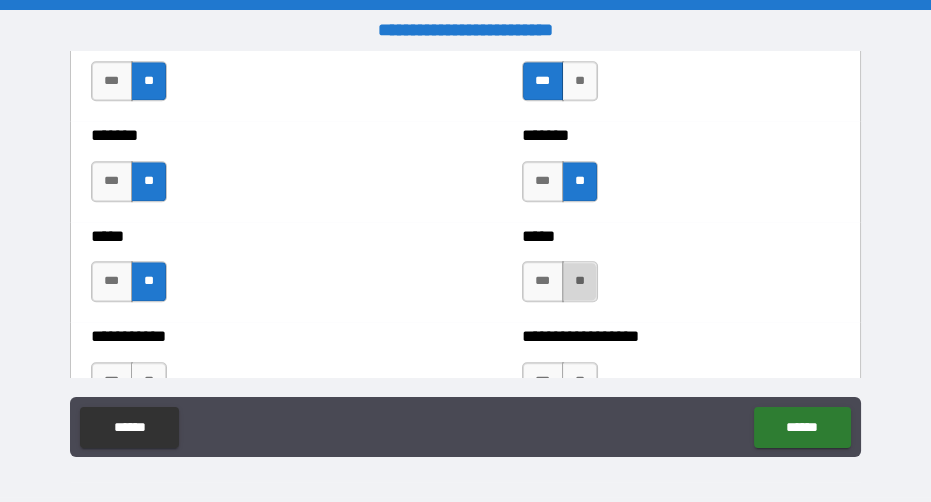 click on "**" at bounding box center (580, 281) 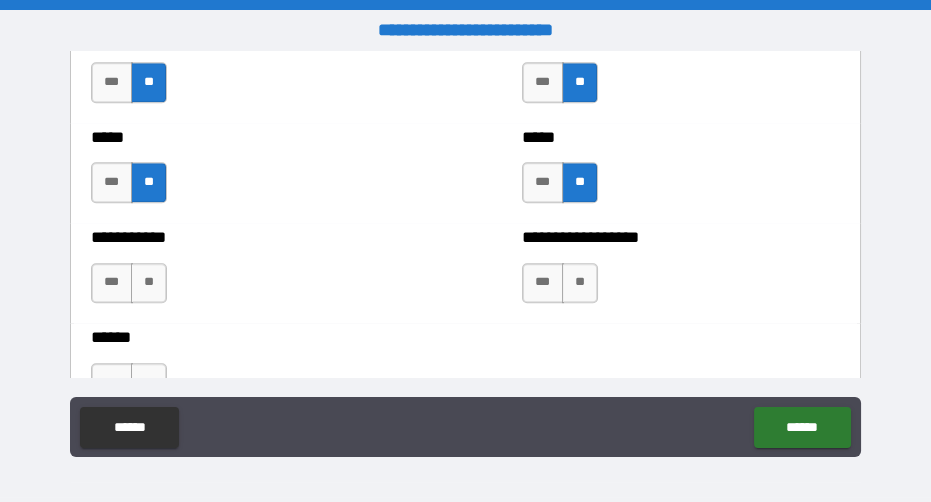 scroll, scrollTop: 1981, scrollLeft: 0, axis: vertical 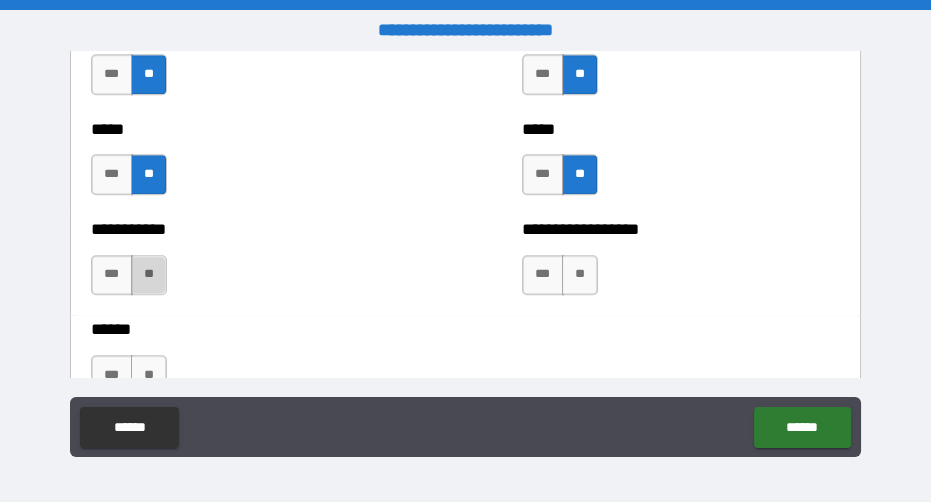 click on "**" at bounding box center (149, 275) 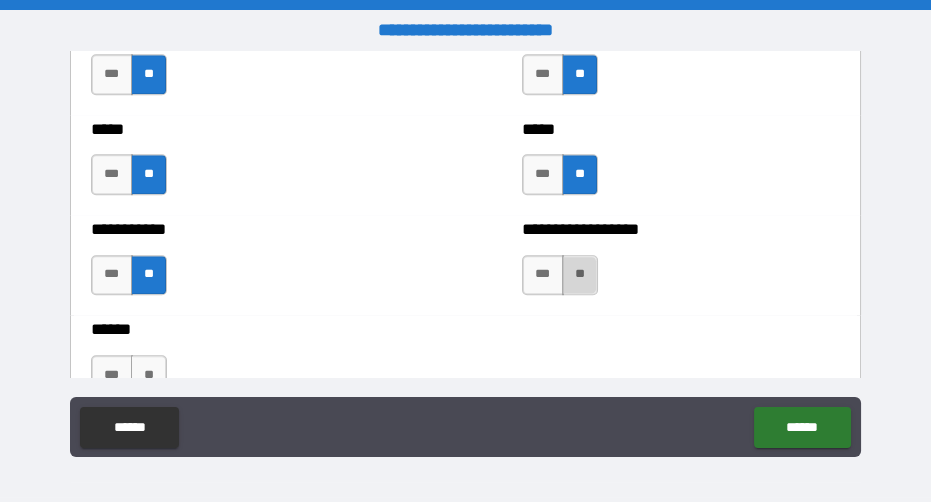 click on "**" at bounding box center (580, 275) 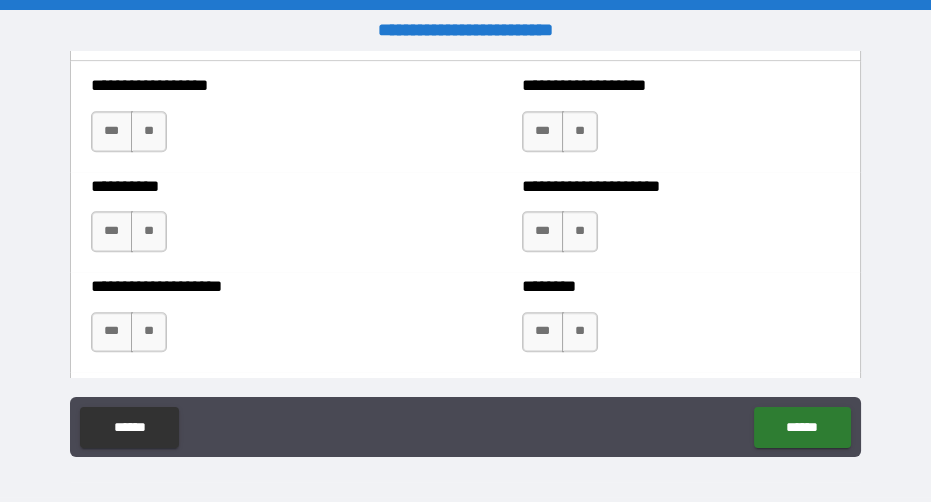 scroll, scrollTop: 2490, scrollLeft: 0, axis: vertical 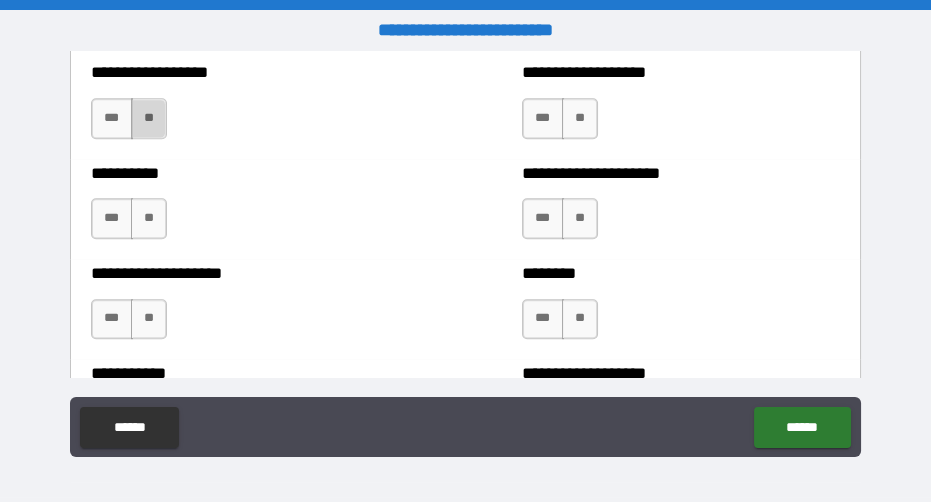 click on "**" at bounding box center (149, 118) 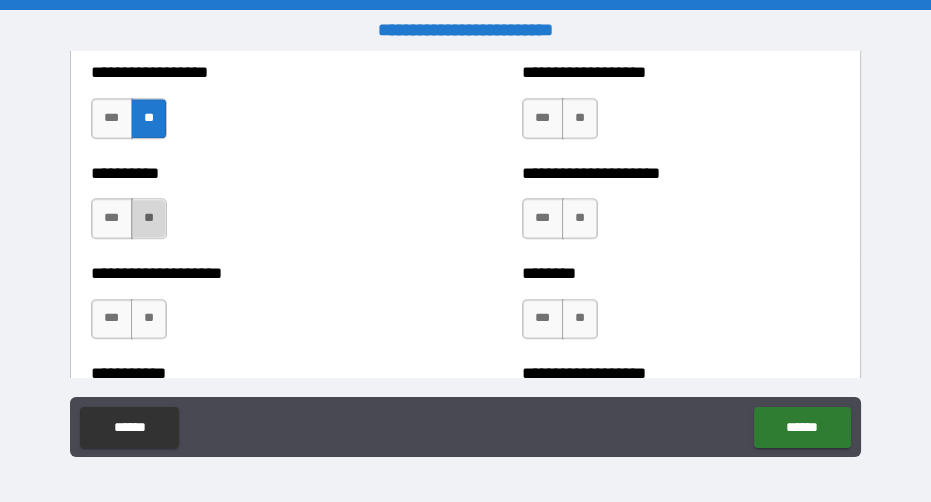 click on "**" at bounding box center (149, 218) 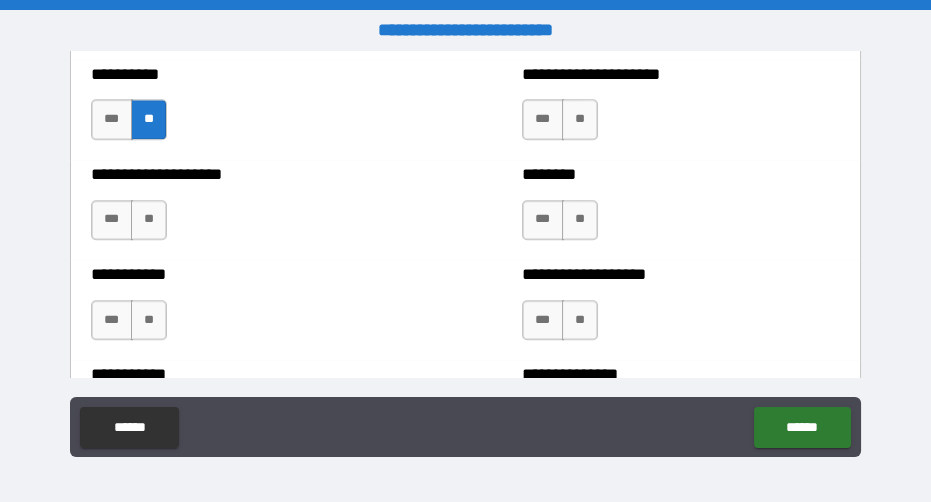 scroll, scrollTop: 2591, scrollLeft: 0, axis: vertical 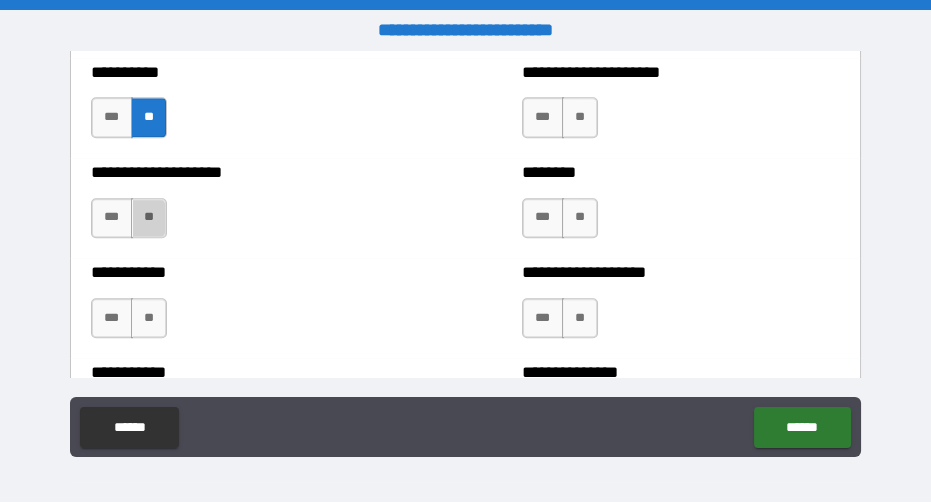 click on "**" at bounding box center (149, 218) 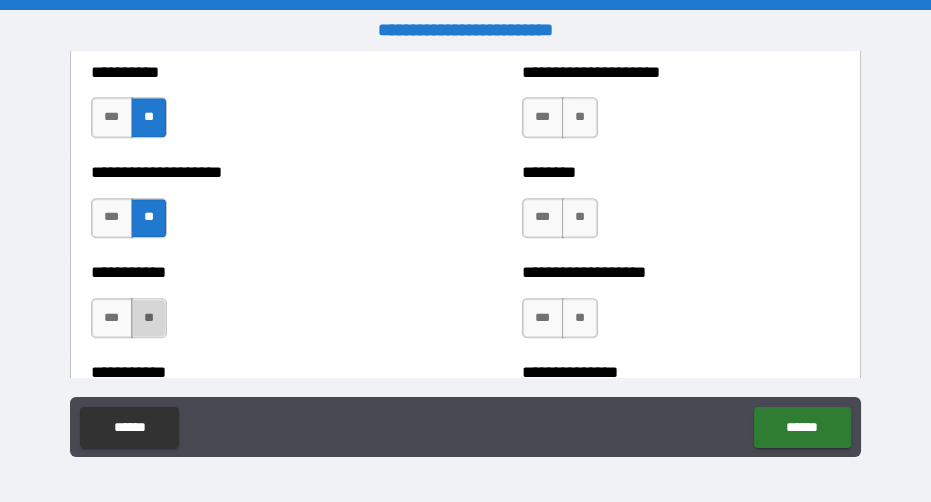click on "**" at bounding box center [149, 318] 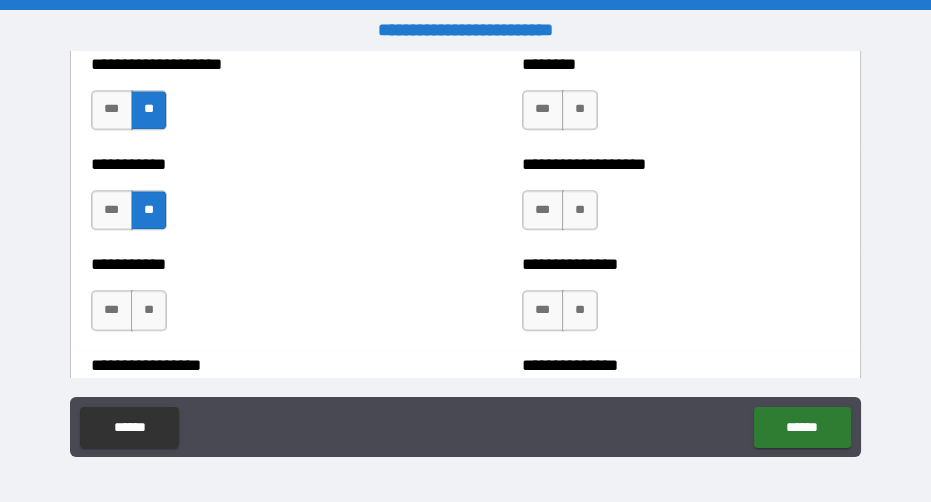 scroll, scrollTop: 2713, scrollLeft: 0, axis: vertical 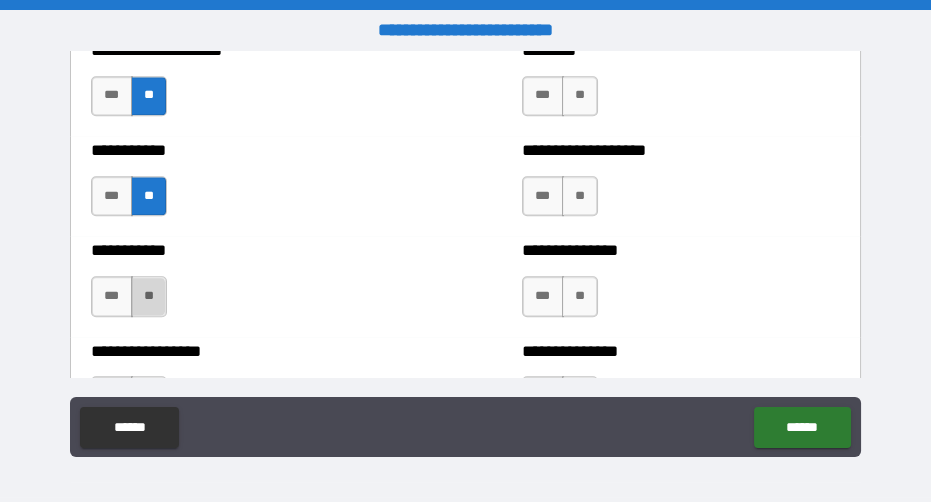 click on "**" at bounding box center (149, 296) 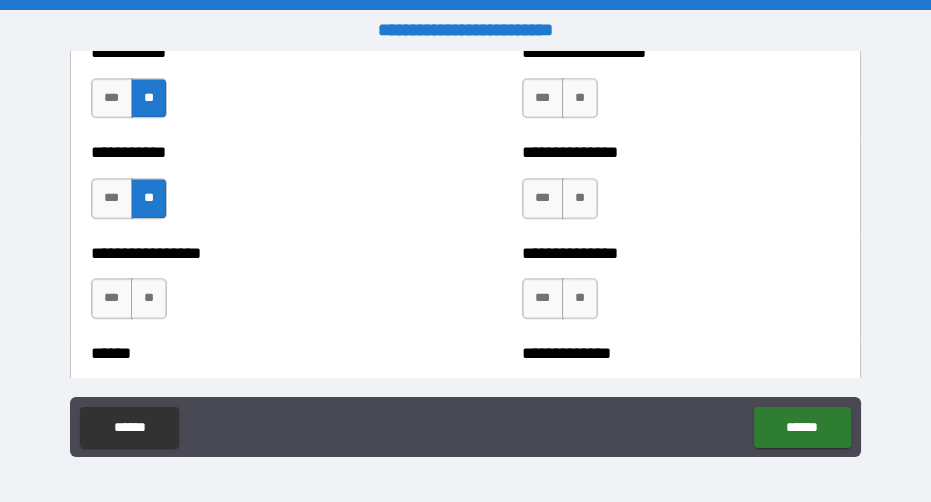 scroll, scrollTop: 2810, scrollLeft: 0, axis: vertical 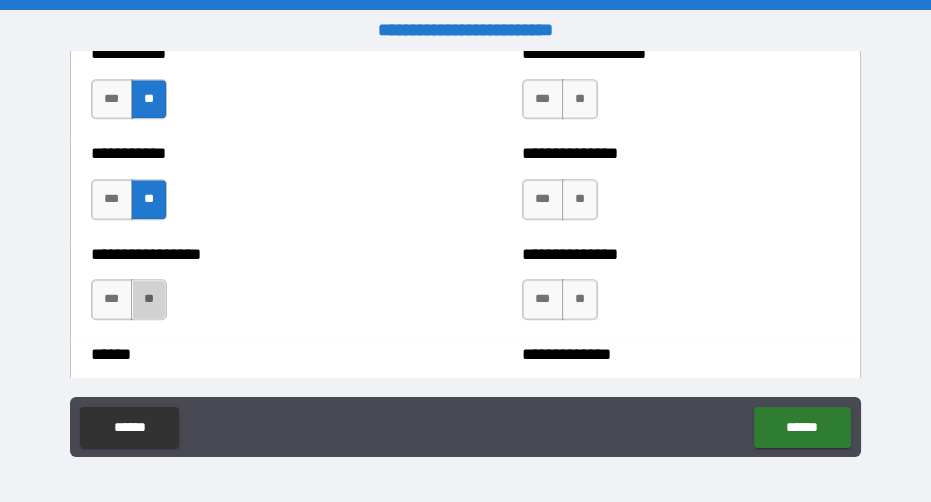 click on "**" at bounding box center [149, 299] 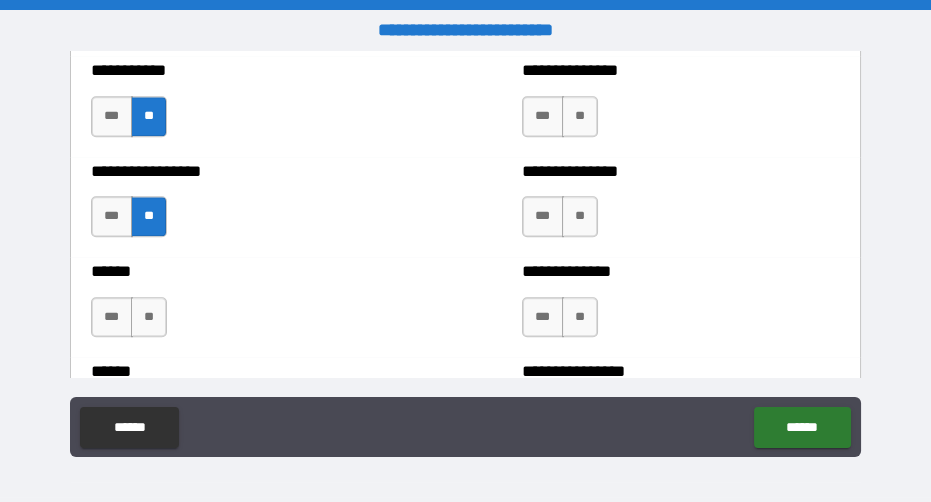 scroll, scrollTop: 2925, scrollLeft: 0, axis: vertical 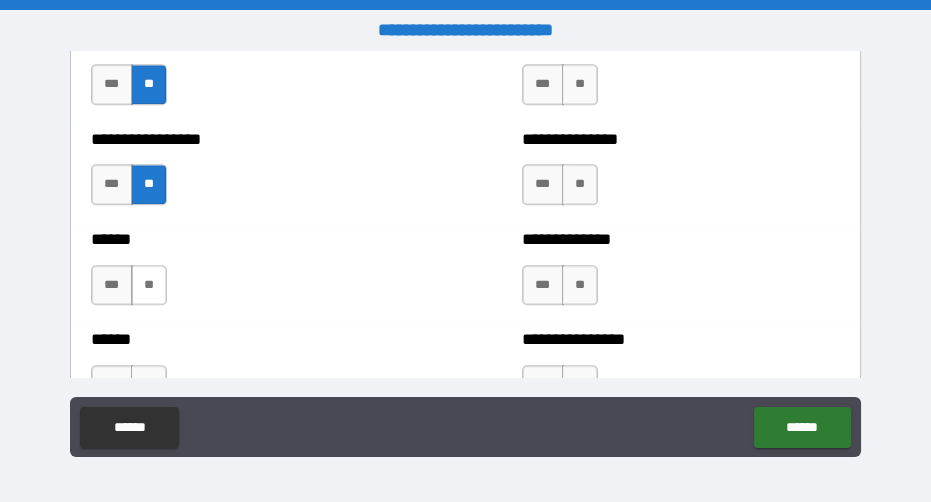 click on "**" at bounding box center [149, 285] 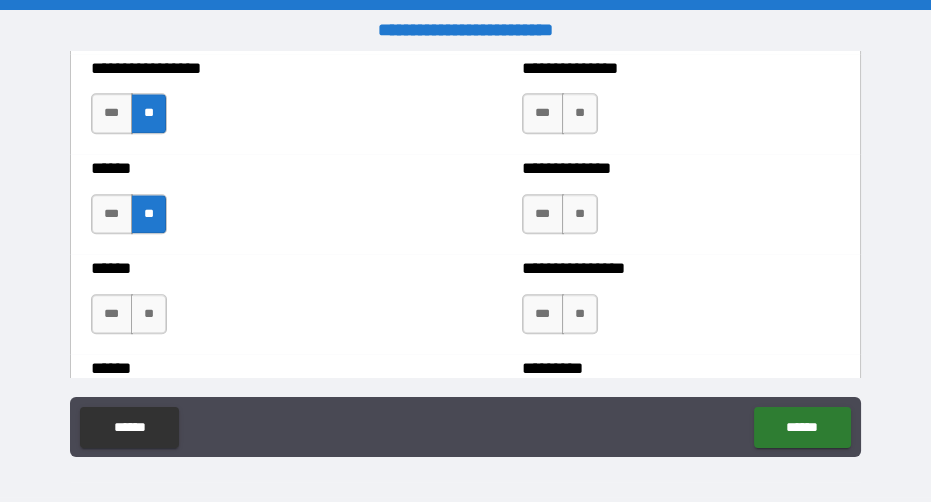 scroll, scrollTop: 3001, scrollLeft: 0, axis: vertical 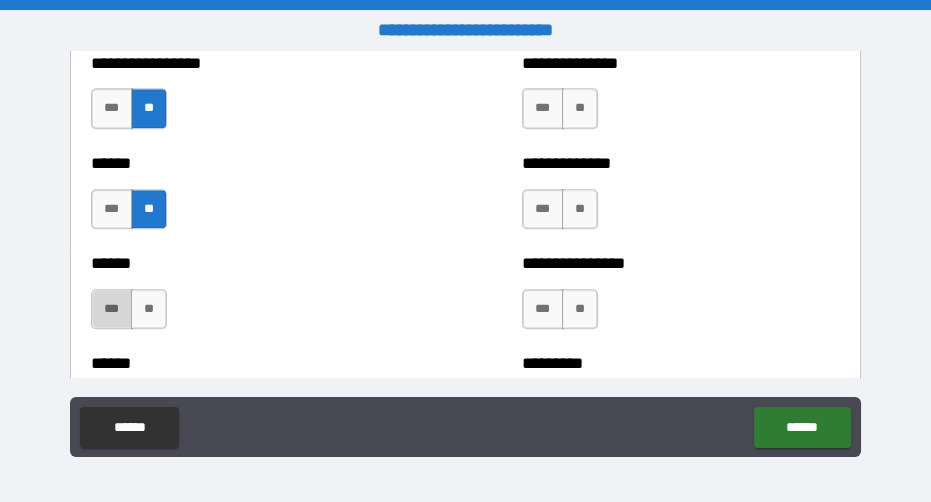 click on "***" at bounding box center [112, 309] 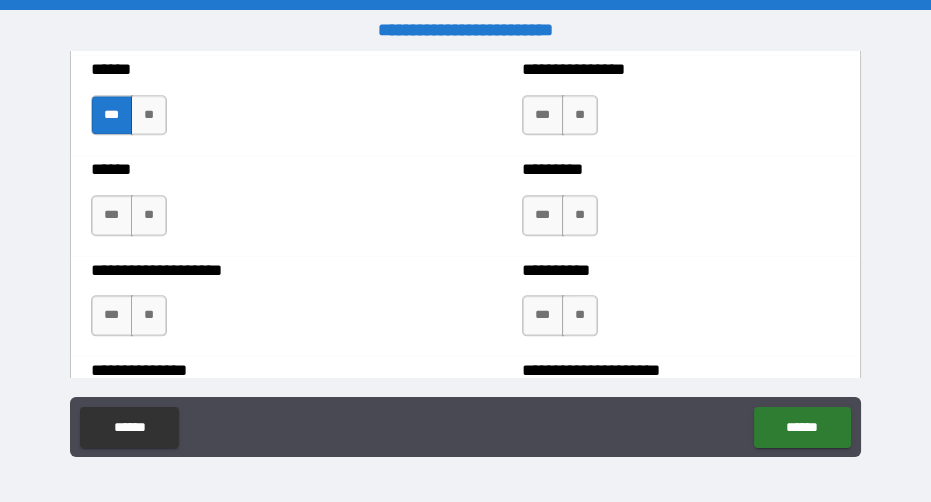 scroll, scrollTop: 3200, scrollLeft: 0, axis: vertical 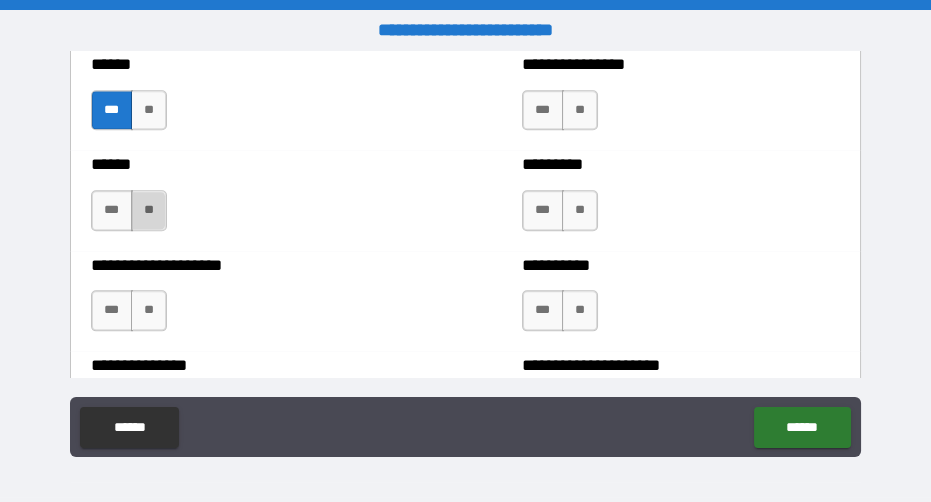 click on "**" at bounding box center [149, 210] 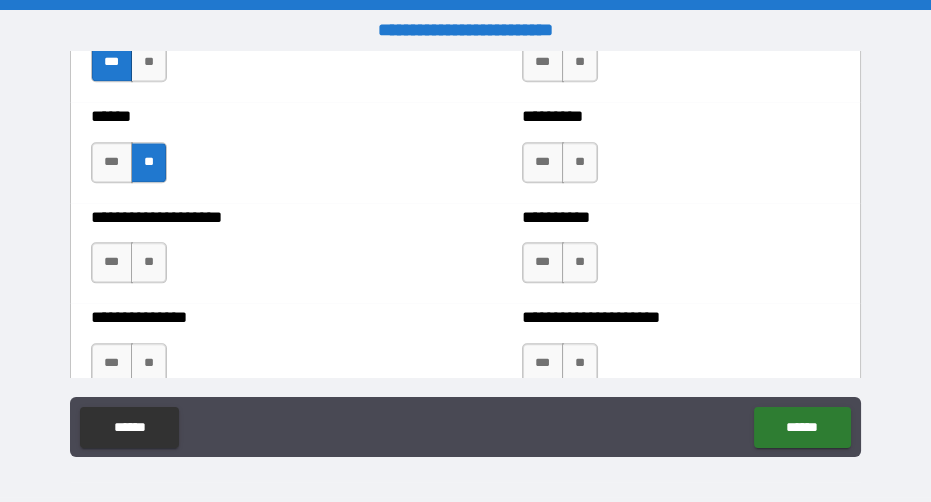 scroll, scrollTop: 3270, scrollLeft: 0, axis: vertical 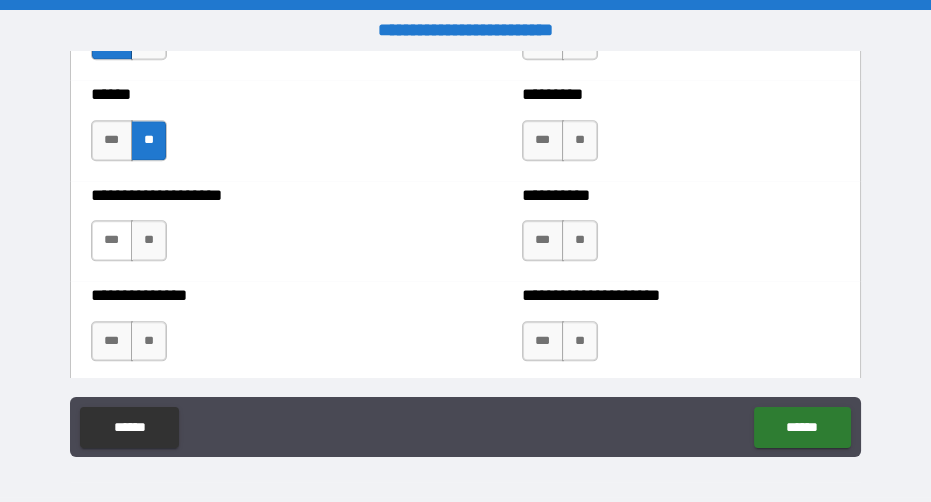 click on "***" at bounding box center [112, 240] 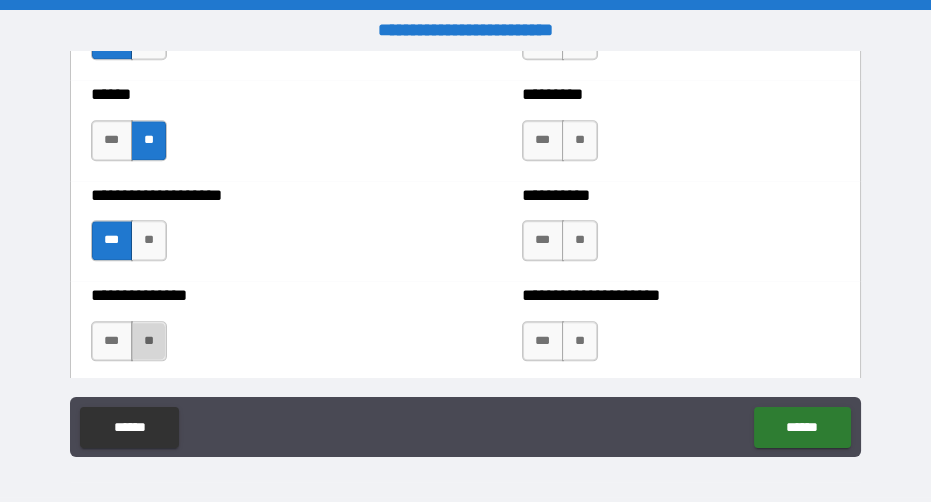click on "**" at bounding box center [149, 341] 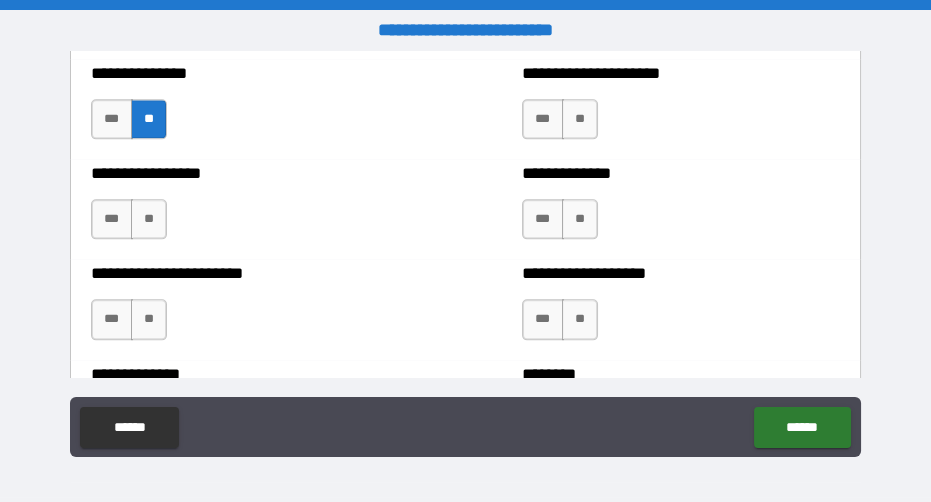 scroll, scrollTop: 3508, scrollLeft: 0, axis: vertical 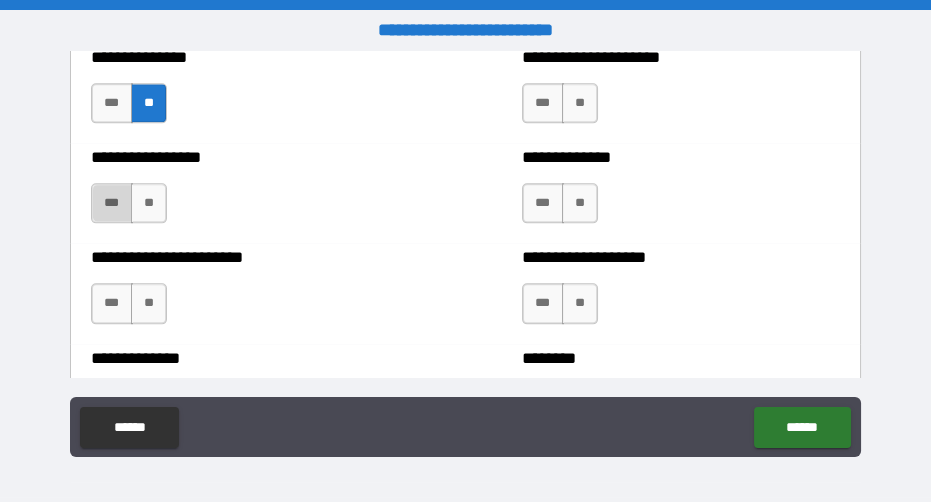 click on "***" at bounding box center [112, 203] 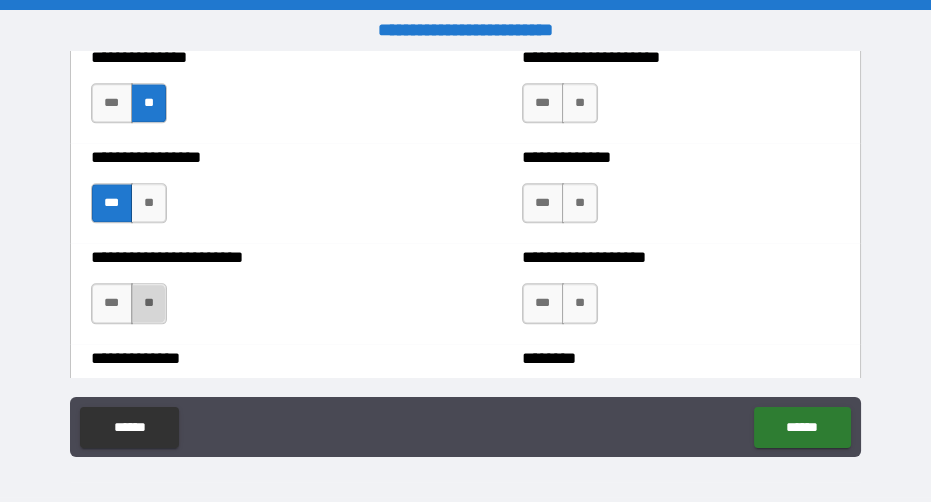 click on "**" at bounding box center [149, 303] 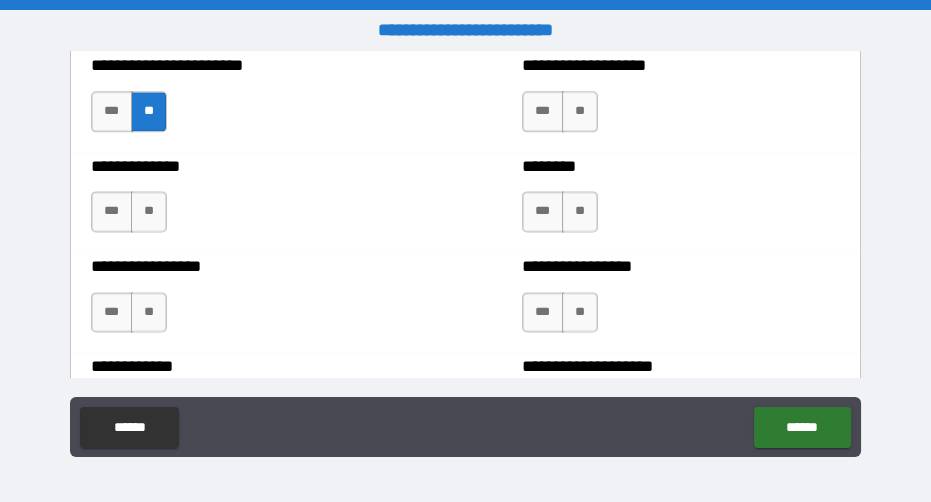 scroll, scrollTop: 3714, scrollLeft: 0, axis: vertical 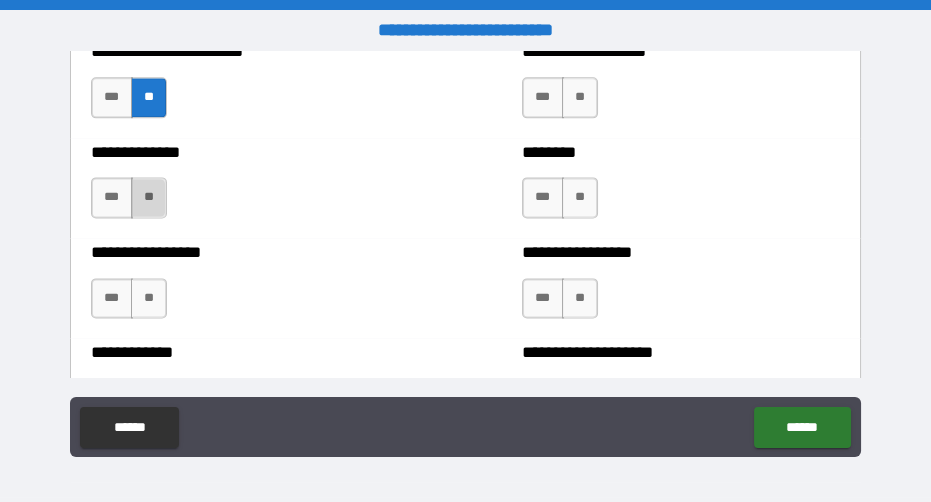 click on "**" at bounding box center [149, 197] 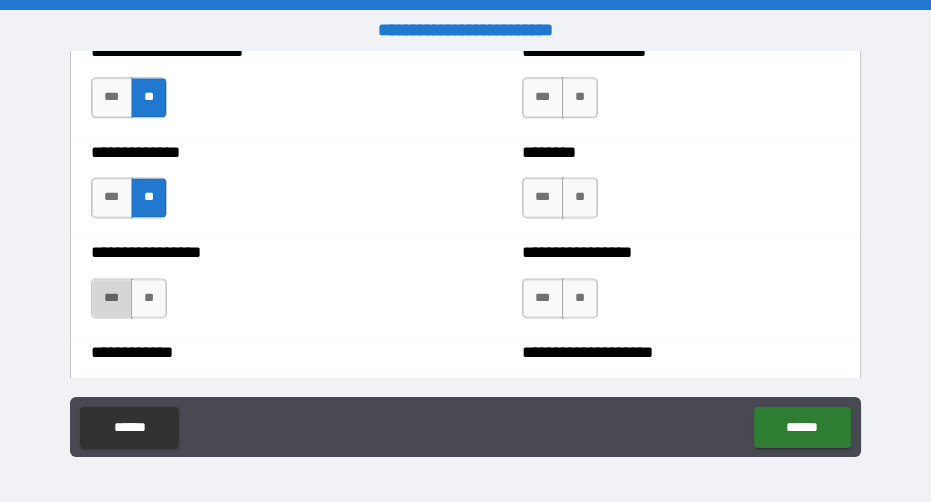 click on "***" at bounding box center [112, 298] 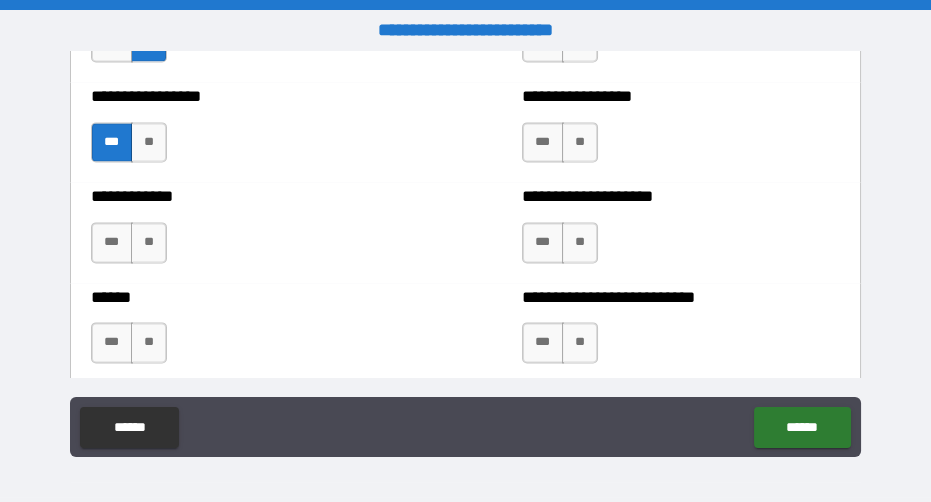 scroll, scrollTop: 3868, scrollLeft: 0, axis: vertical 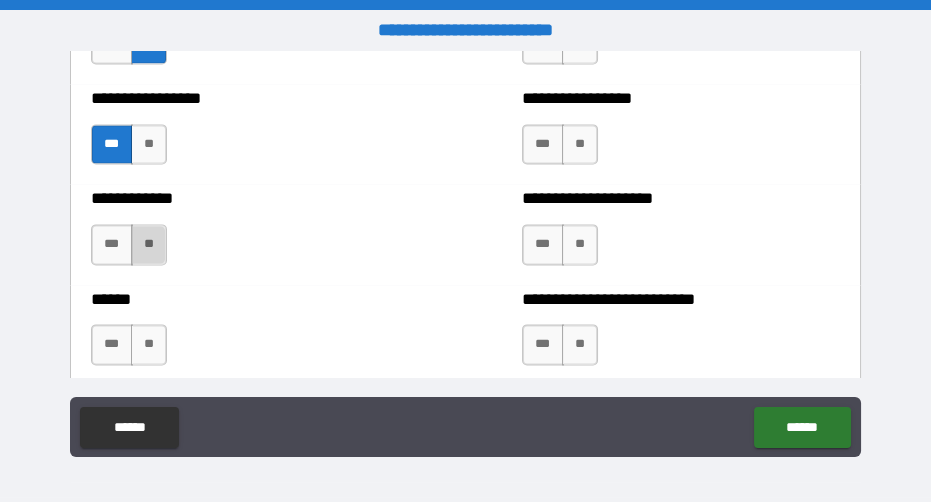 click on "**" at bounding box center [149, 244] 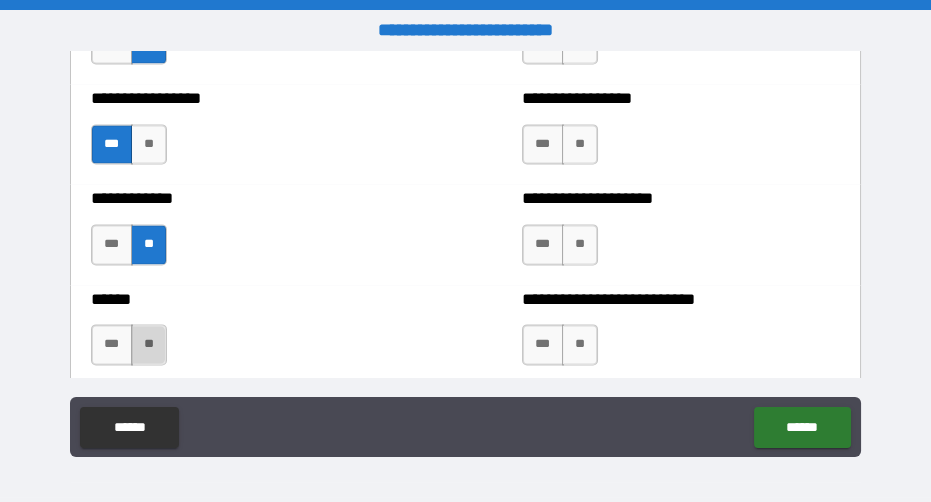 click on "**" at bounding box center (149, 344) 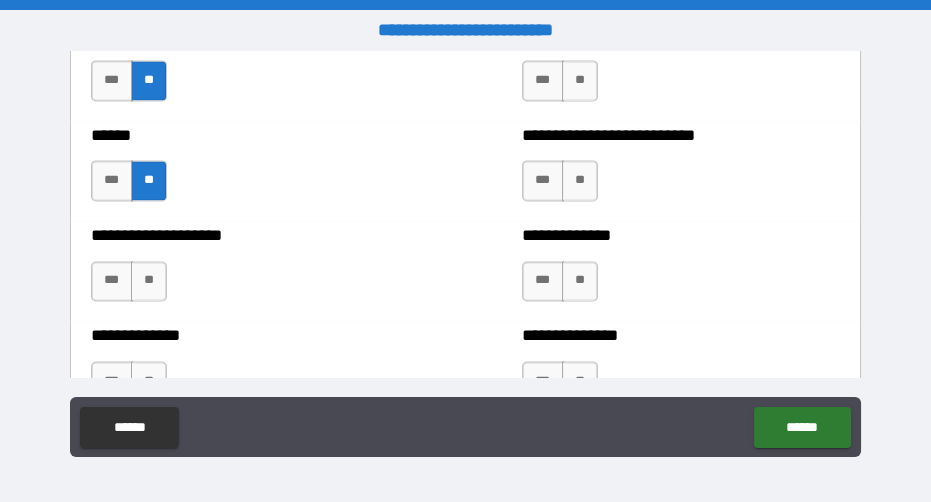 scroll, scrollTop: 4033, scrollLeft: 0, axis: vertical 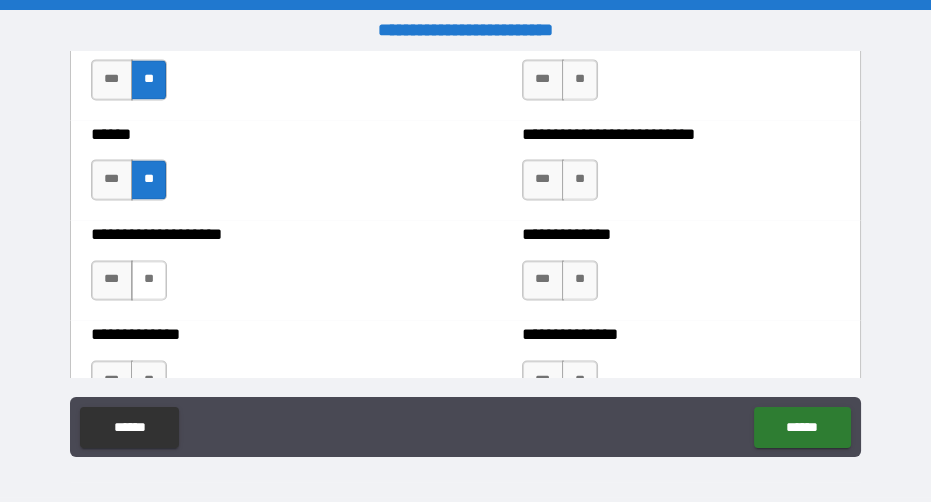 click on "**" at bounding box center (149, 280) 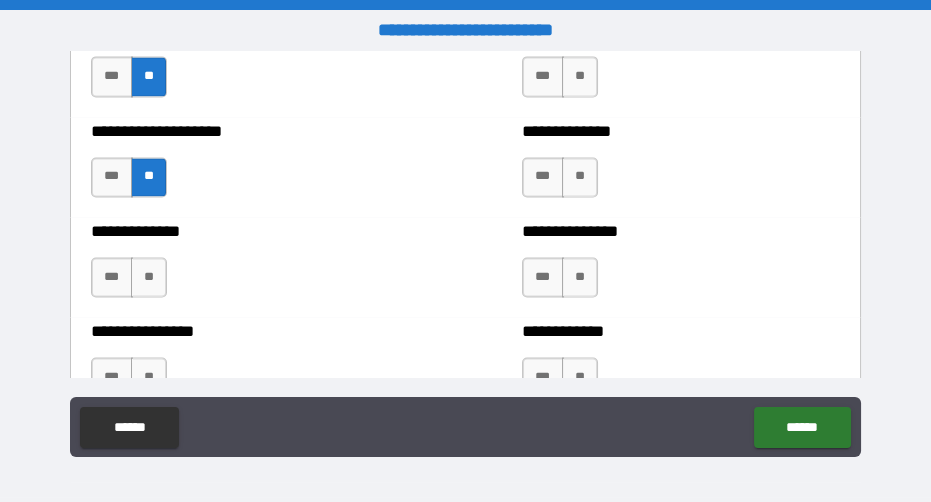 scroll, scrollTop: 4137, scrollLeft: 0, axis: vertical 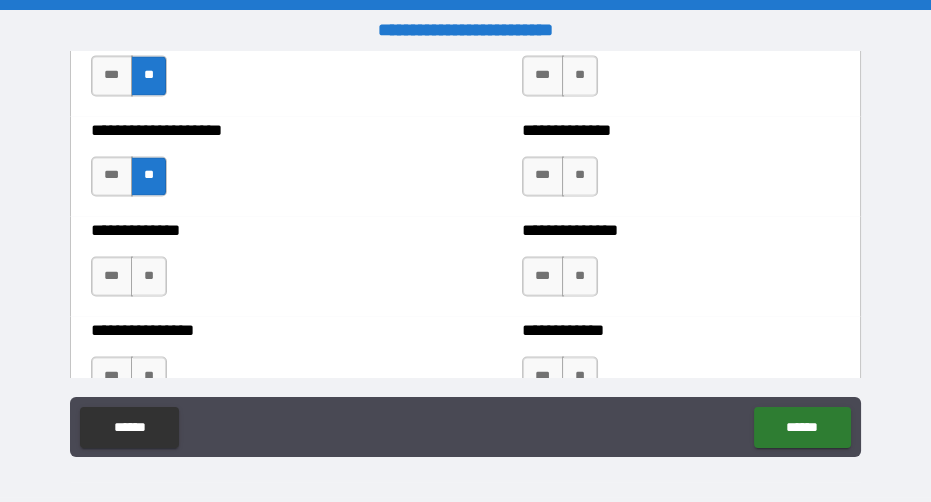 click on "**" at bounding box center (149, 276) 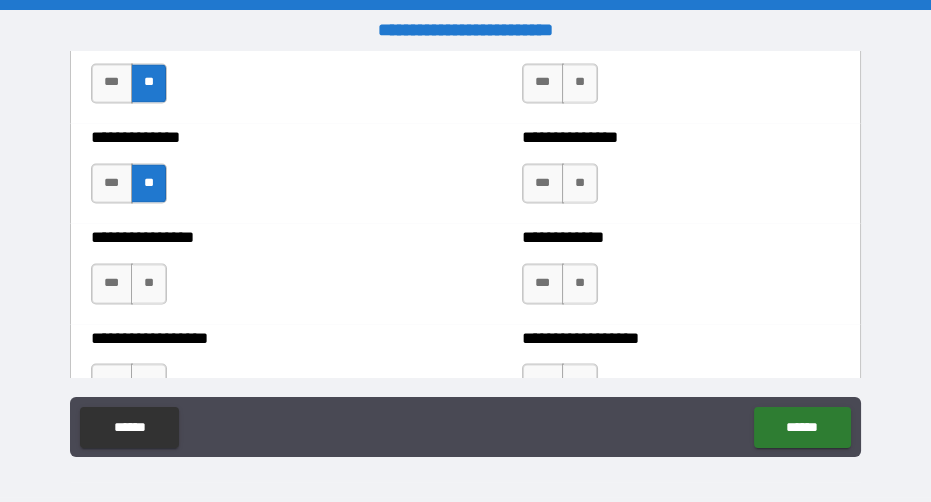scroll, scrollTop: 4225, scrollLeft: 0, axis: vertical 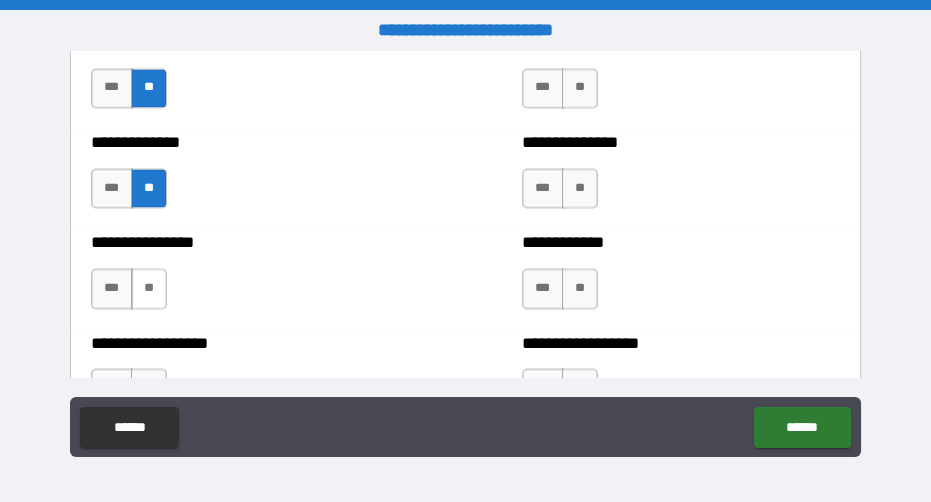 click on "**" at bounding box center (149, 288) 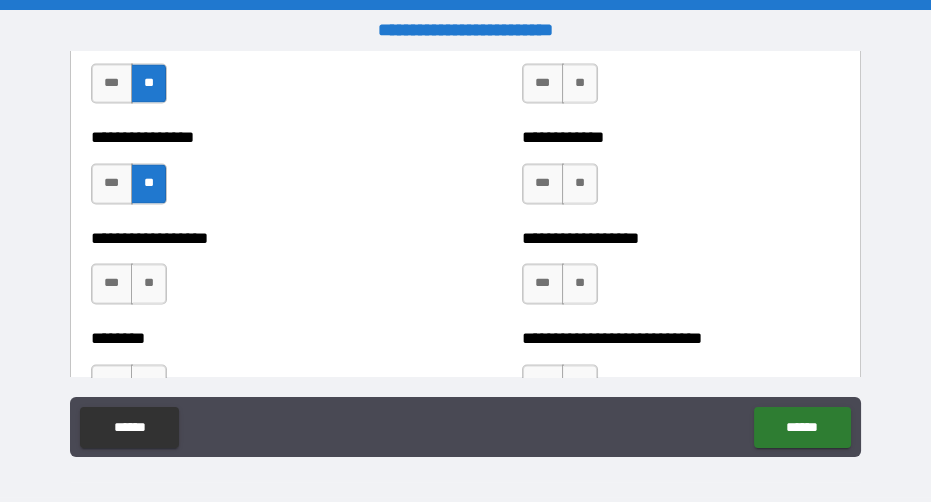 scroll, scrollTop: 4339, scrollLeft: 0, axis: vertical 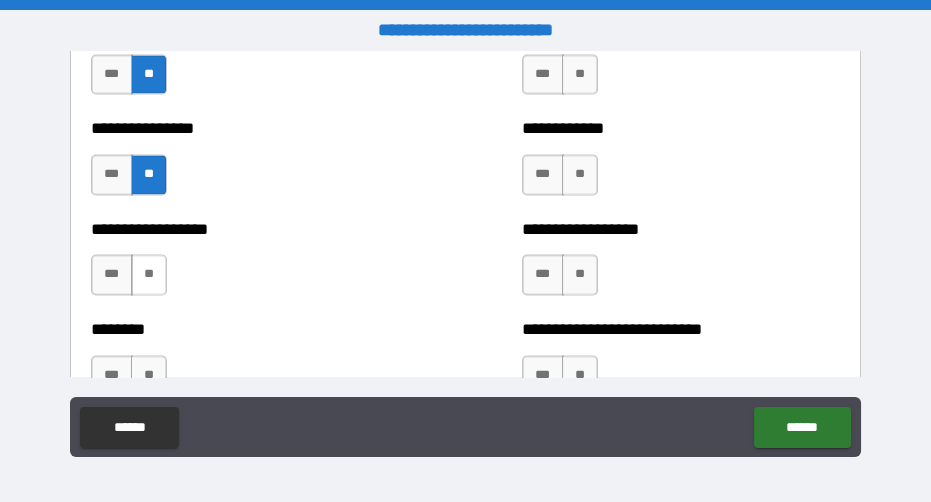 click on "**" at bounding box center [149, 274] 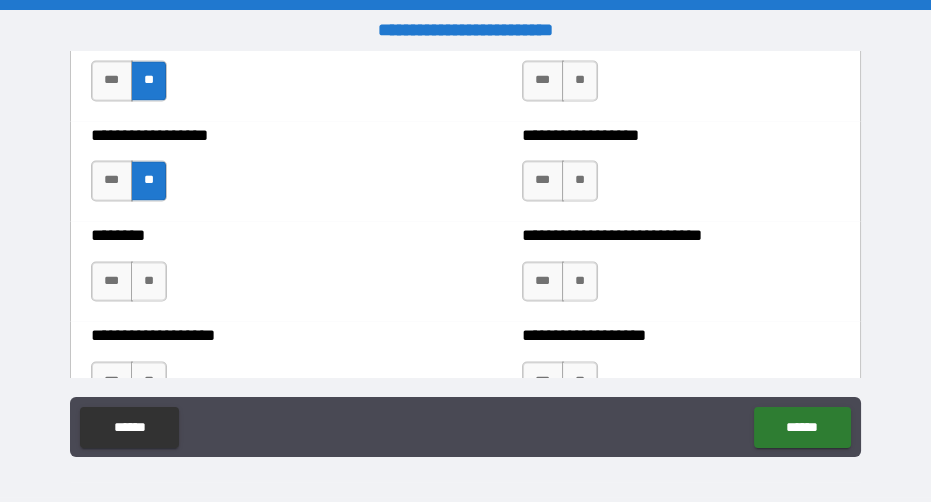 scroll, scrollTop: 4430, scrollLeft: 0, axis: vertical 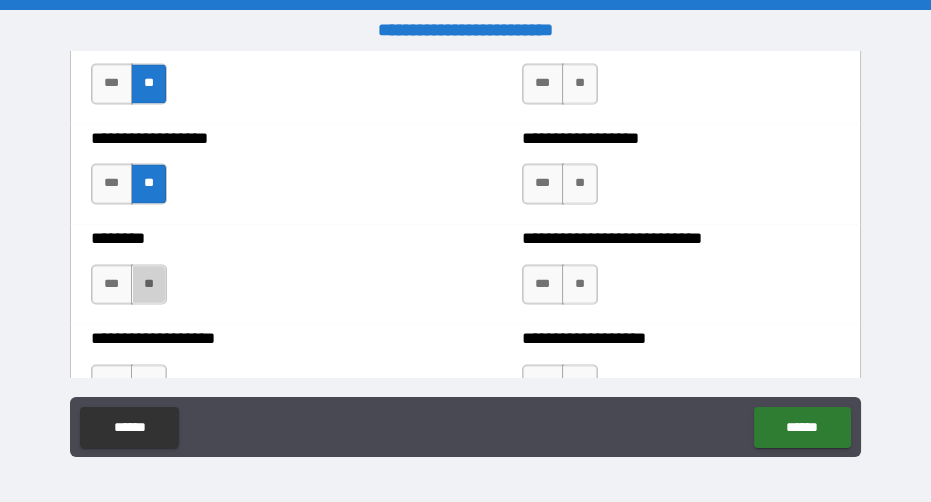 click on "**" at bounding box center (149, 284) 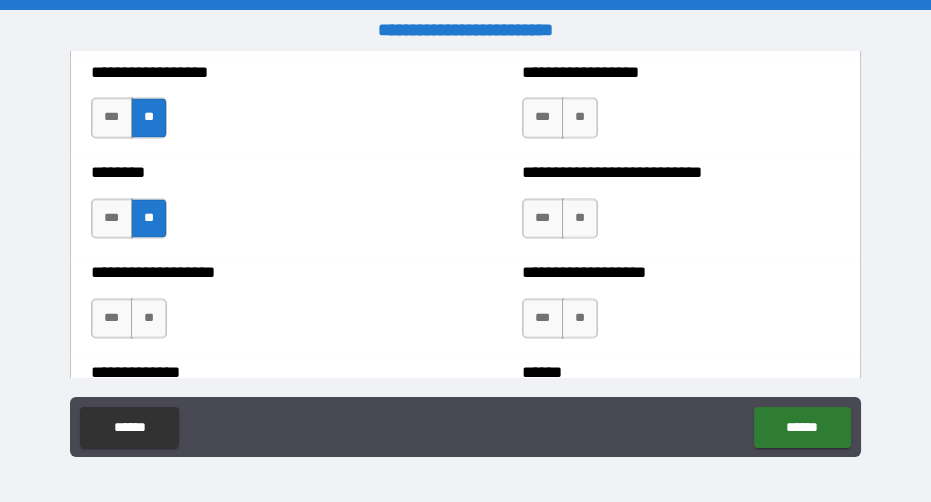 scroll, scrollTop: 4519, scrollLeft: 0, axis: vertical 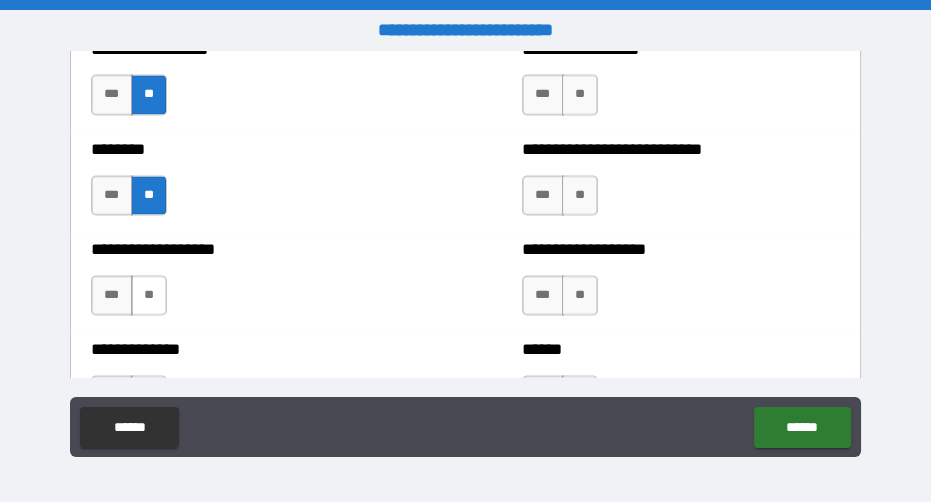 click on "**" at bounding box center (149, 295) 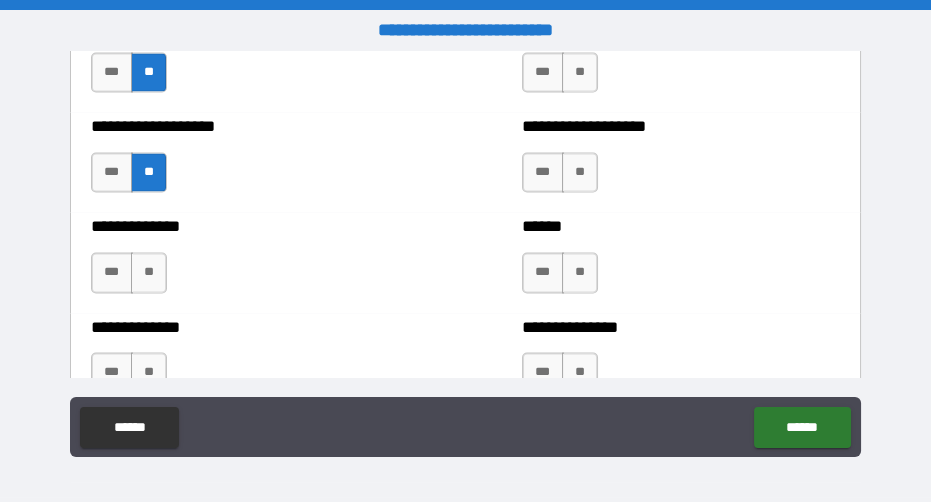 scroll, scrollTop: 4641, scrollLeft: 0, axis: vertical 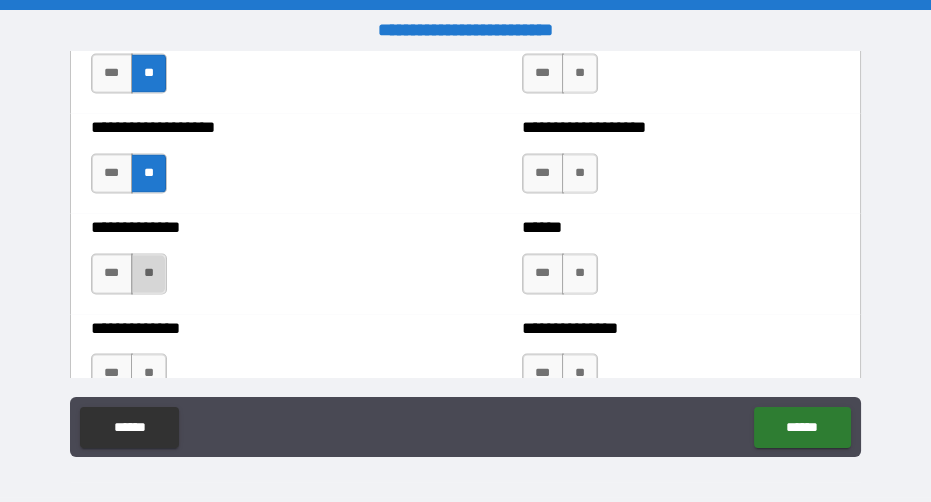 click on "**" at bounding box center [149, 273] 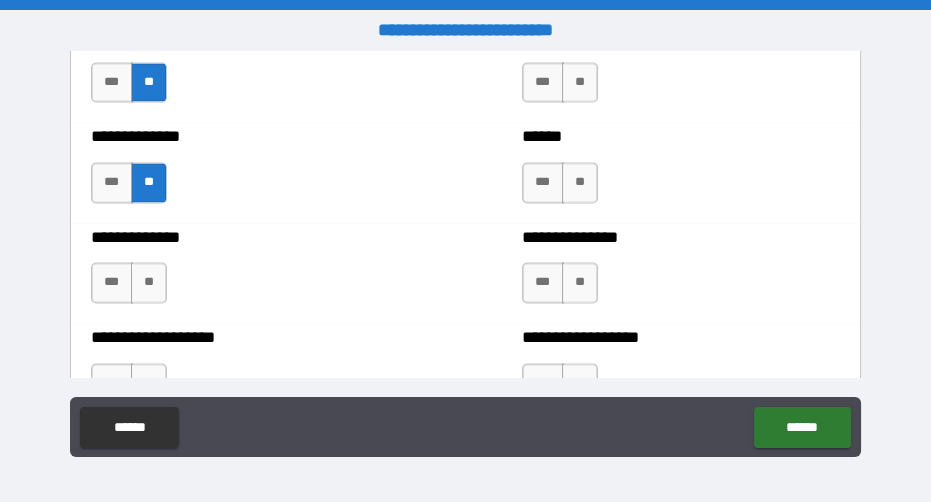 scroll, scrollTop: 4729, scrollLeft: 0, axis: vertical 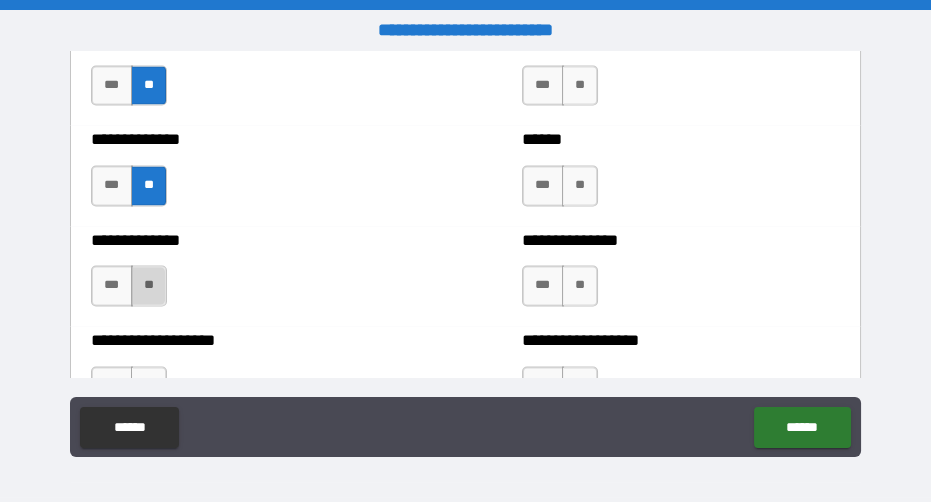 click on "**" at bounding box center (149, 285) 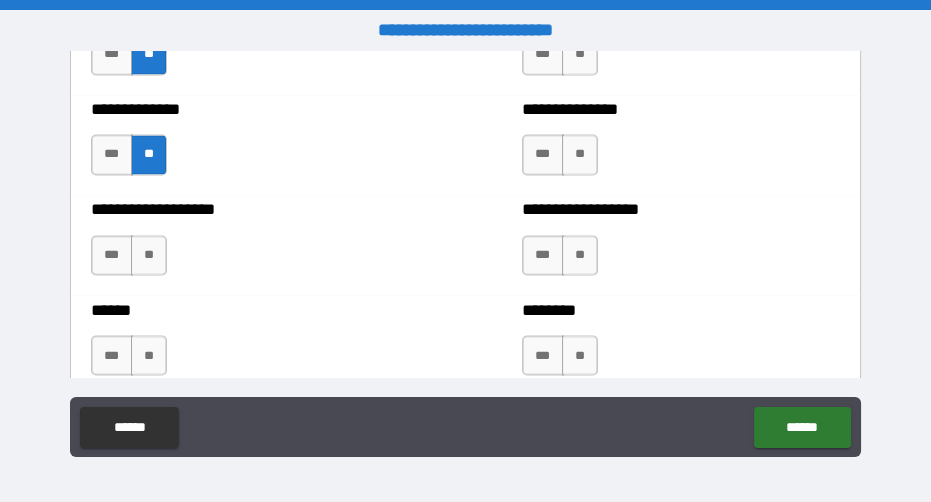 scroll, scrollTop: 4908, scrollLeft: 0, axis: vertical 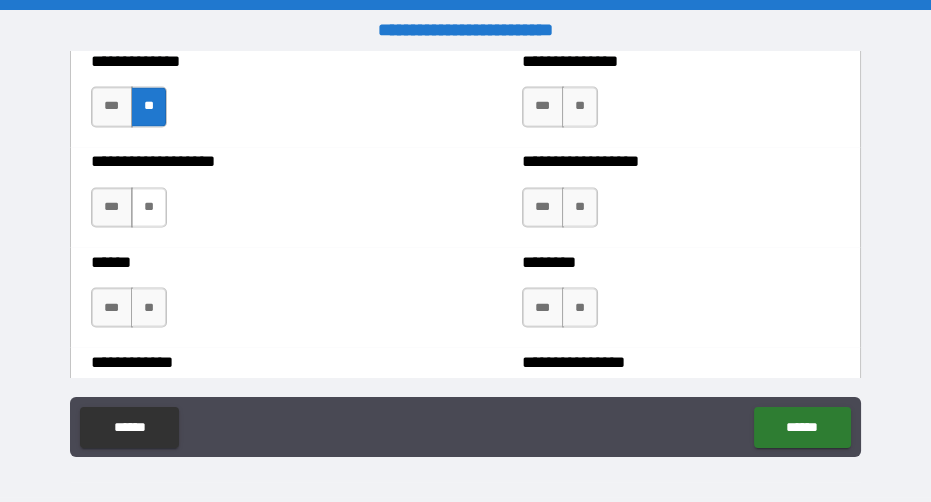click on "**" at bounding box center (149, 207) 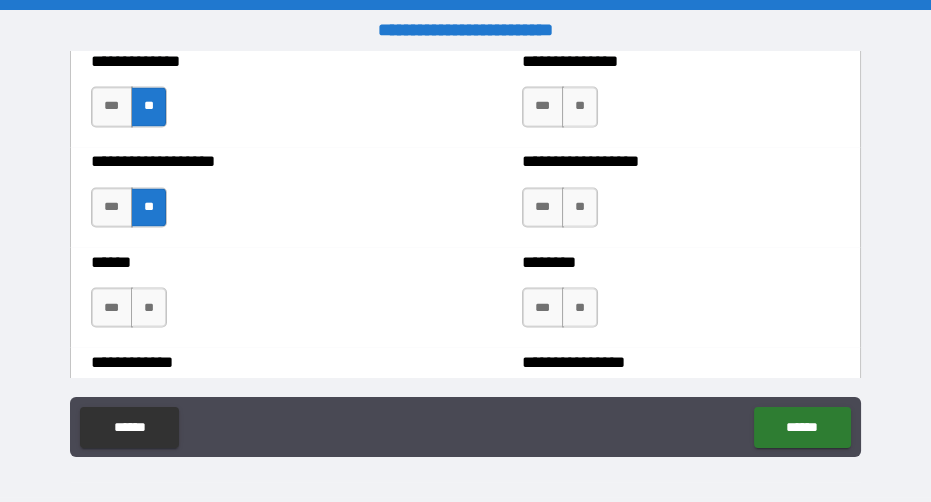 scroll, scrollTop: 4949, scrollLeft: 0, axis: vertical 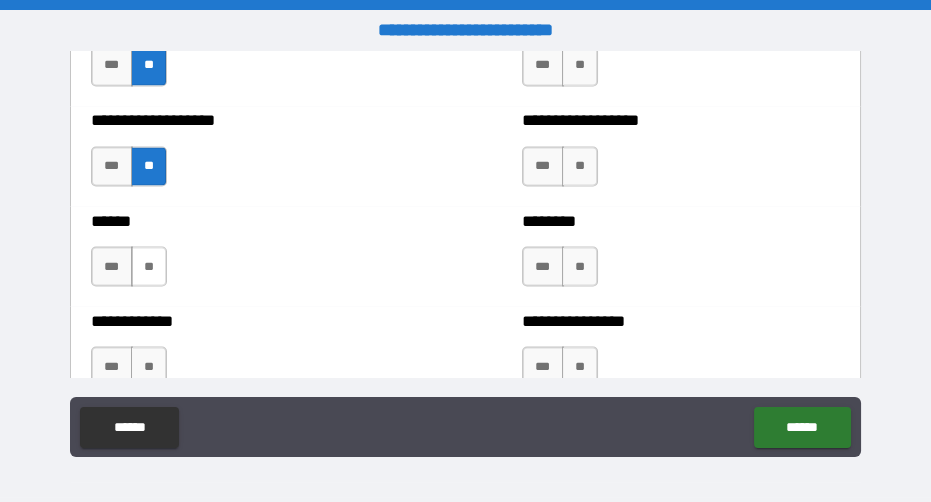click on "**" at bounding box center (149, 266) 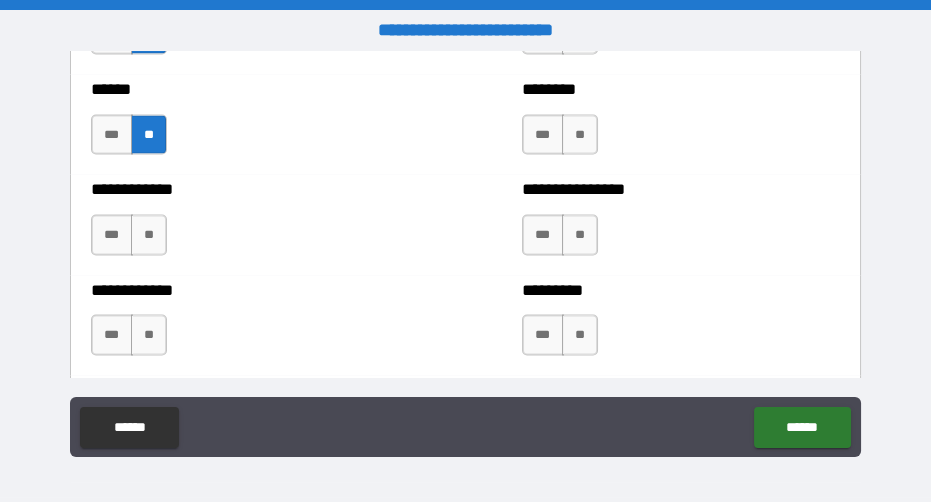 scroll, scrollTop: 5093, scrollLeft: 0, axis: vertical 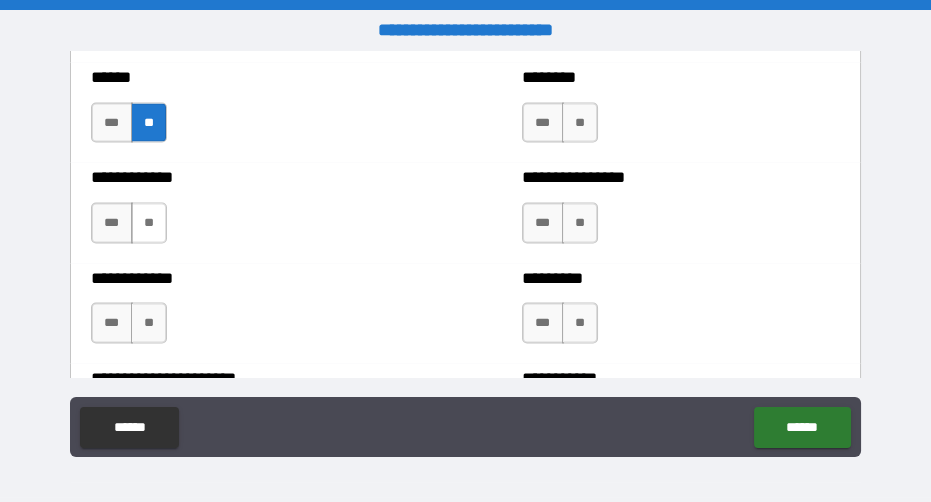 click on "**" at bounding box center [149, 222] 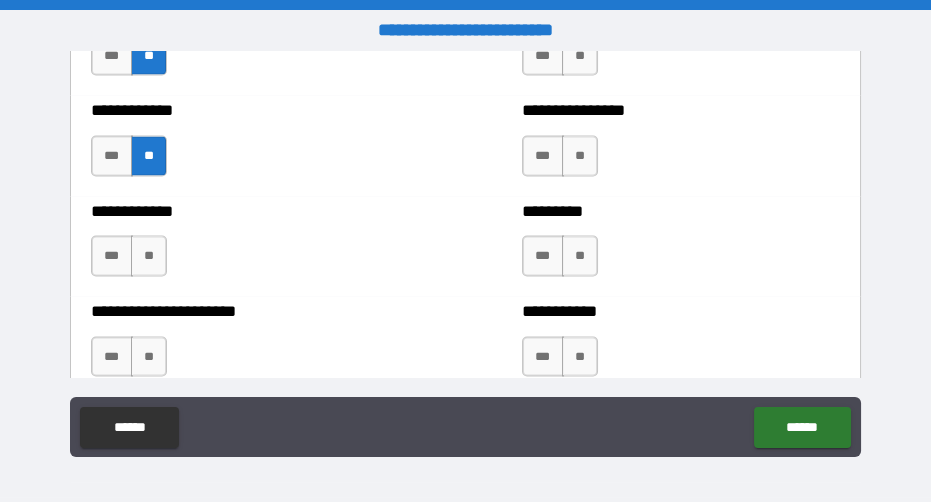 scroll, scrollTop: 5169, scrollLeft: 0, axis: vertical 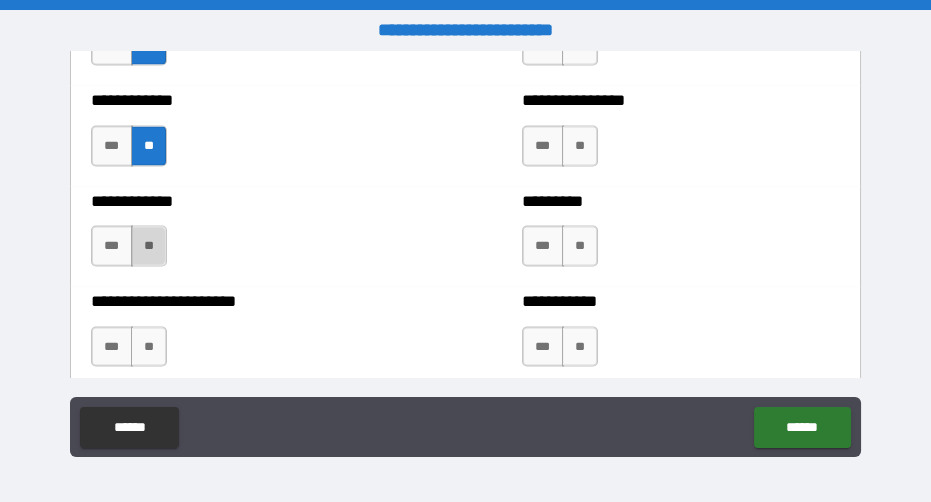 click on "**" at bounding box center [149, 246] 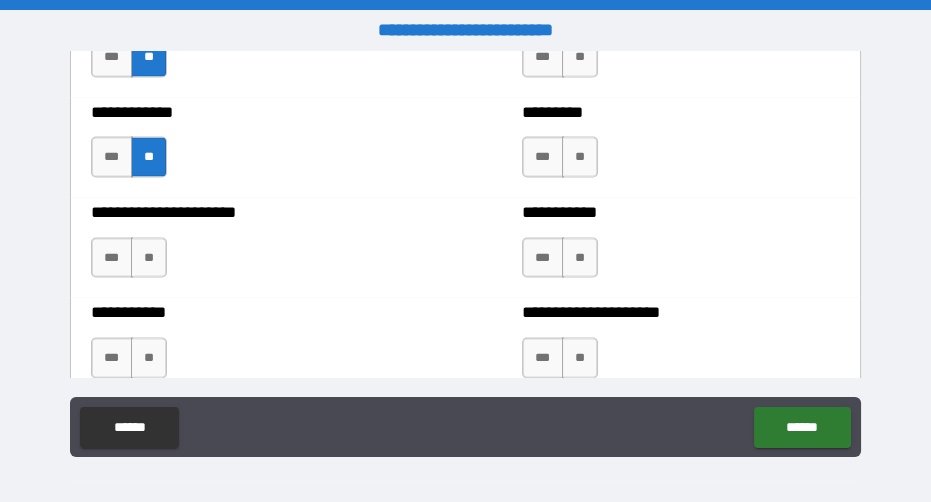scroll, scrollTop: 5252, scrollLeft: 0, axis: vertical 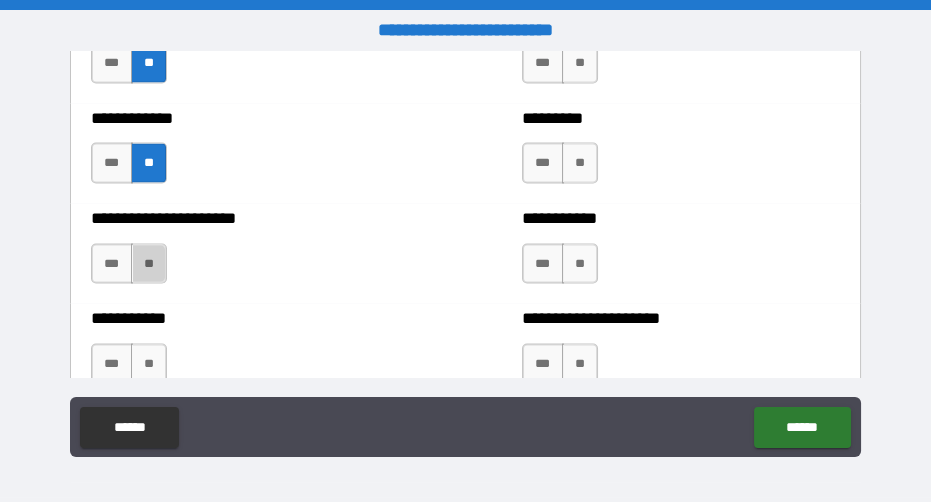 click on "**" at bounding box center (149, 264) 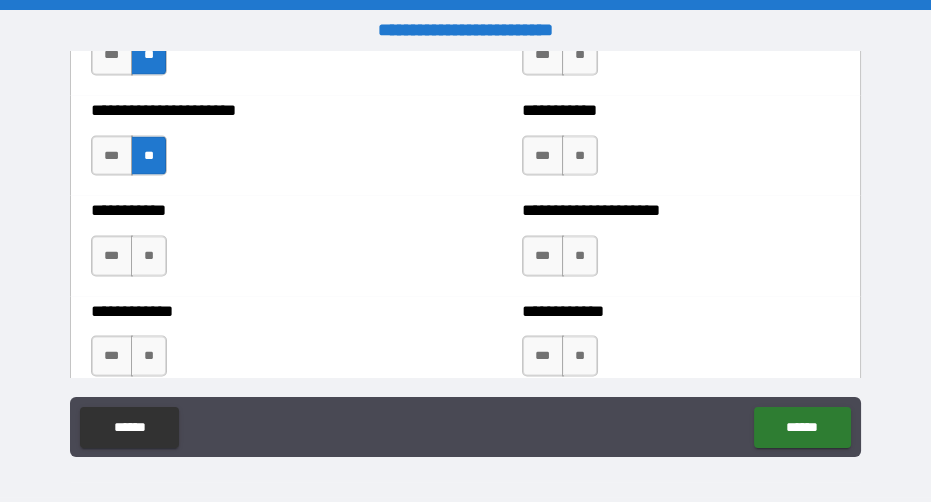scroll, scrollTop: 5372, scrollLeft: 0, axis: vertical 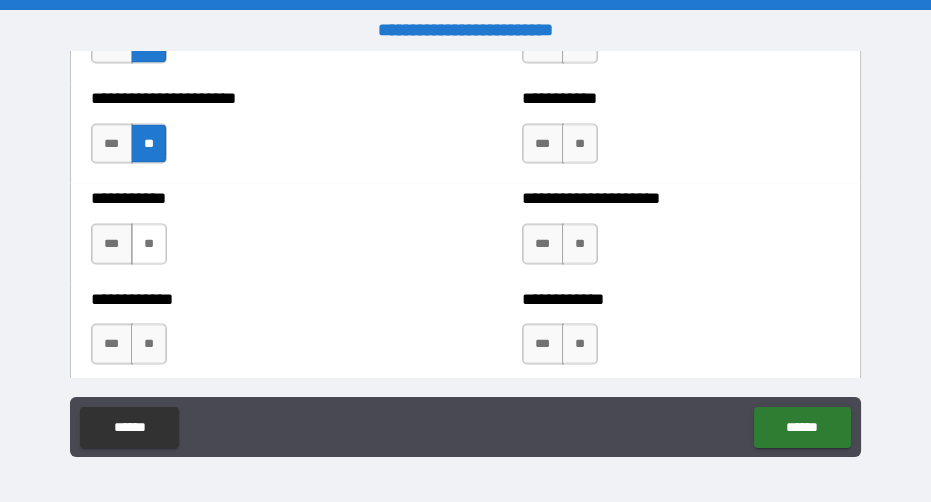 click on "**" at bounding box center [149, 244] 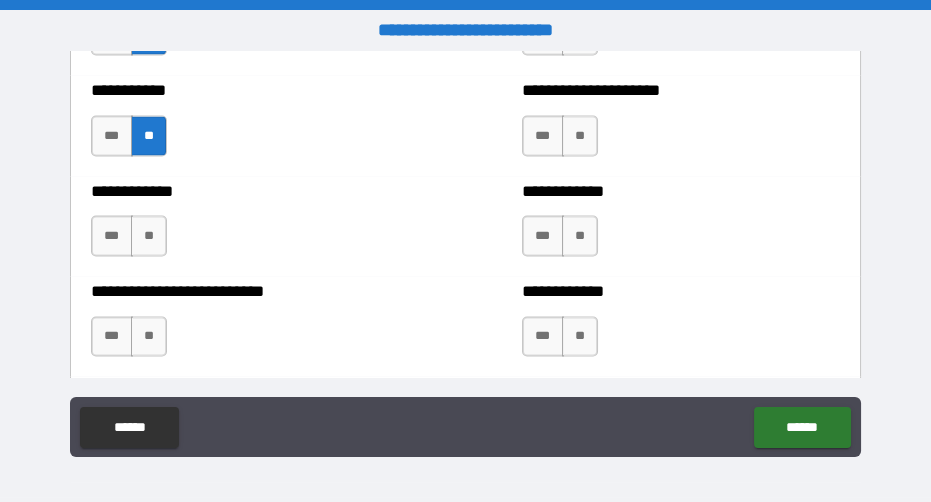 scroll, scrollTop: 5479, scrollLeft: 0, axis: vertical 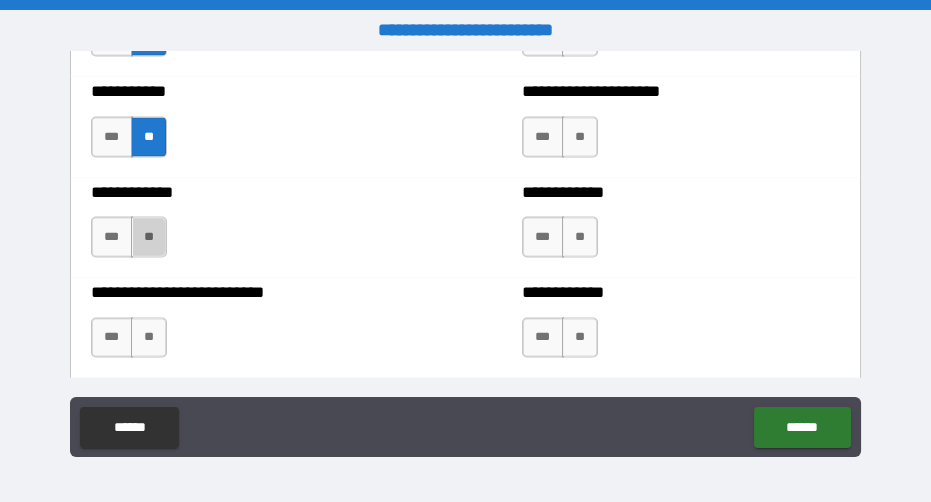 click on "**" at bounding box center (149, 237) 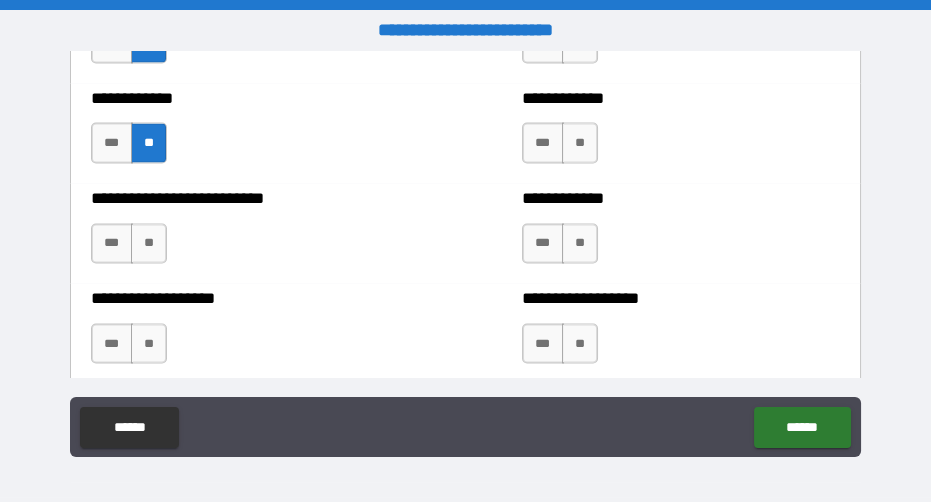 scroll, scrollTop: 5573, scrollLeft: 0, axis: vertical 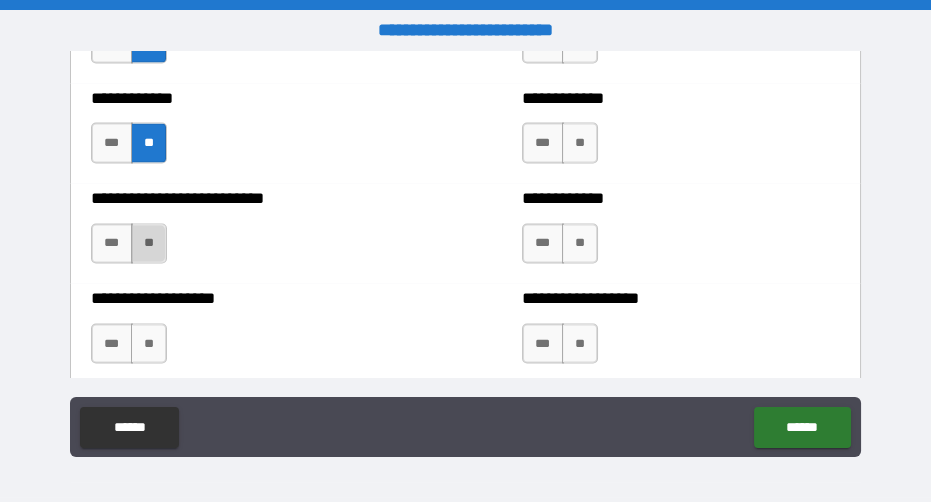 click on "**" at bounding box center (149, 244) 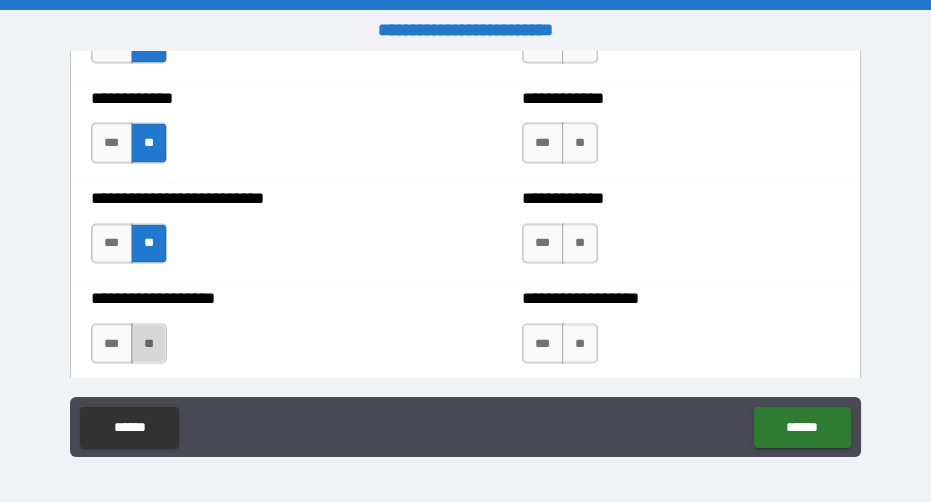 click on "**" at bounding box center (149, 344) 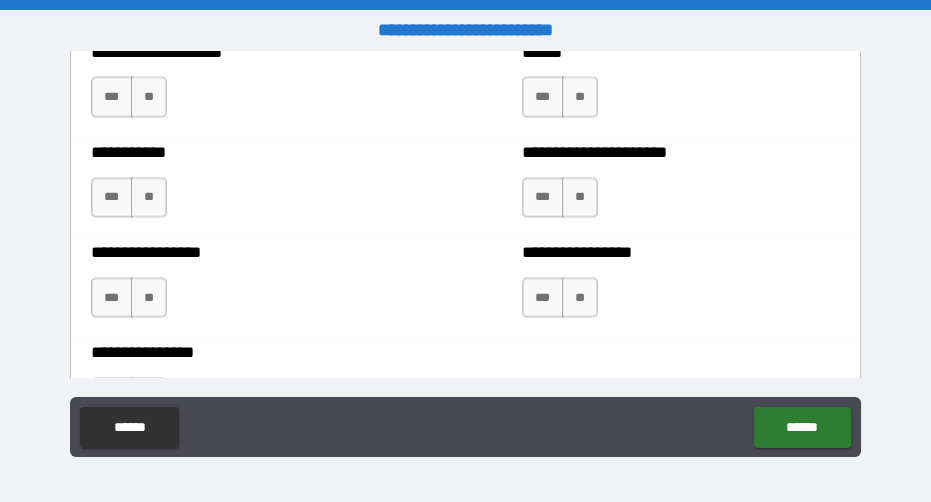 scroll, scrollTop: 6019, scrollLeft: 0, axis: vertical 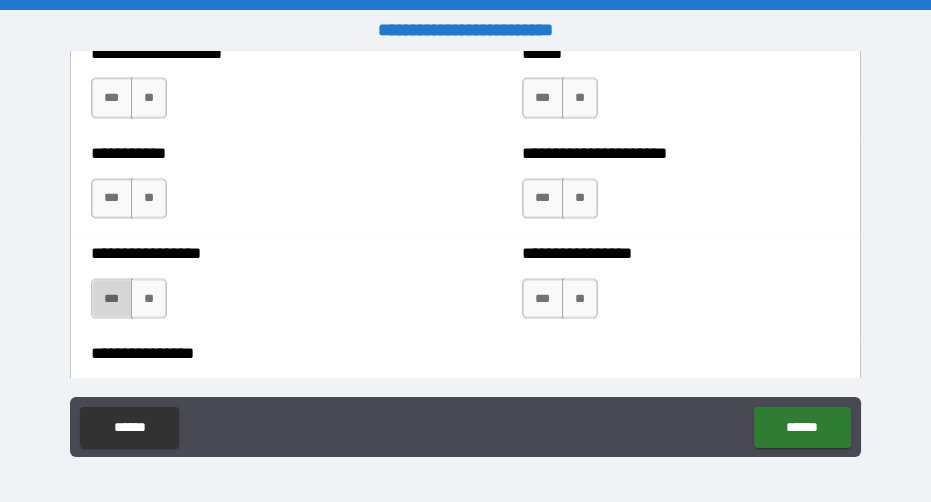 click on "***" at bounding box center (112, 299) 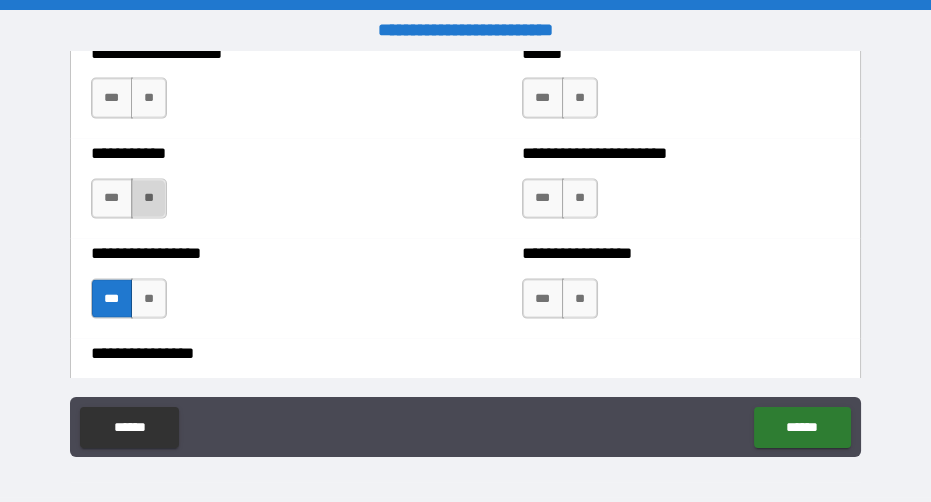 click on "**" at bounding box center [149, 199] 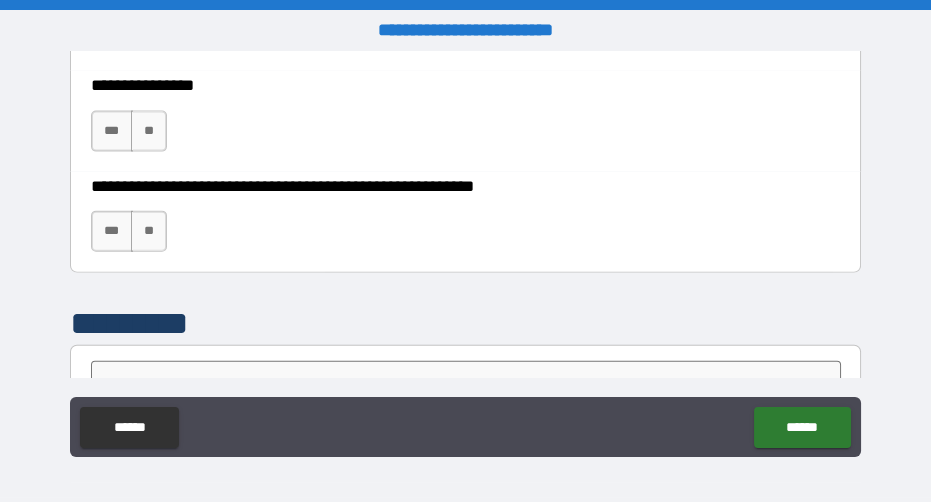 scroll, scrollTop: 6284, scrollLeft: 0, axis: vertical 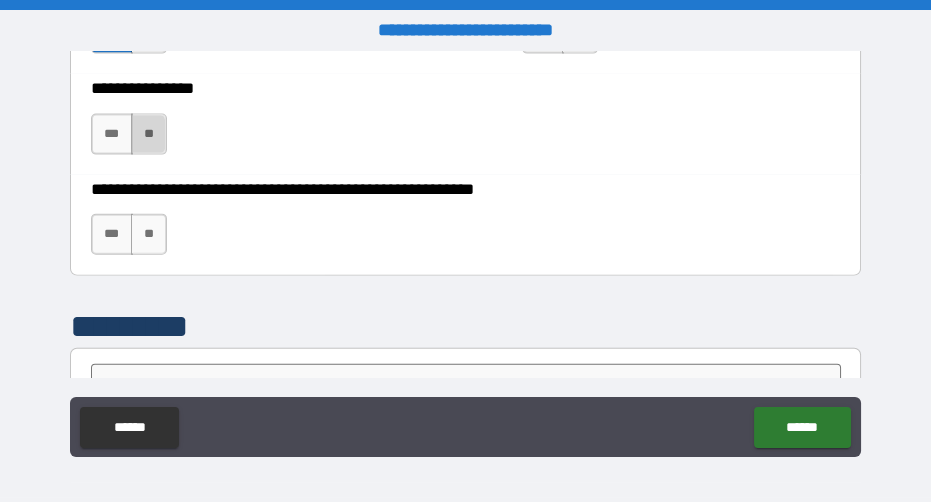 click on "**" at bounding box center (149, 134) 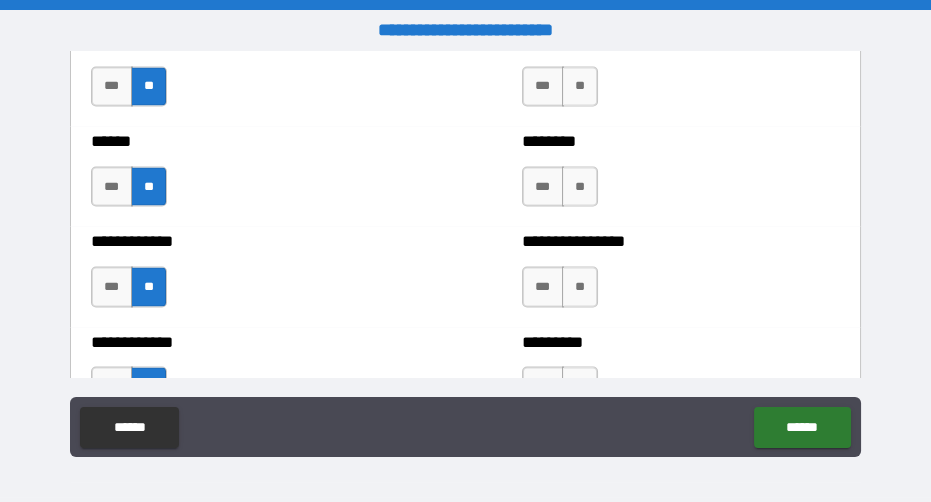 scroll, scrollTop: 5028, scrollLeft: 0, axis: vertical 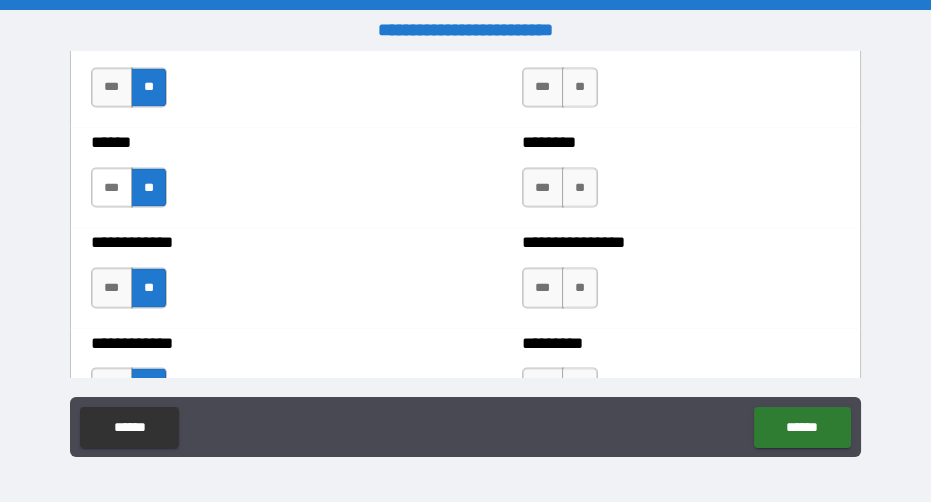 click on "***" at bounding box center (112, 187) 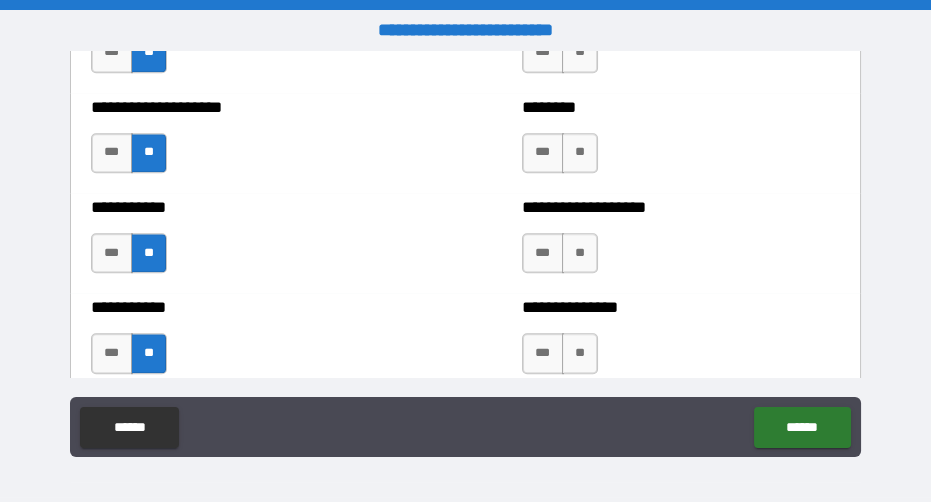 scroll, scrollTop: 2654, scrollLeft: 0, axis: vertical 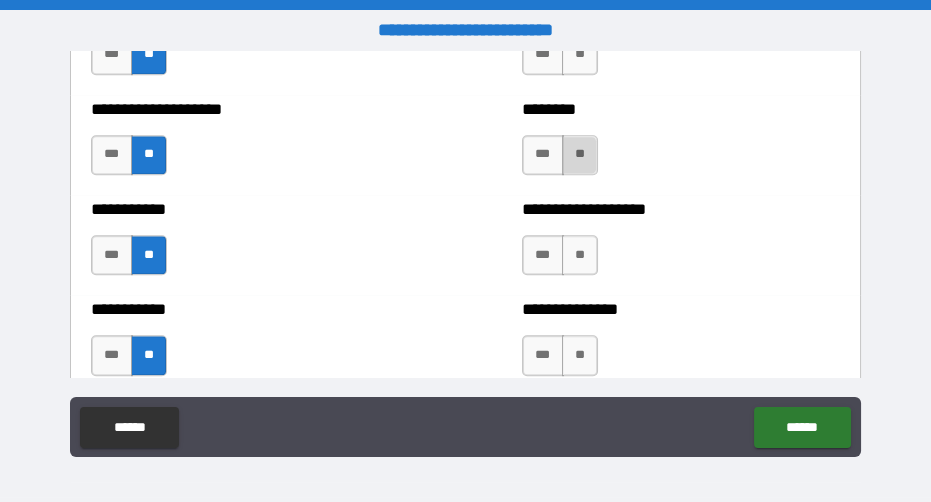click on "**" at bounding box center [580, 155] 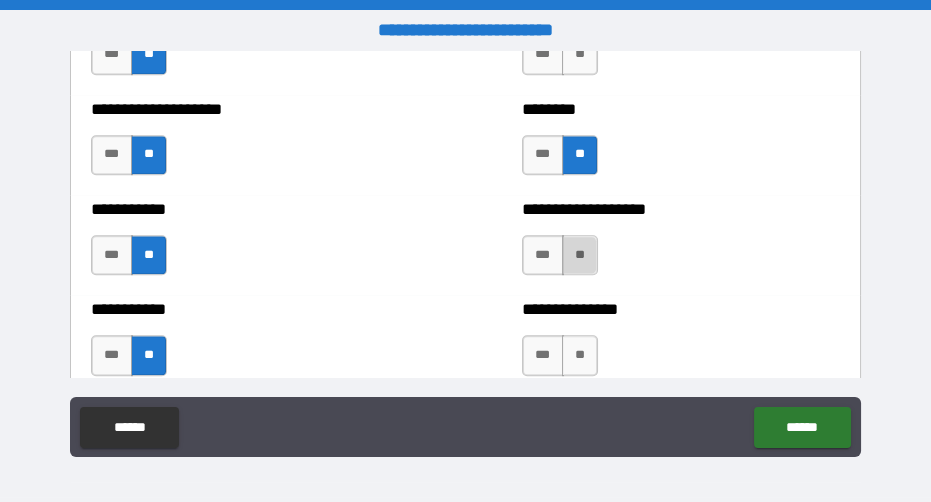 click on "**" at bounding box center (580, 255) 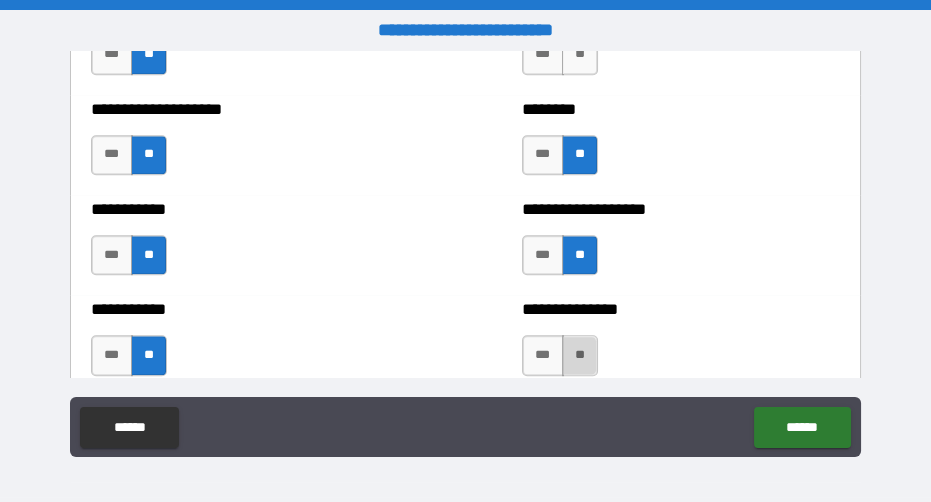click on "**" at bounding box center (580, 355) 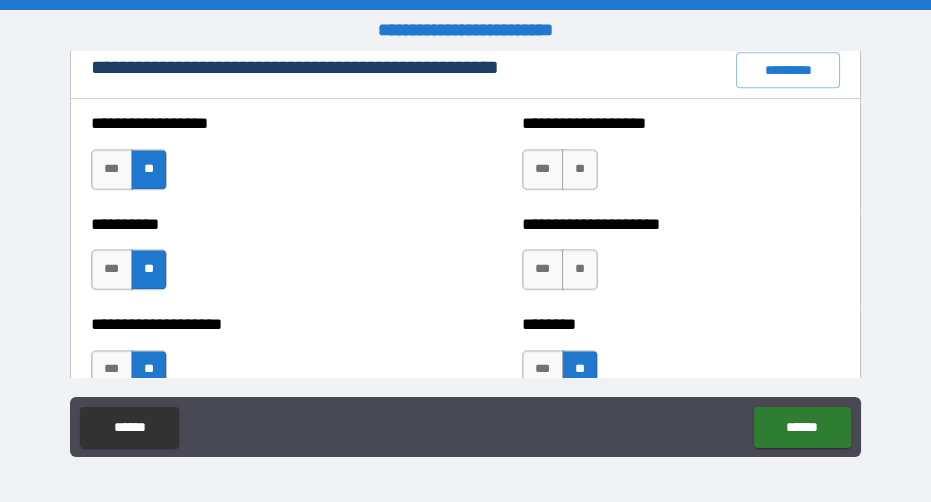 scroll, scrollTop: 2431, scrollLeft: 0, axis: vertical 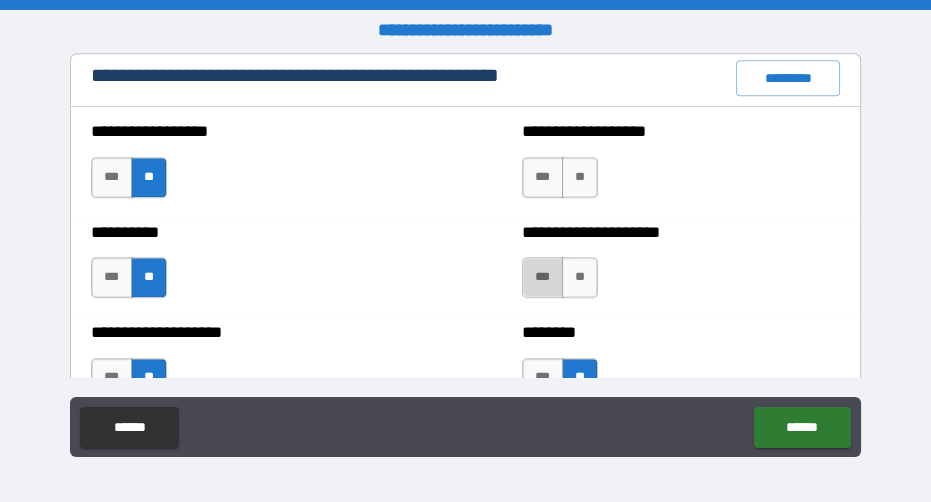 click on "***" at bounding box center (543, 277) 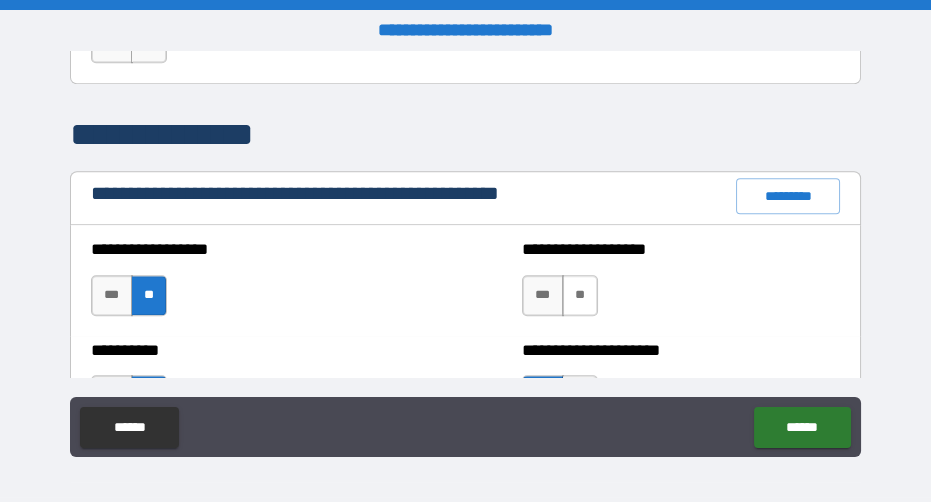 scroll, scrollTop: 2312, scrollLeft: 0, axis: vertical 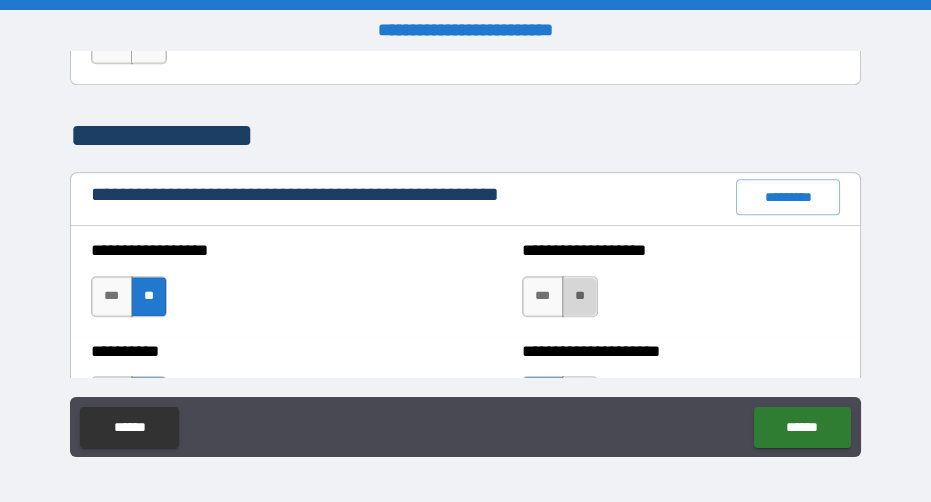 click on "**" at bounding box center (580, 296) 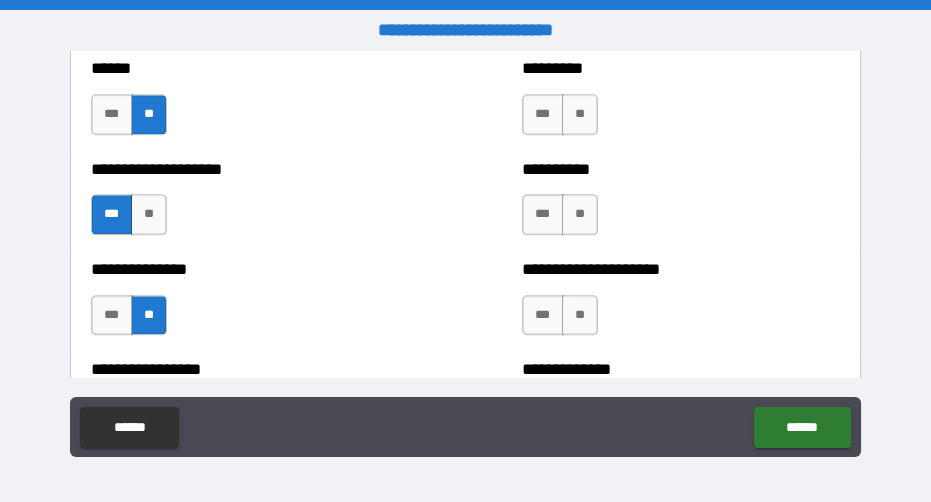 scroll, scrollTop: 3293, scrollLeft: 0, axis: vertical 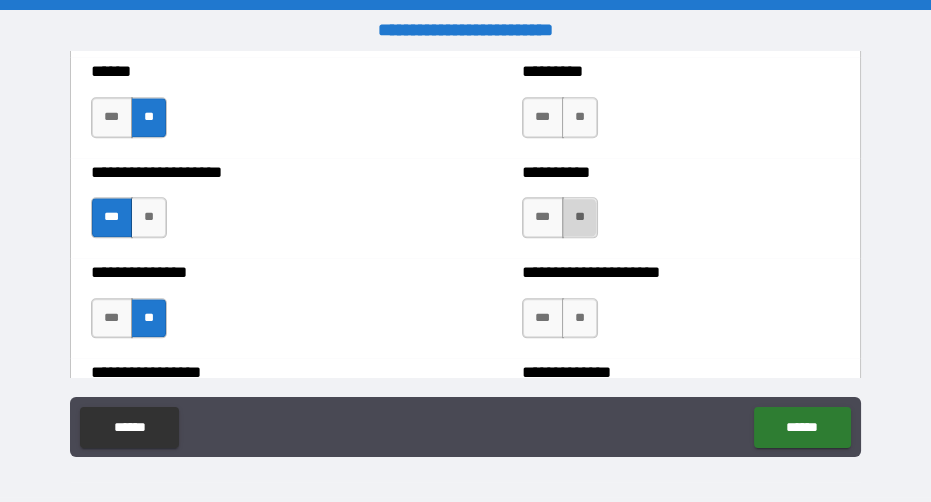 click on "**" at bounding box center (580, 217) 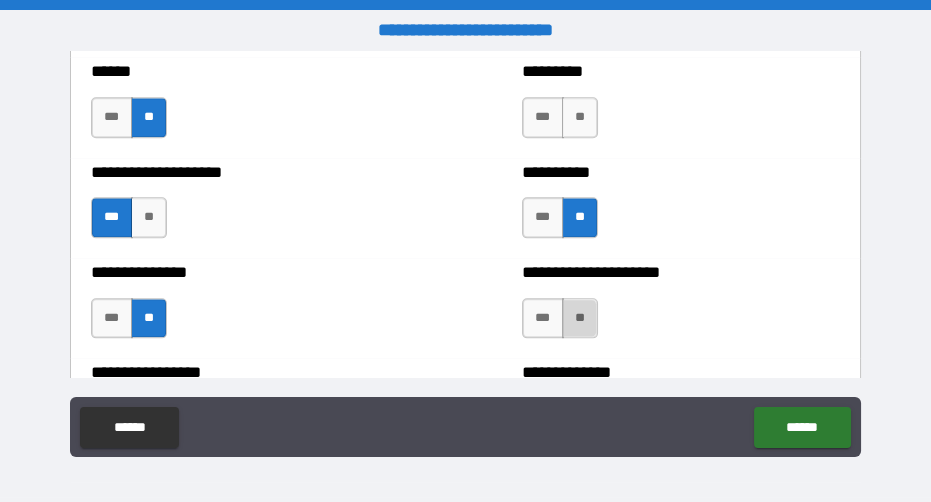 click on "**" at bounding box center (580, 318) 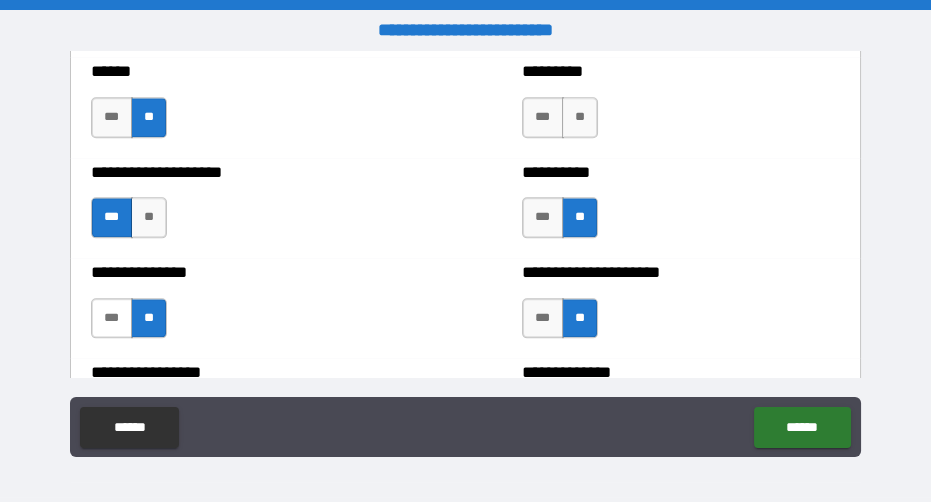 click on "***" at bounding box center [112, 318] 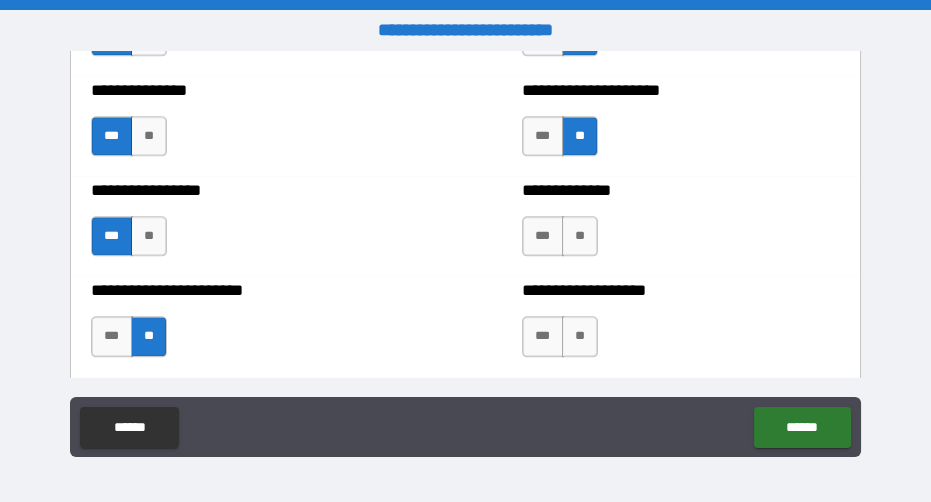 scroll, scrollTop: 3481, scrollLeft: 0, axis: vertical 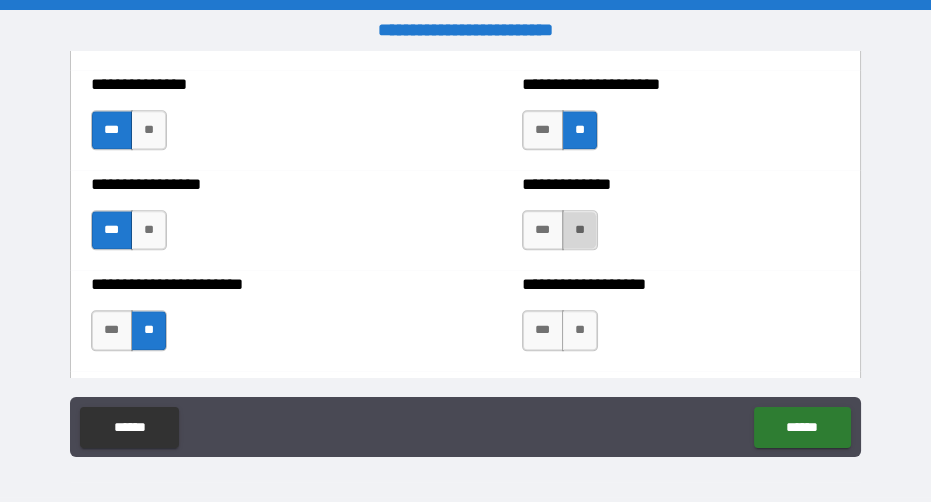click on "**" at bounding box center (580, 230) 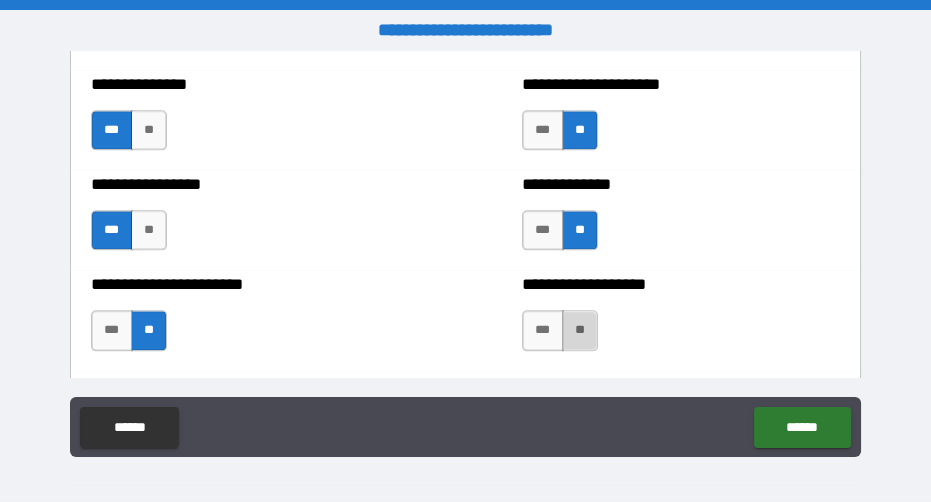 click on "**" at bounding box center (580, 330) 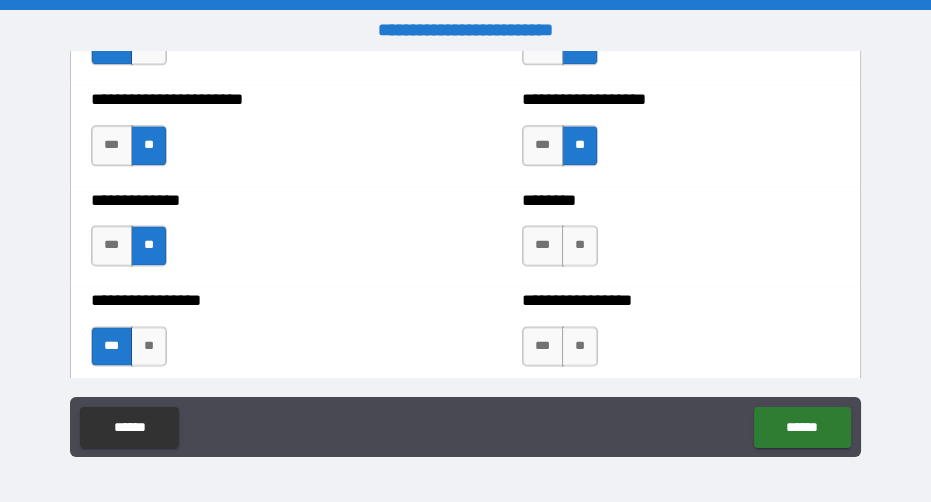 scroll, scrollTop: 3664, scrollLeft: 0, axis: vertical 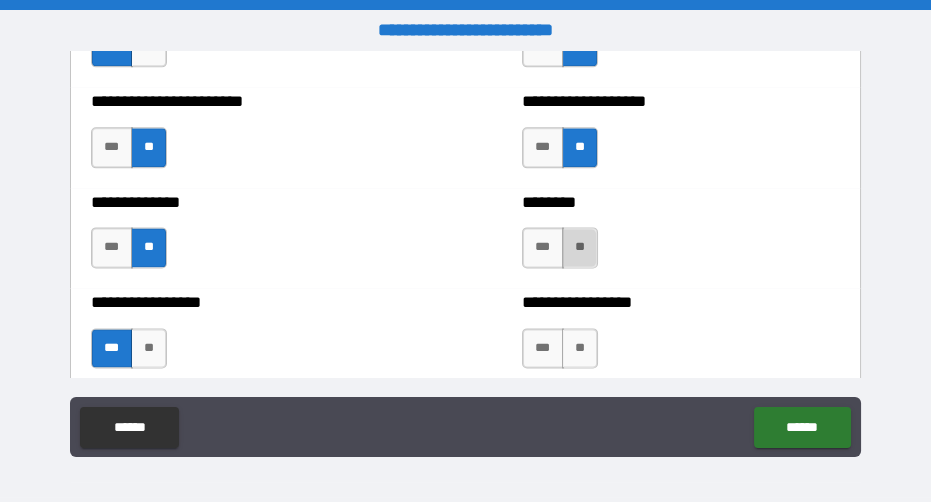 click on "**" at bounding box center (580, 247) 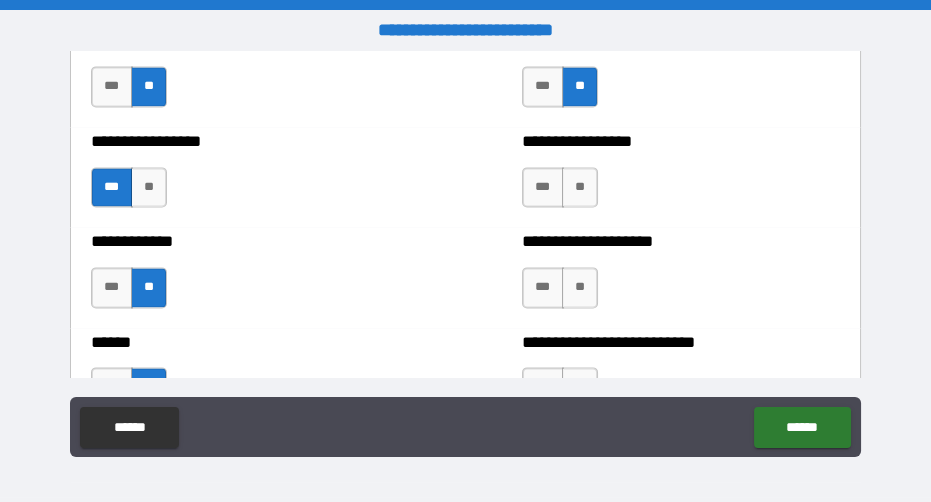 scroll, scrollTop: 3830, scrollLeft: 0, axis: vertical 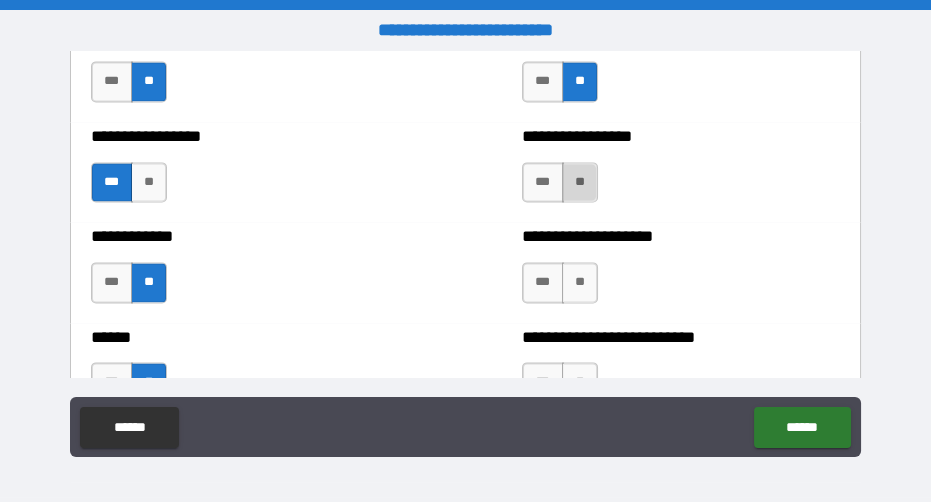 click on "**" at bounding box center (580, 182) 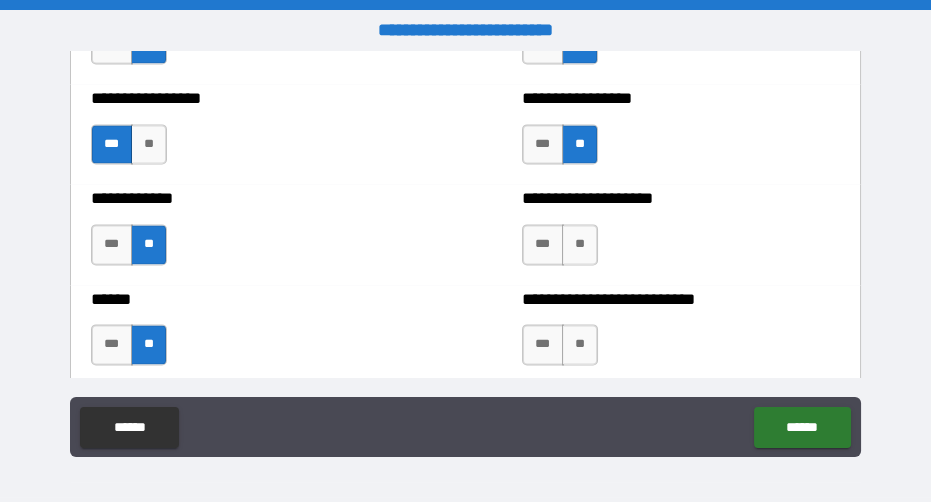 scroll, scrollTop: 3868, scrollLeft: 0, axis: vertical 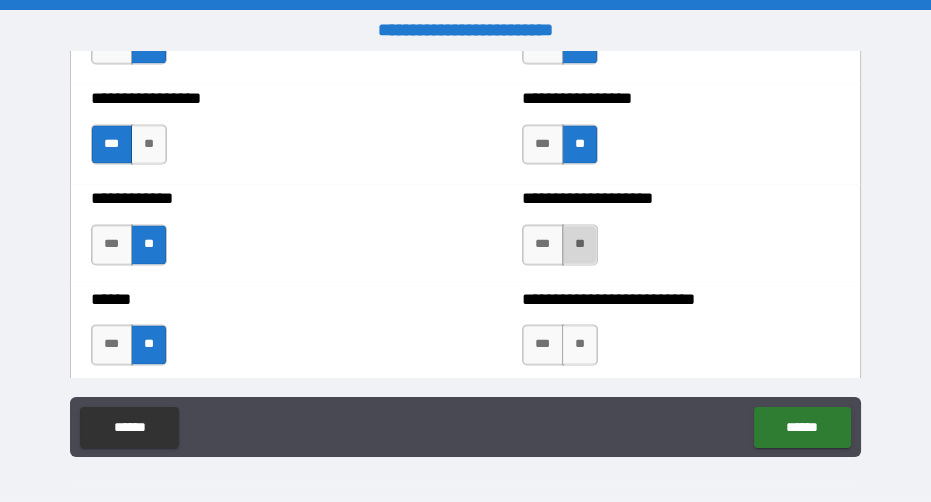 click on "**" at bounding box center [580, 244] 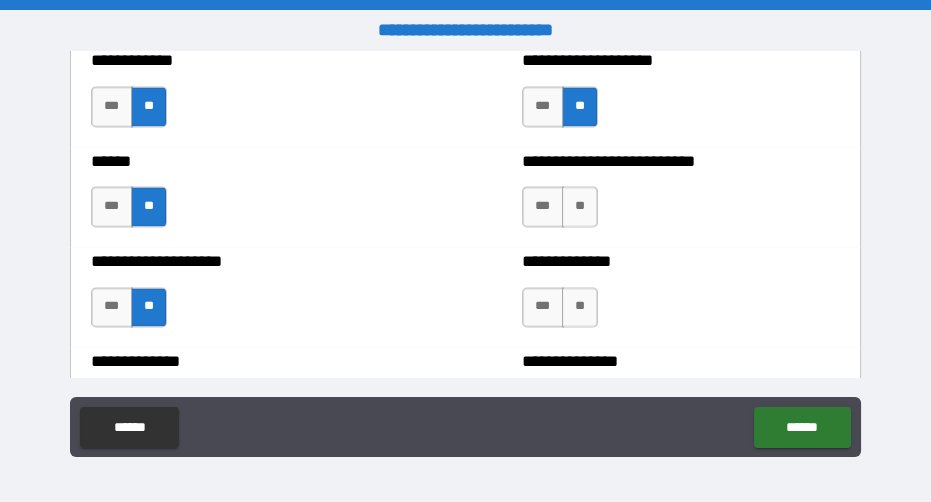 scroll, scrollTop: 4002, scrollLeft: 0, axis: vertical 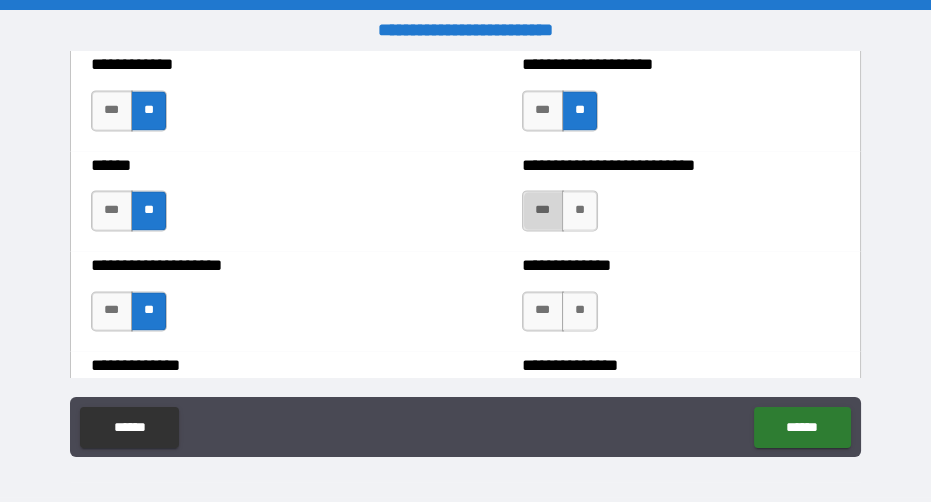 click on "***" at bounding box center [543, 210] 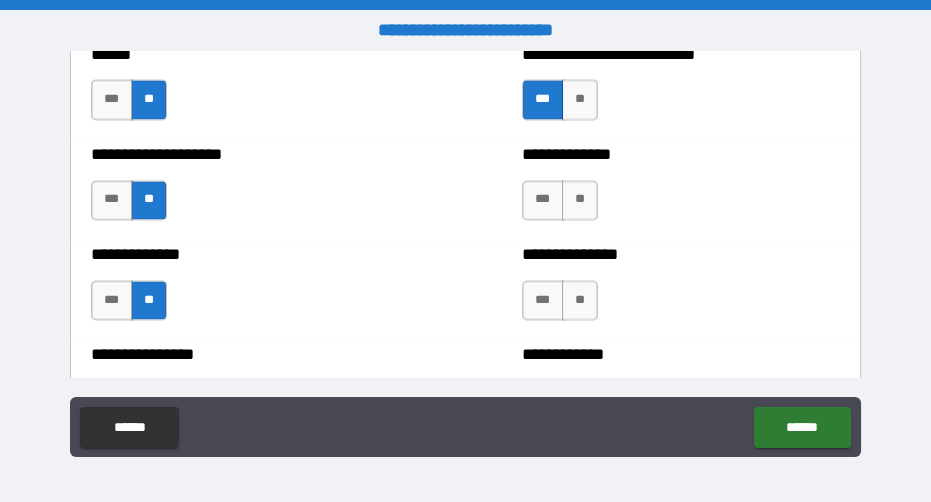 scroll, scrollTop: 4117, scrollLeft: 0, axis: vertical 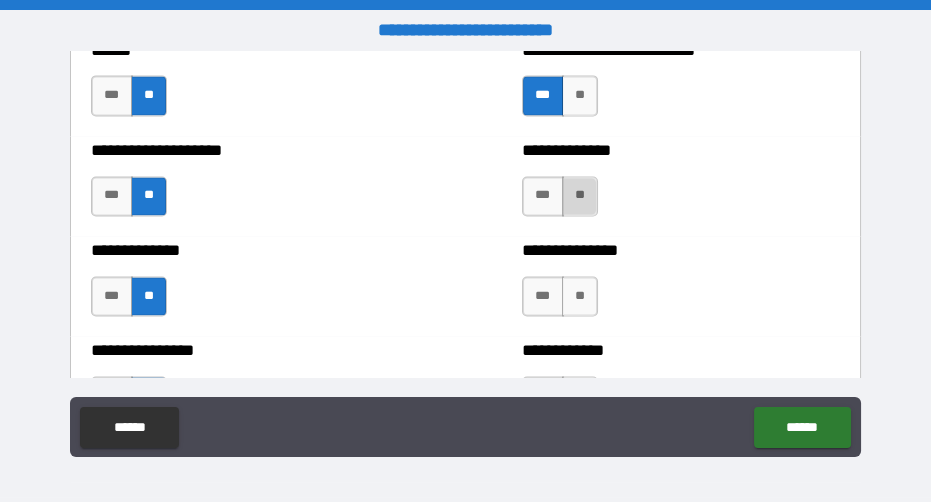 click on "**" at bounding box center (580, 196) 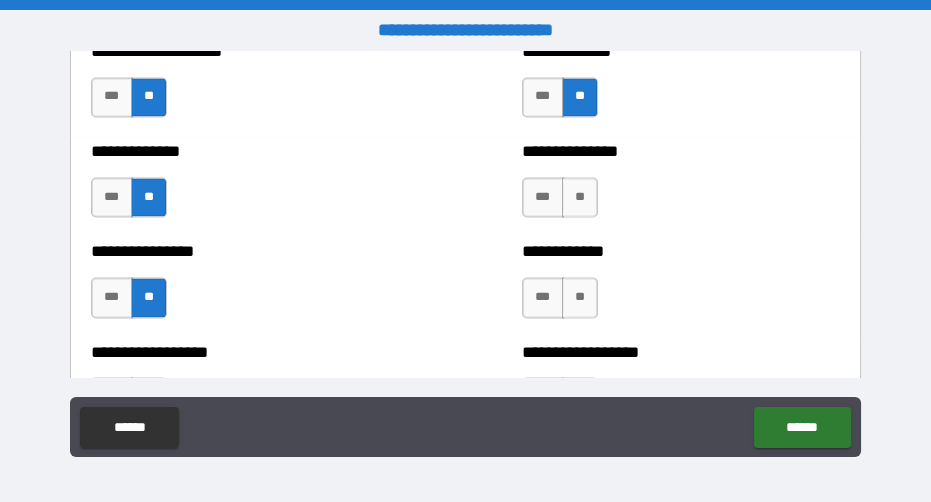 scroll, scrollTop: 4217, scrollLeft: 0, axis: vertical 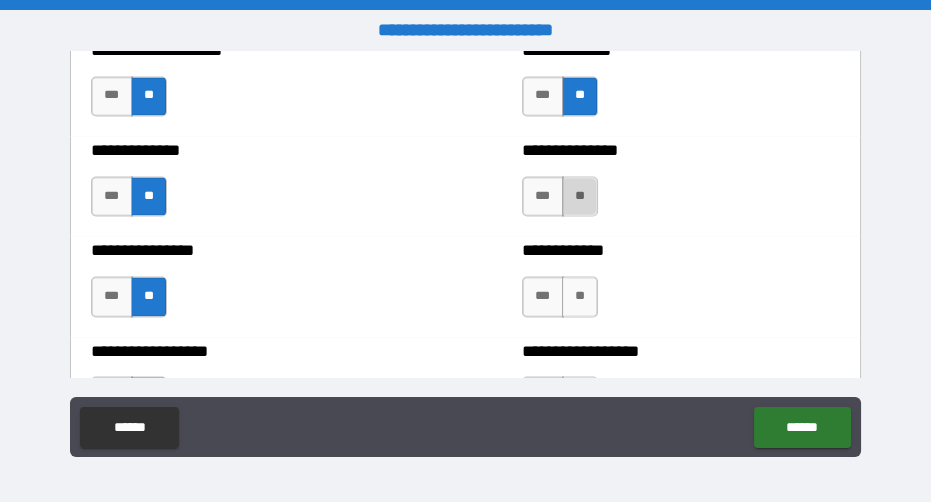 click on "**" at bounding box center [580, 196] 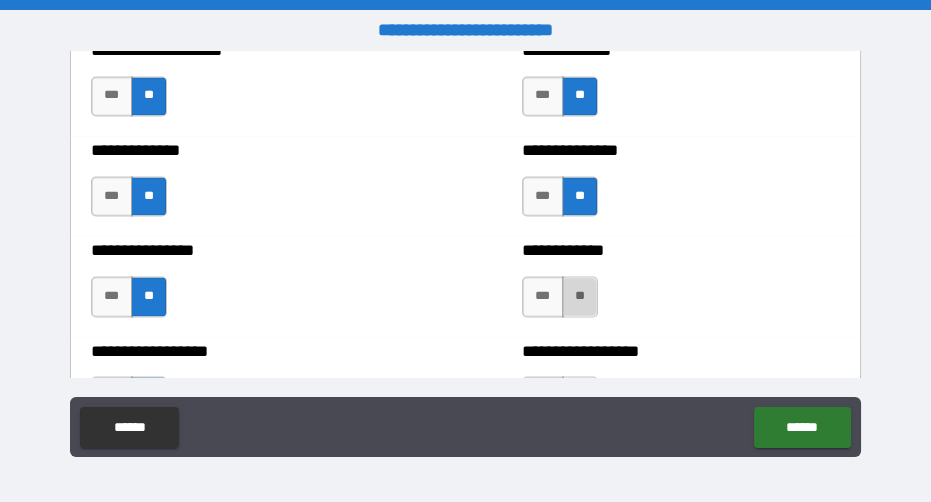 click on "**" at bounding box center [580, 296] 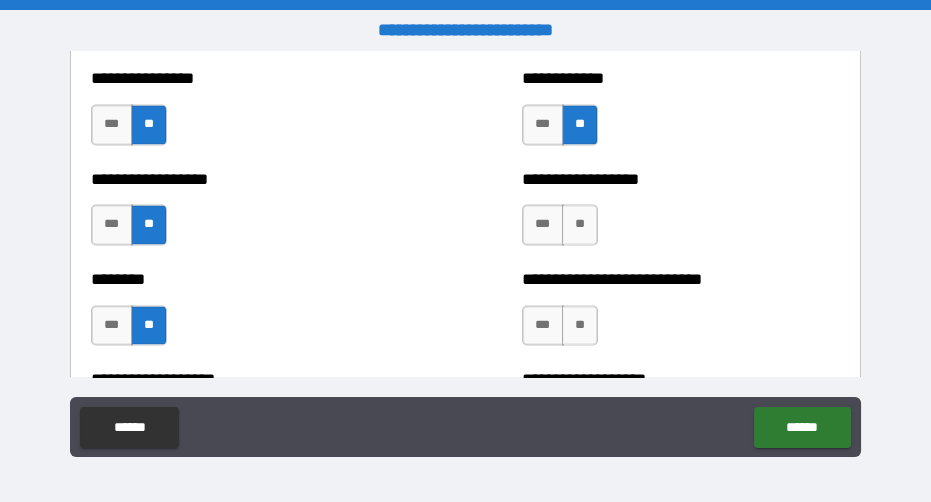 scroll, scrollTop: 4387, scrollLeft: 0, axis: vertical 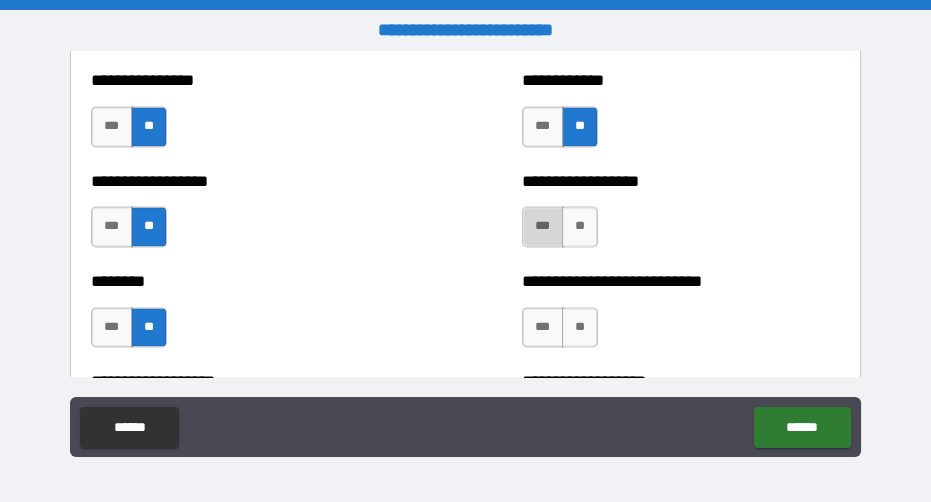 click on "***" at bounding box center [543, 226] 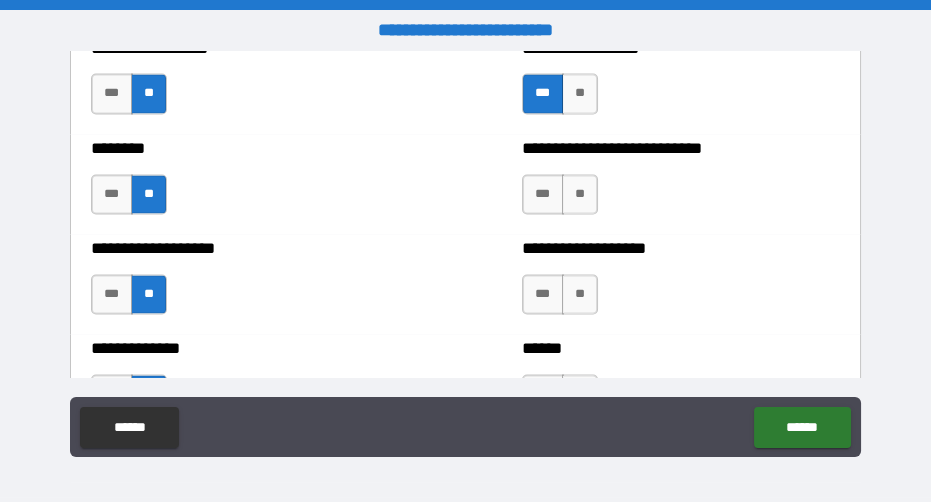 scroll, scrollTop: 4513, scrollLeft: 0, axis: vertical 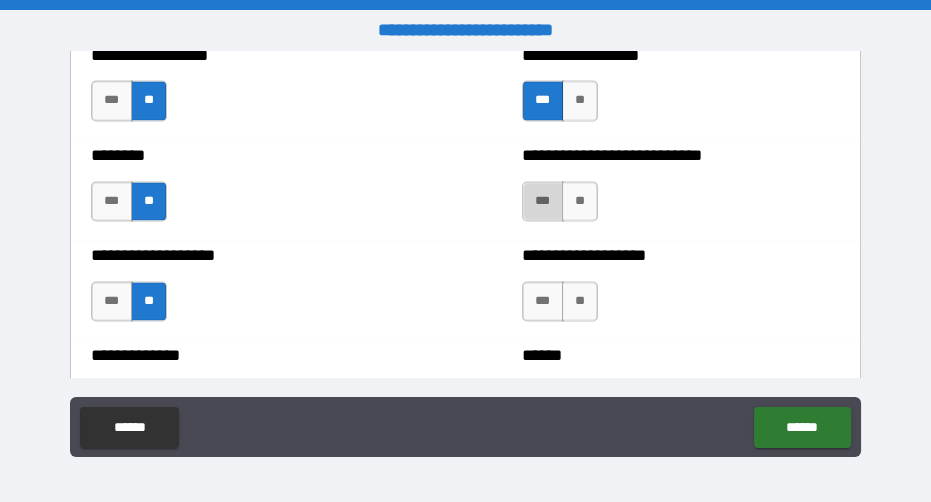click on "***" at bounding box center [543, 201] 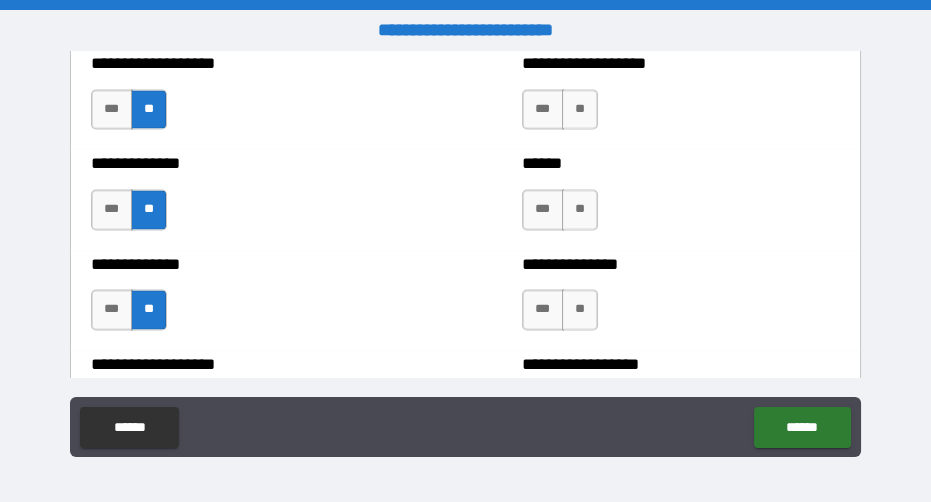scroll, scrollTop: 4701, scrollLeft: 0, axis: vertical 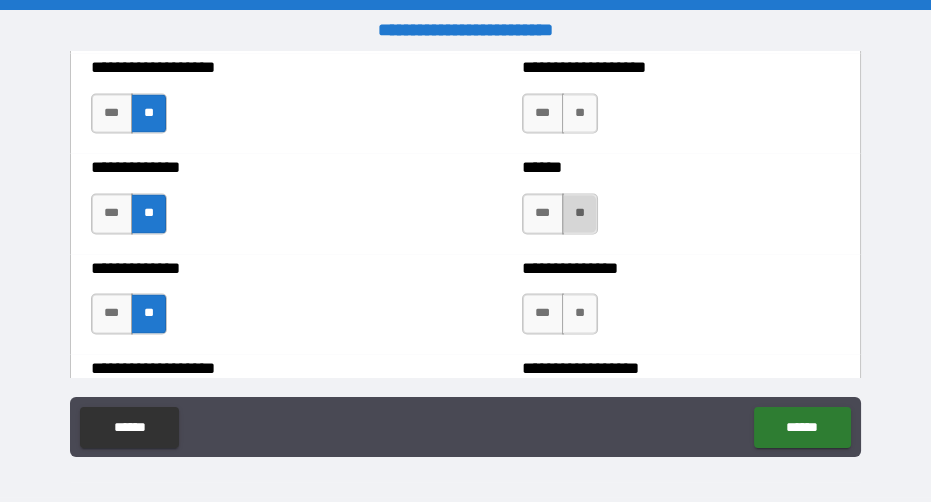 click on "**" at bounding box center [580, 213] 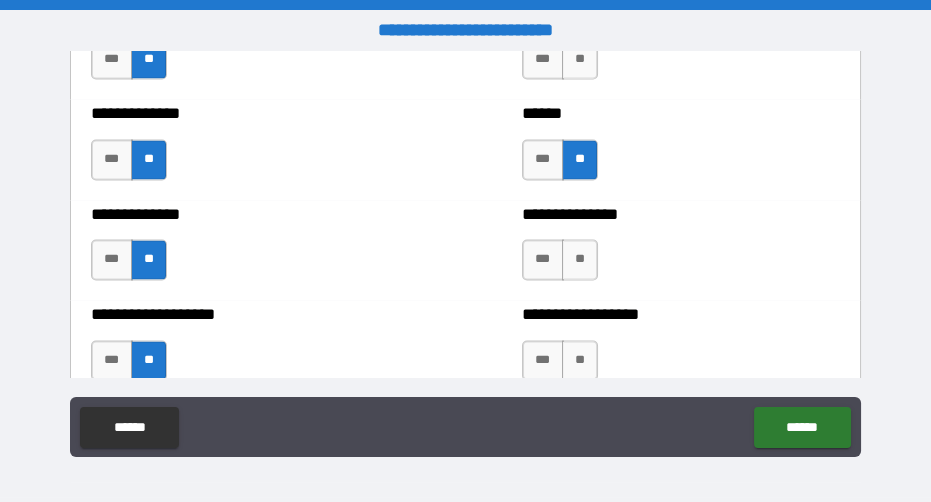 scroll, scrollTop: 4762, scrollLeft: 0, axis: vertical 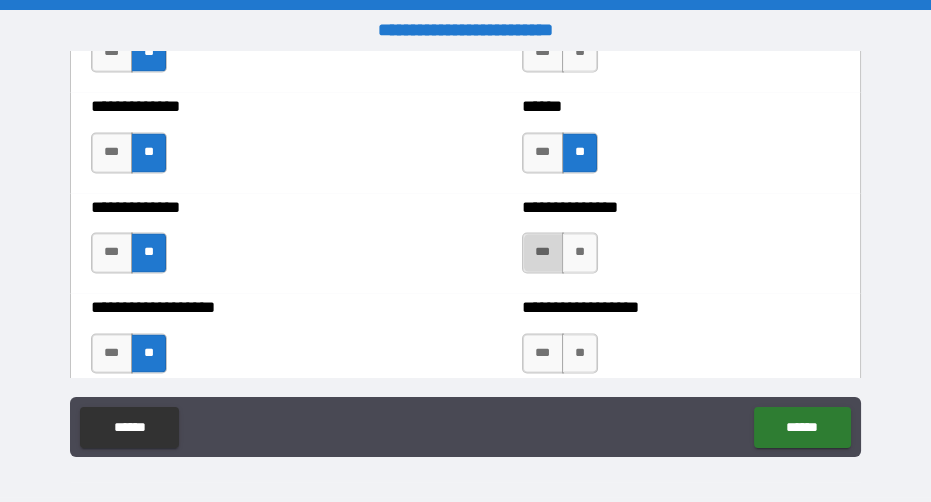 click on "***" at bounding box center [543, 252] 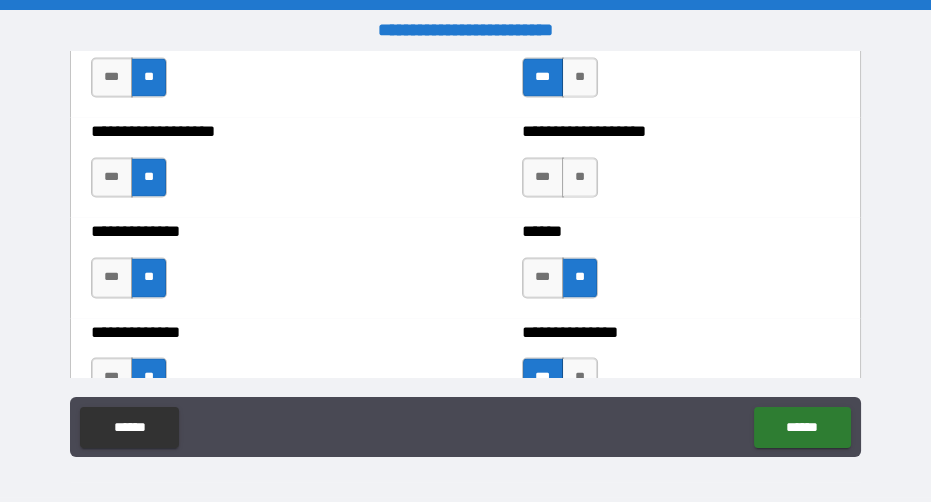 scroll, scrollTop: 4627, scrollLeft: 0, axis: vertical 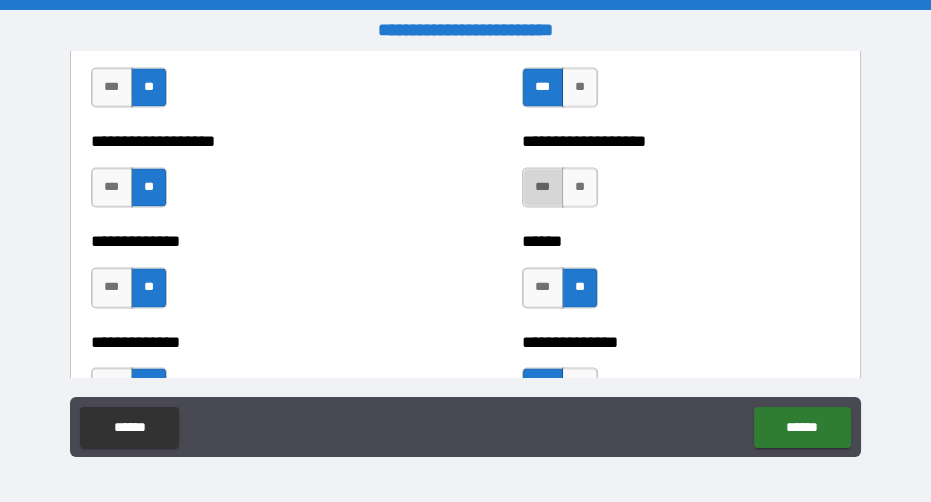 click on "***" at bounding box center [543, 187] 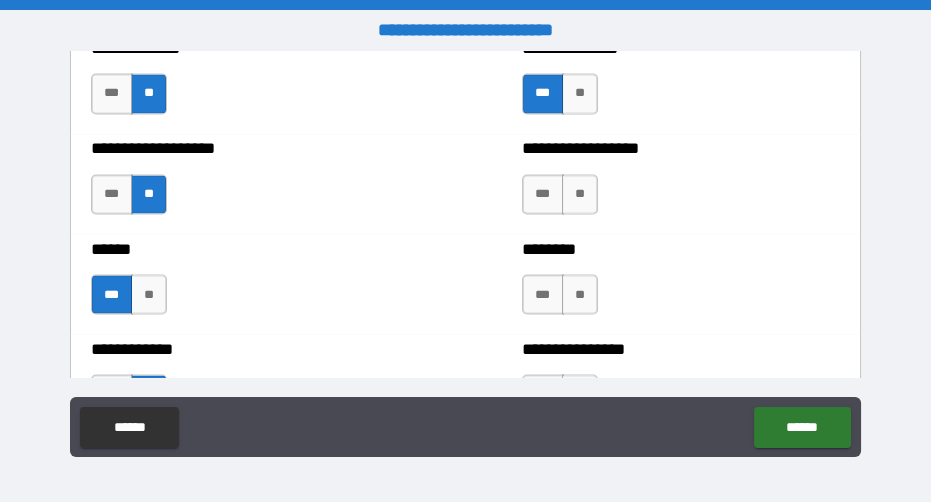 scroll, scrollTop: 4917, scrollLeft: 0, axis: vertical 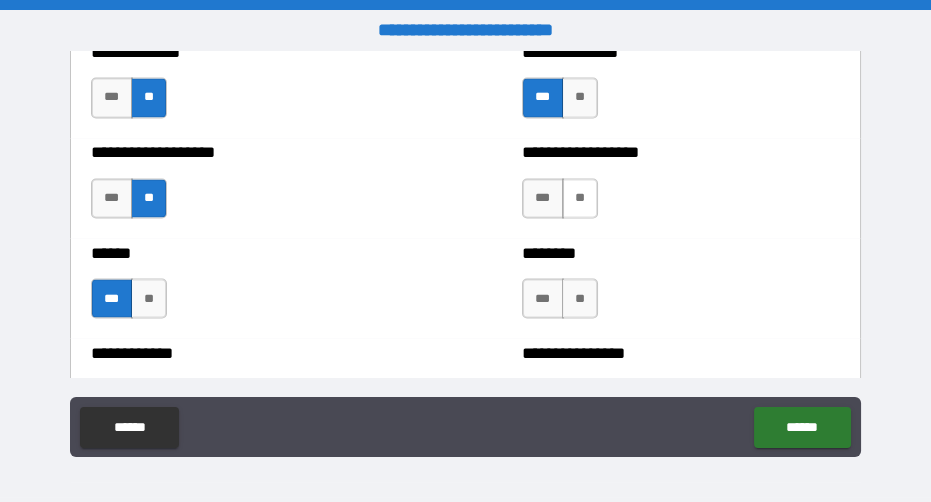click on "**" at bounding box center [580, 198] 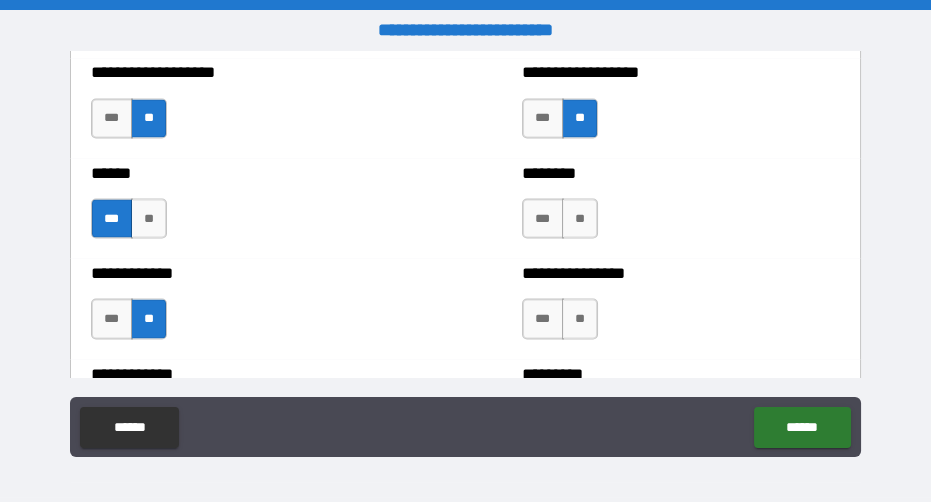 scroll, scrollTop: 4999, scrollLeft: 0, axis: vertical 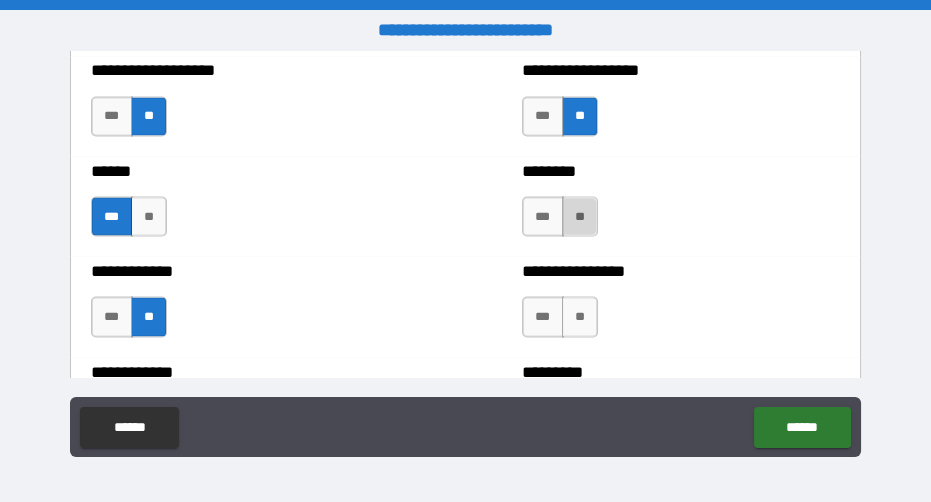 click on "**" at bounding box center (580, 216) 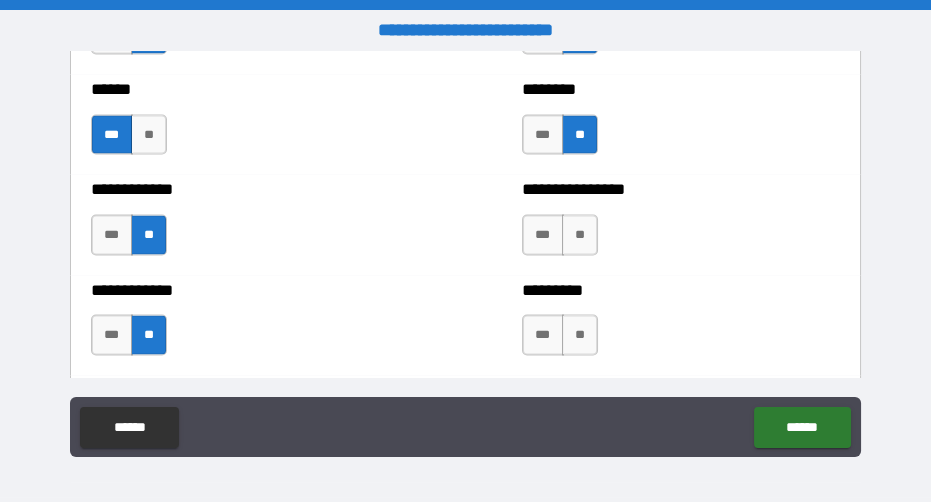 scroll, scrollTop: 5082, scrollLeft: 0, axis: vertical 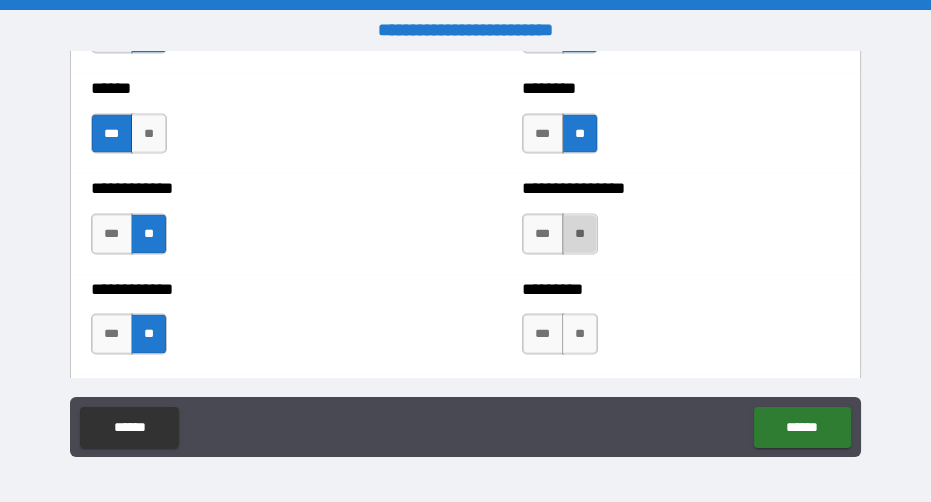 click on "**" at bounding box center (580, 233) 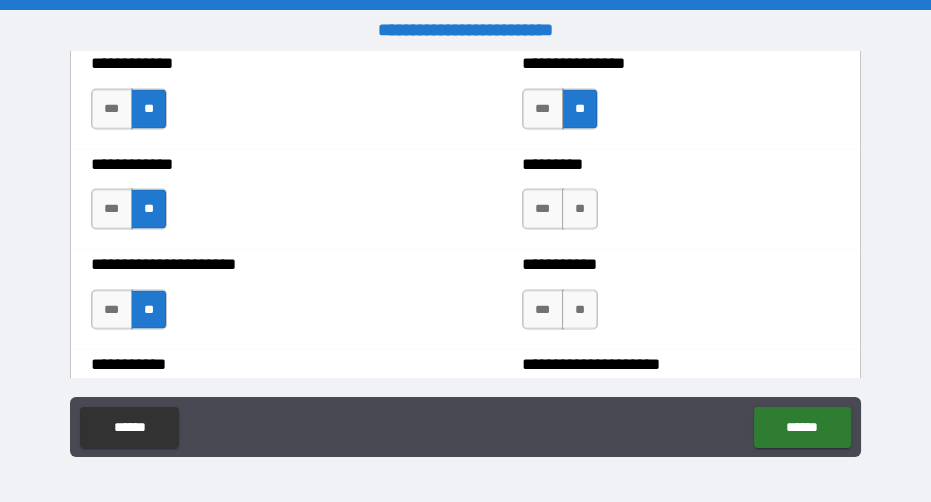 scroll, scrollTop: 5203, scrollLeft: 0, axis: vertical 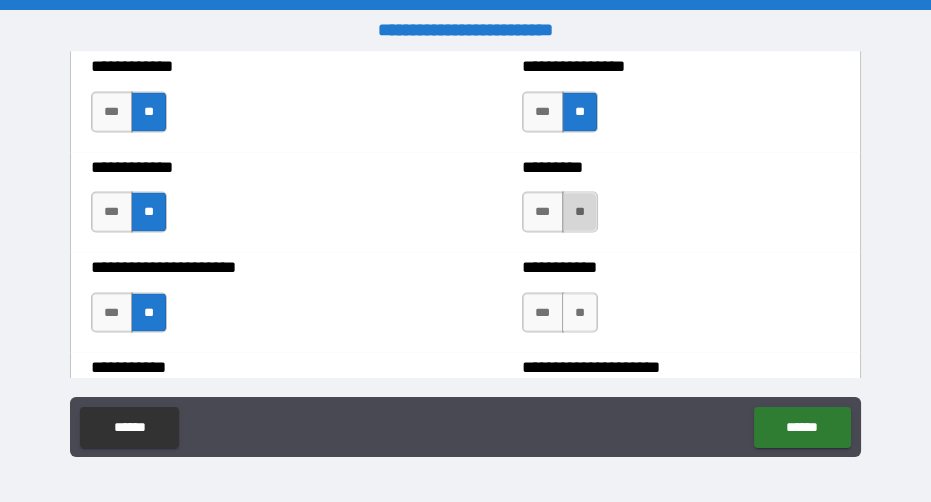 click on "**" at bounding box center [580, 212] 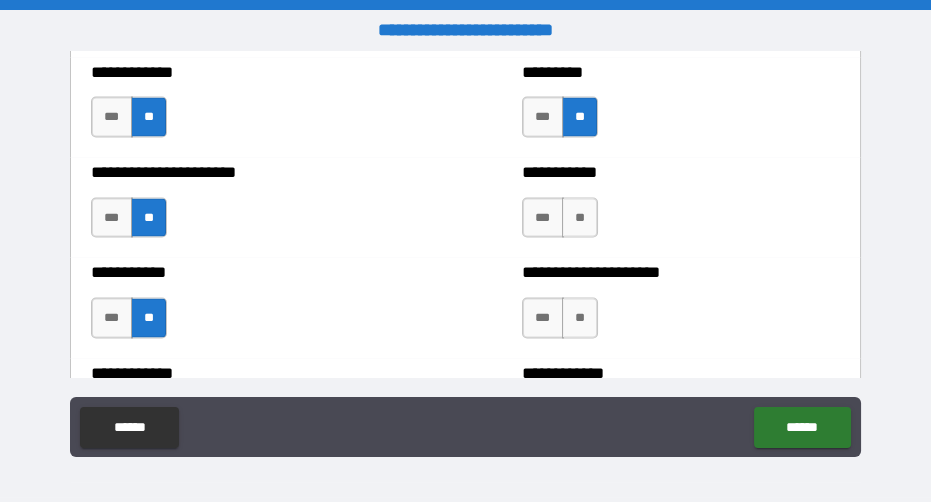 scroll, scrollTop: 5294, scrollLeft: 0, axis: vertical 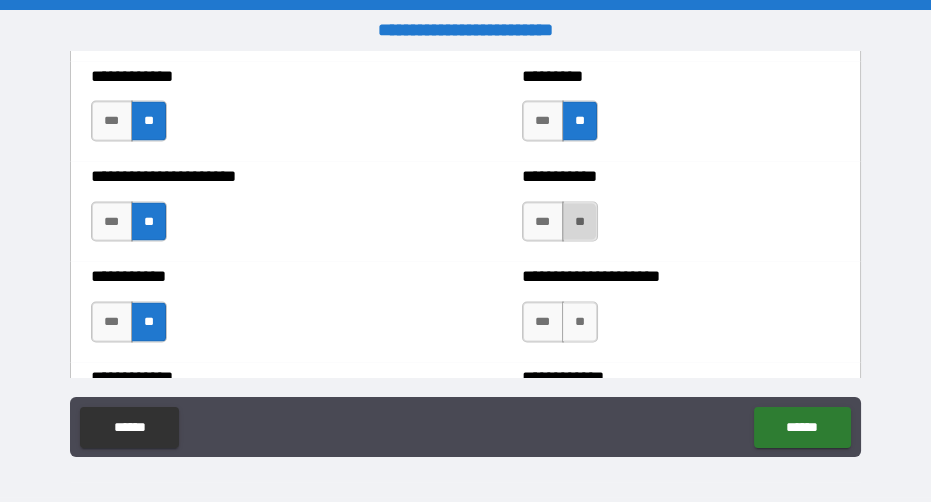click on "**" at bounding box center [580, 222] 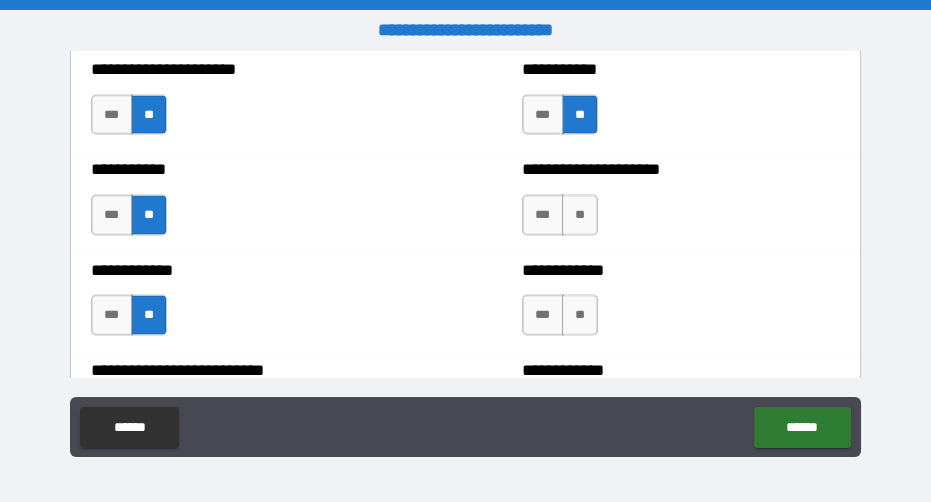 scroll, scrollTop: 5400, scrollLeft: 0, axis: vertical 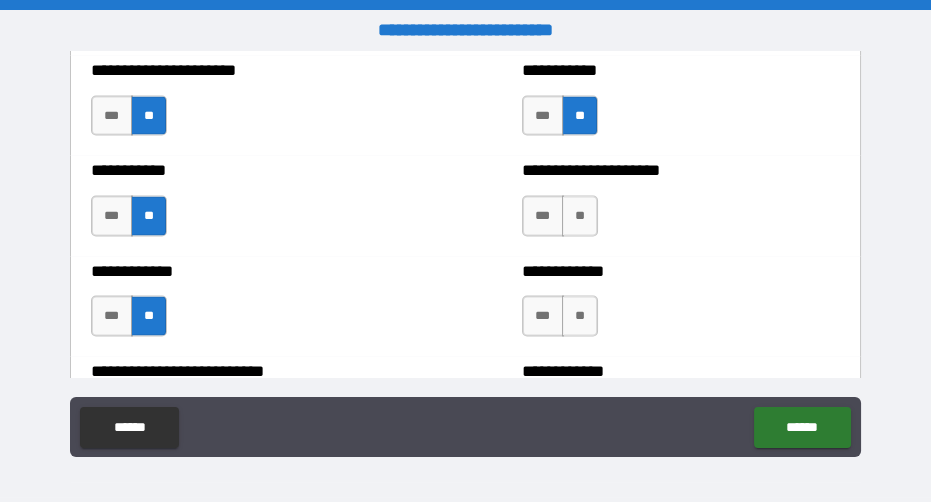 click on "**" at bounding box center (580, 216) 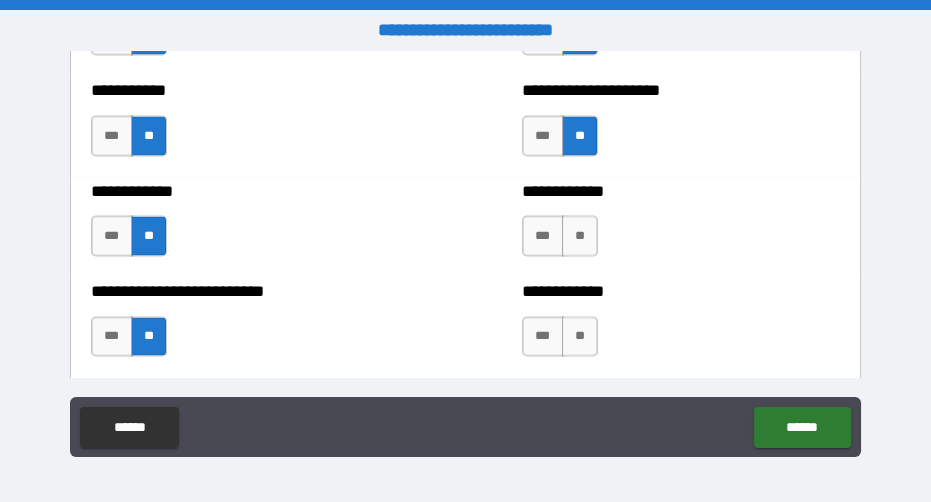 scroll, scrollTop: 5520, scrollLeft: 0, axis: vertical 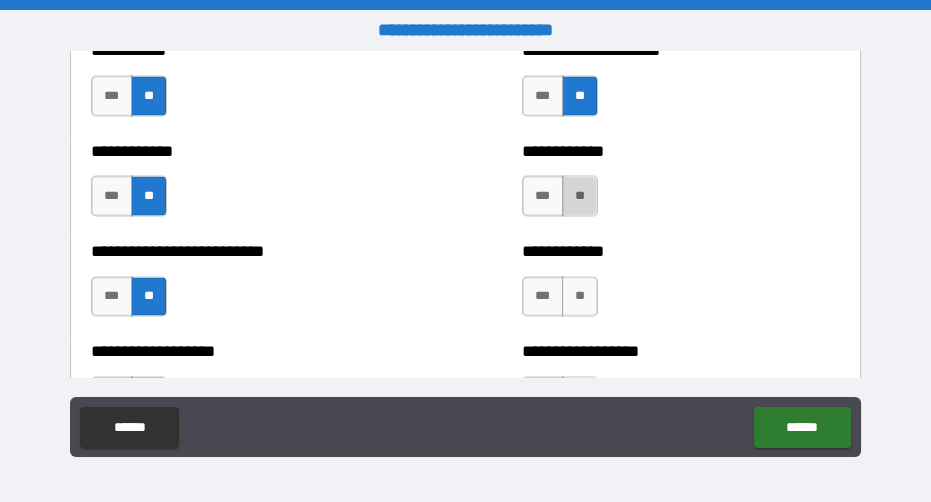 click on "**" at bounding box center [580, 196] 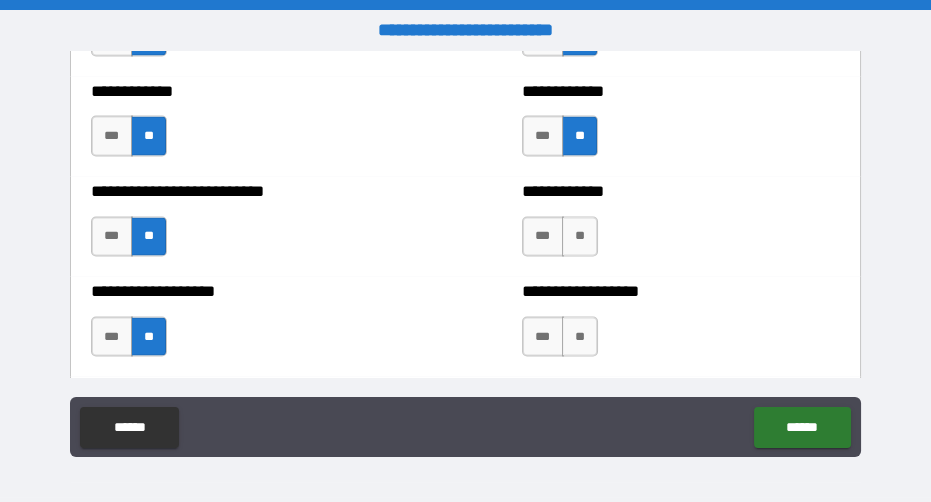 scroll, scrollTop: 5583, scrollLeft: 0, axis: vertical 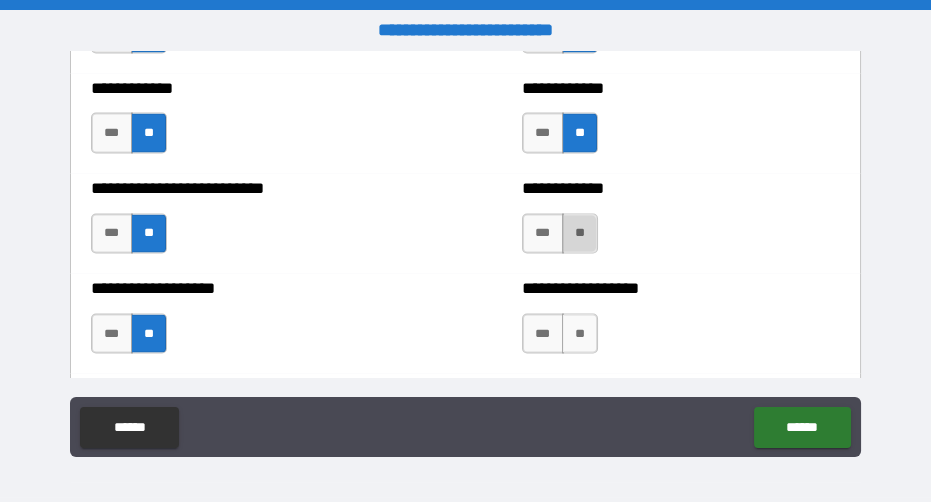 click on "**" at bounding box center (580, 234) 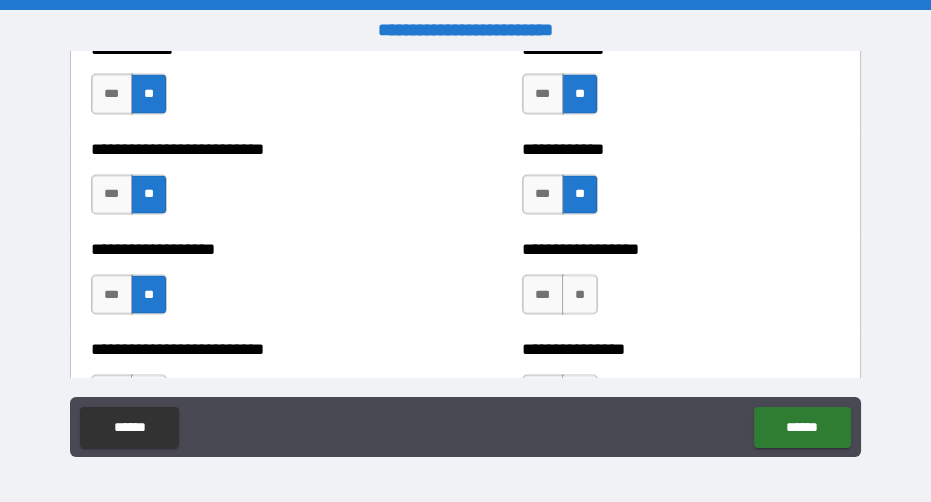 scroll, scrollTop: 5665, scrollLeft: 0, axis: vertical 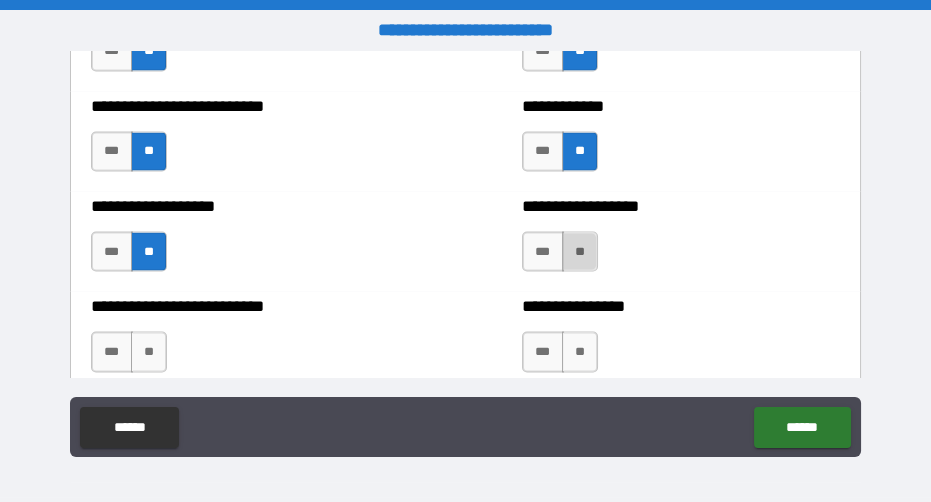 click on "**" at bounding box center [580, 252] 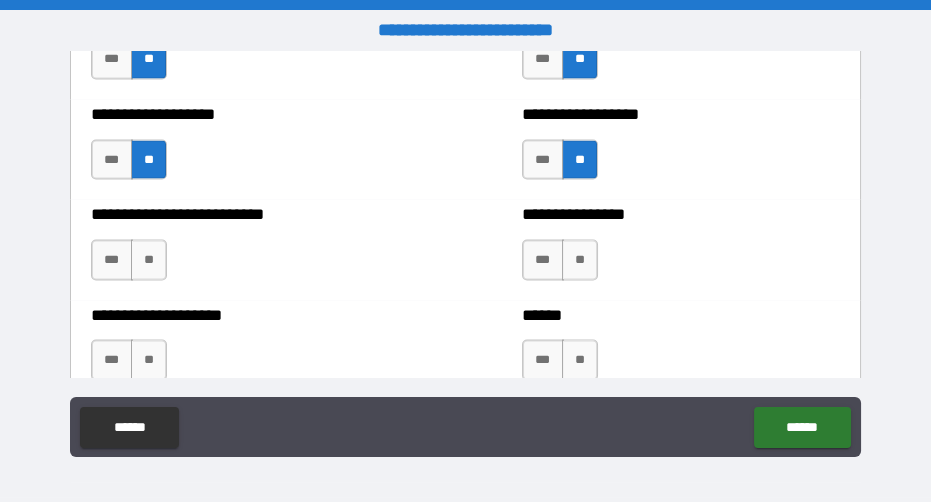scroll, scrollTop: 5757, scrollLeft: 0, axis: vertical 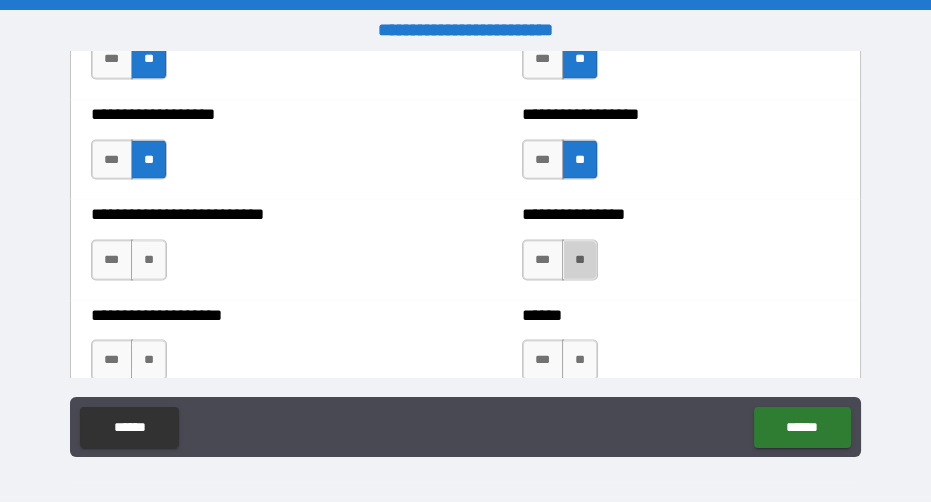 click on "**" at bounding box center [580, 260] 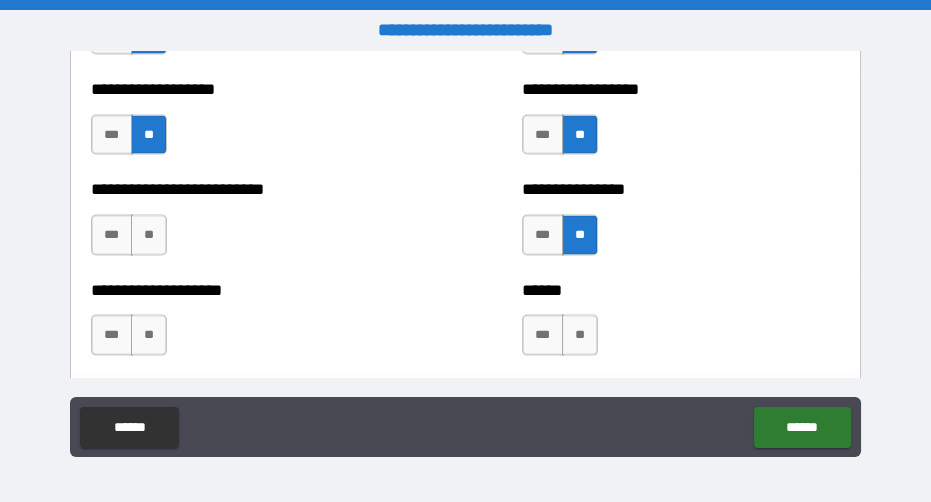 scroll, scrollTop: 5796, scrollLeft: 0, axis: vertical 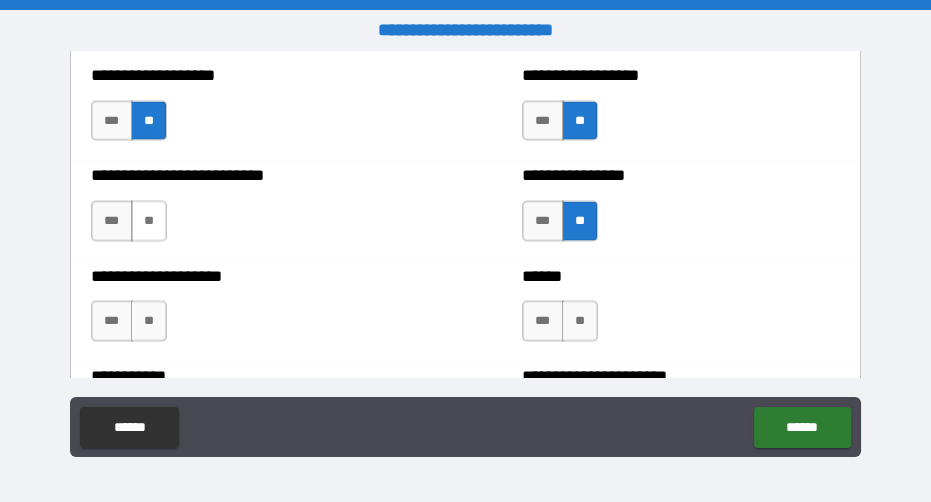 click on "**" at bounding box center [149, 221] 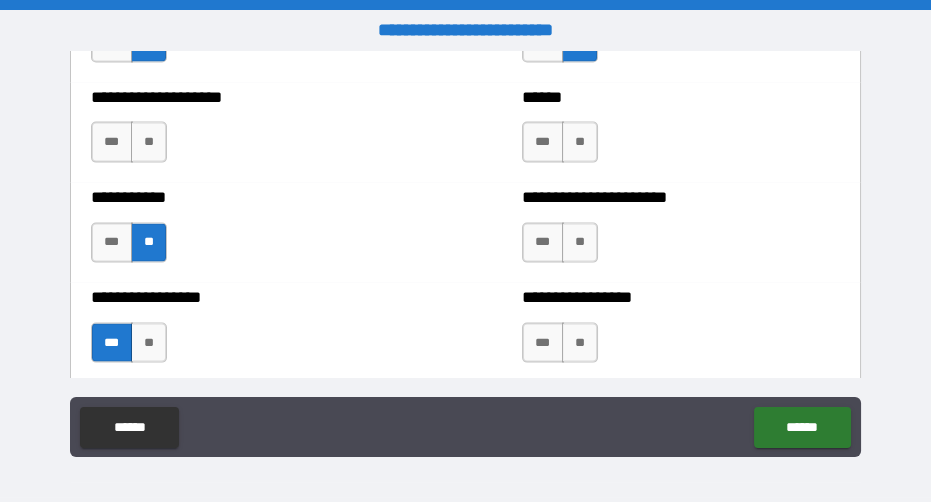 scroll, scrollTop: 5963, scrollLeft: 0, axis: vertical 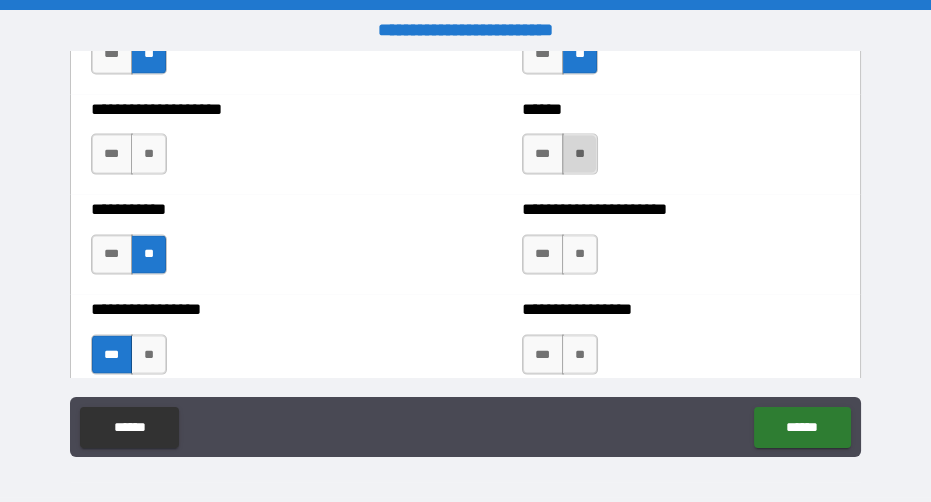 click on "**" at bounding box center (580, 154) 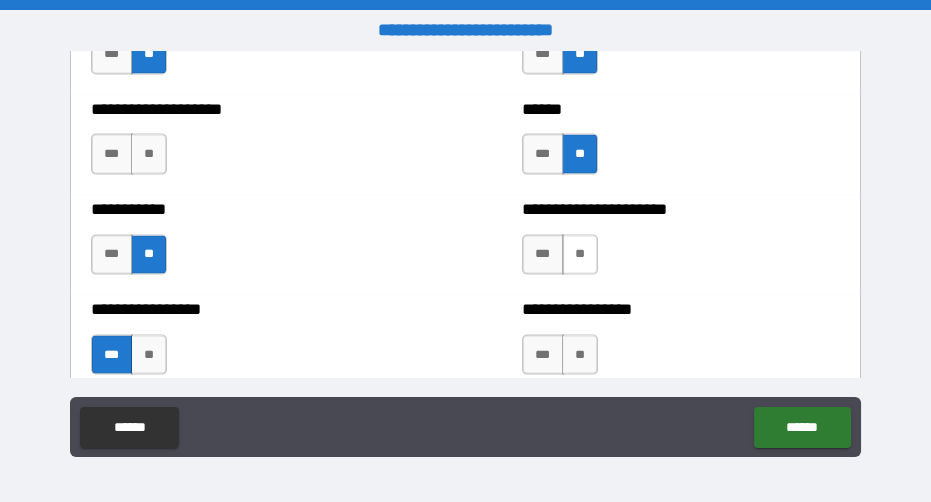 click on "**" at bounding box center (580, 255) 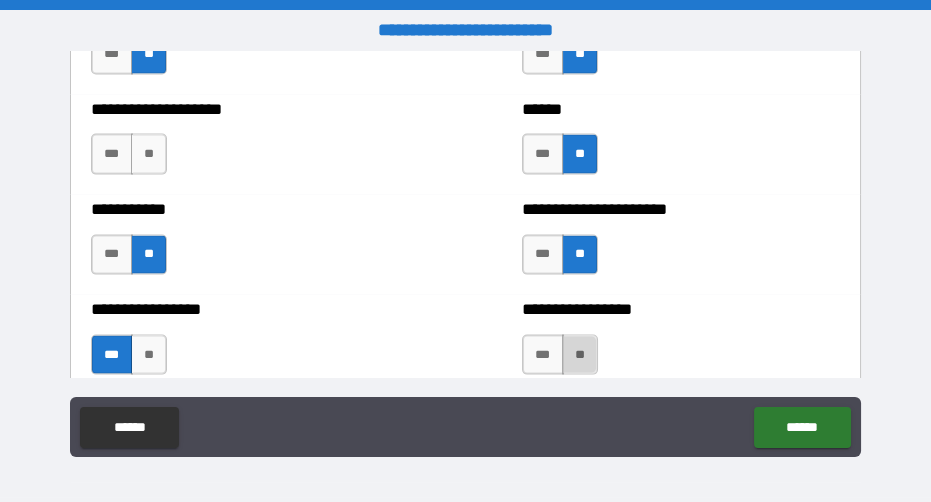 click on "**" at bounding box center (580, 355) 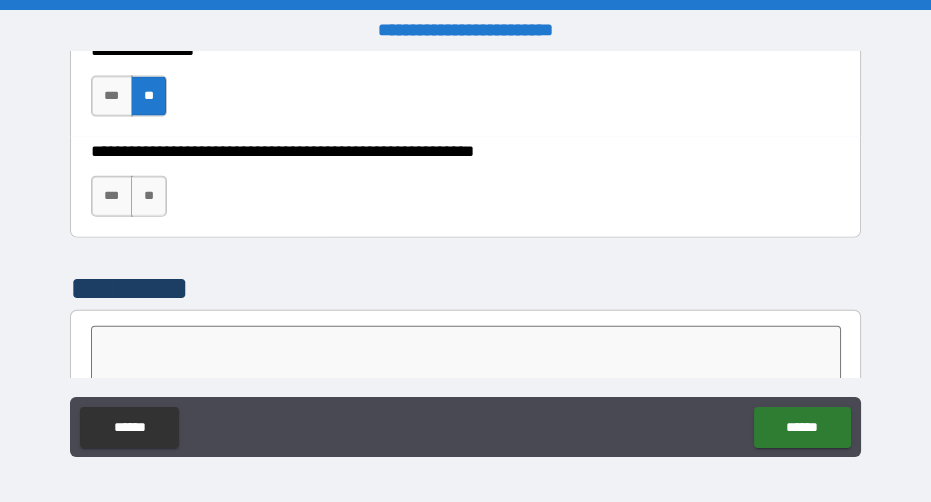 scroll, scrollTop: 6325, scrollLeft: 0, axis: vertical 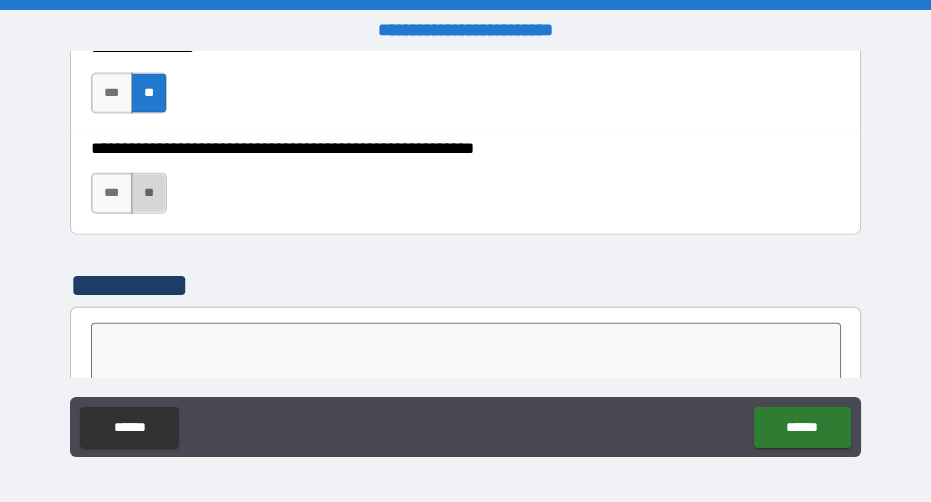 click on "**" at bounding box center (149, 193) 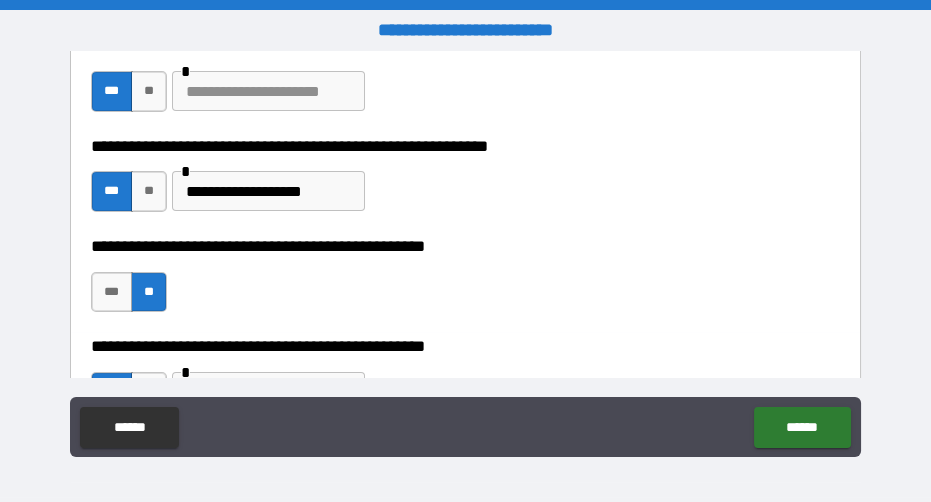 scroll, scrollTop: 518, scrollLeft: 0, axis: vertical 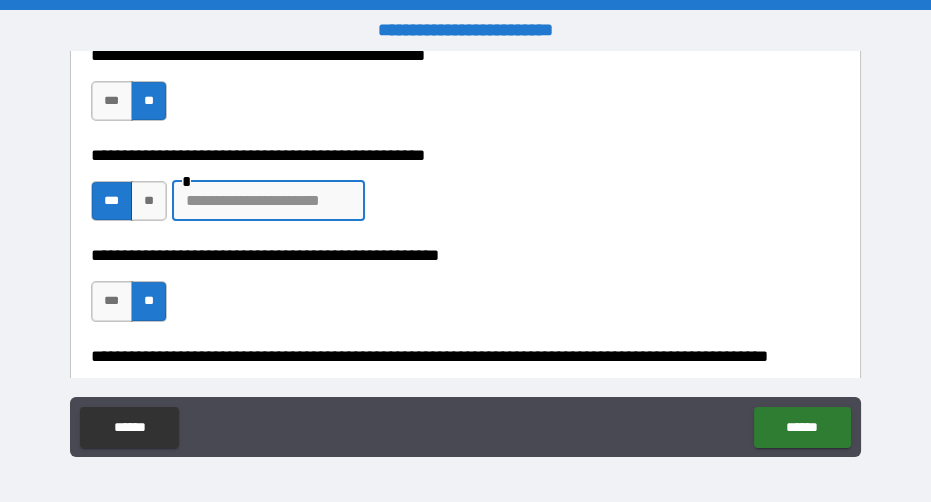 click at bounding box center [268, 201] 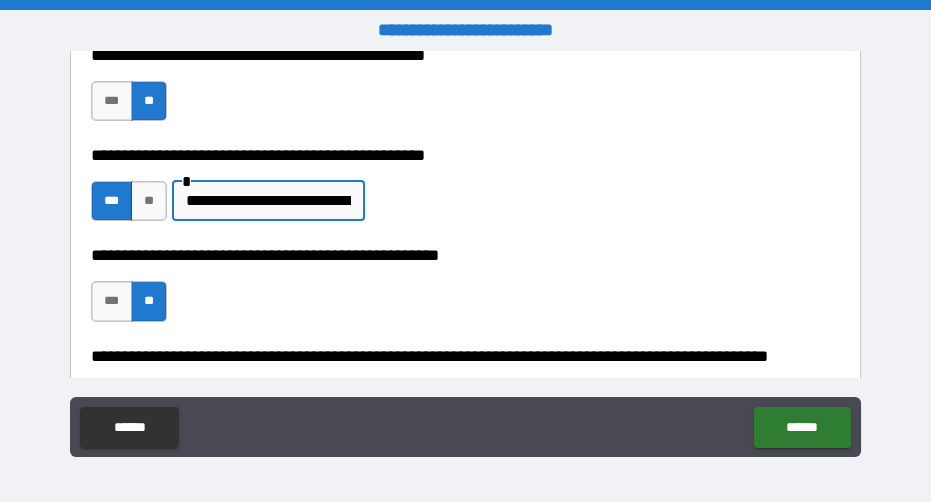 scroll, scrollTop: 0, scrollLeft: 125, axis: horizontal 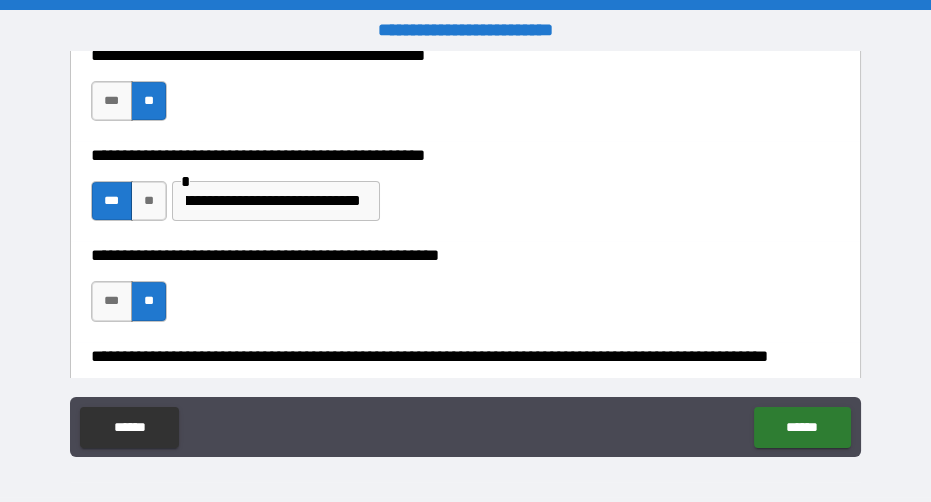 click on "**********" at bounding box center [466, 191] 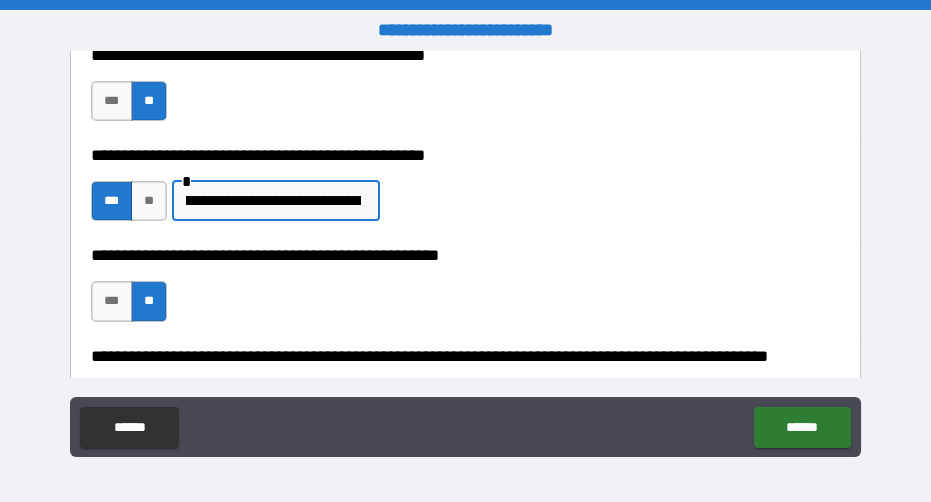 scroll, scrollTop: 0, scrollLeft: 0, axis: both 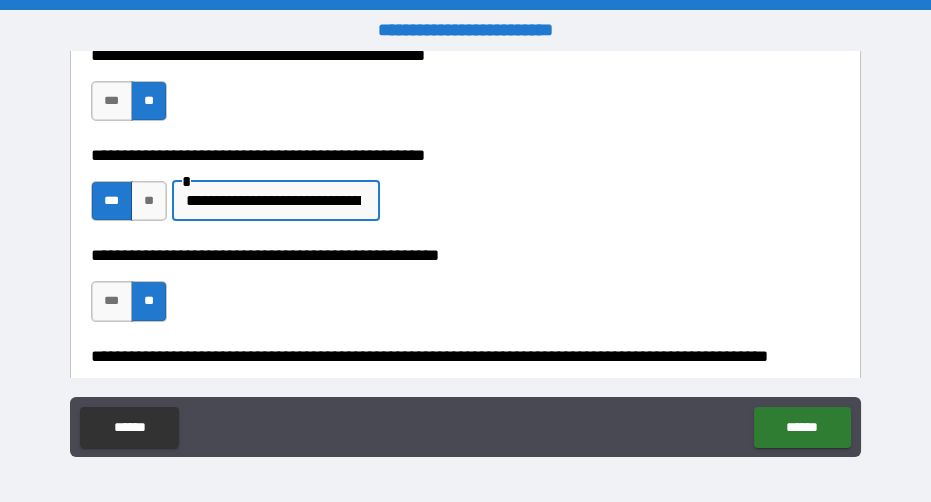 drag, startPoint x: 359, startPoint y: 200, endPoint x: 0, endPoint y: 201, distance: 359.0014 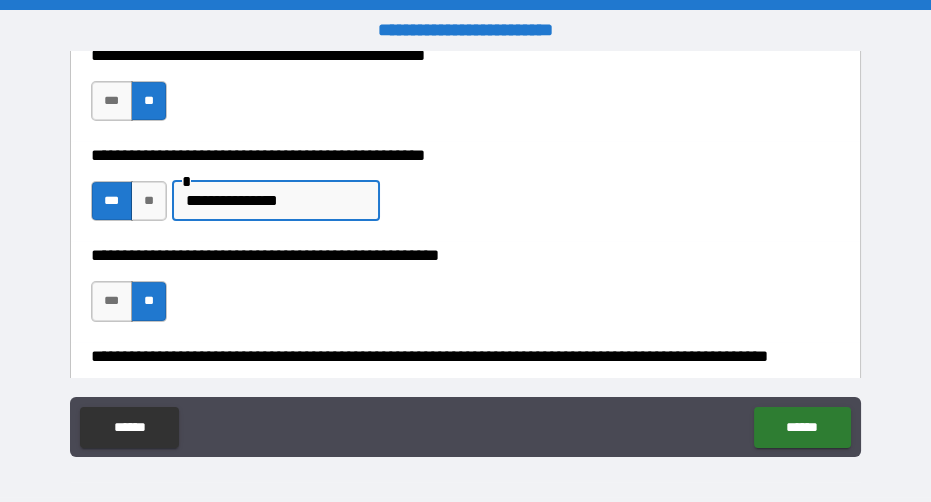 drag, startPoint x: 325, startPoint y: 202, endPoint x: 142, endPoint y: 171, distance: 185.60712 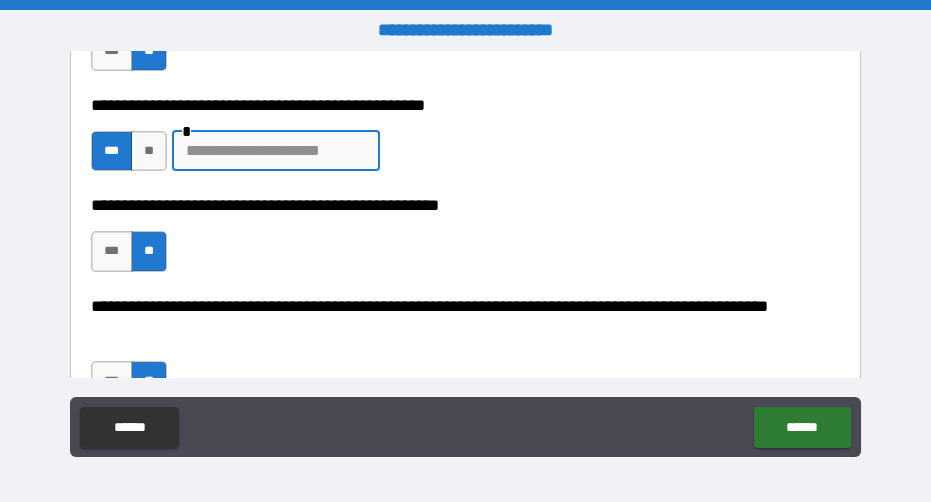 scroll, scrollTop: 760, scrollLeft: 0, axis: vertical 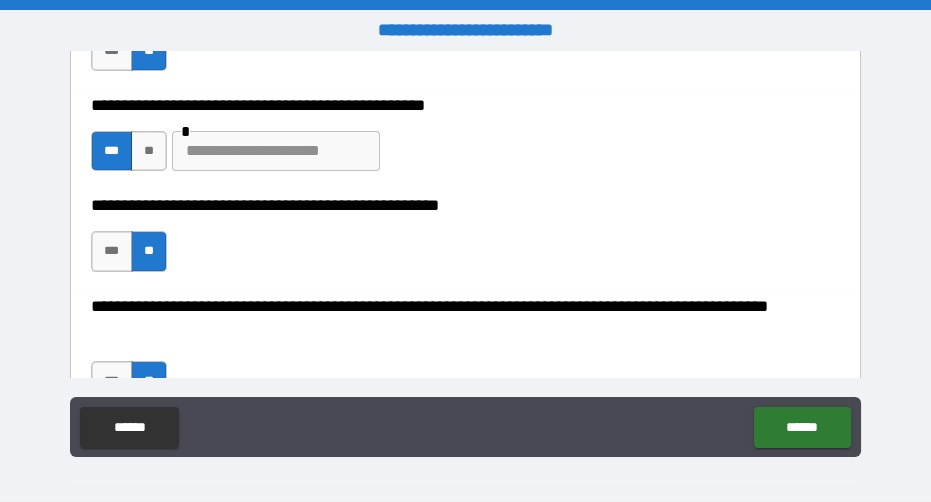 click on "**********" at bounding box center (465, 253) 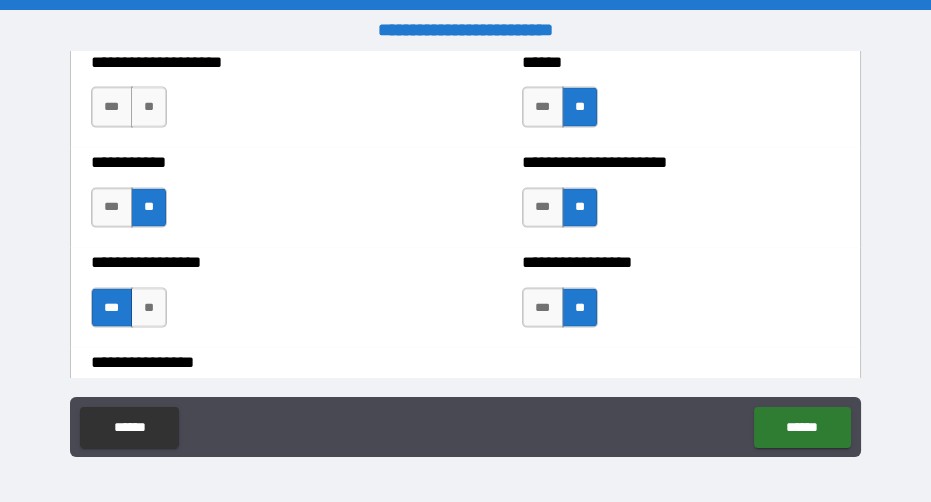 scroll, scrollTop: 6005, scrollLeft: 0, axis: vertical 